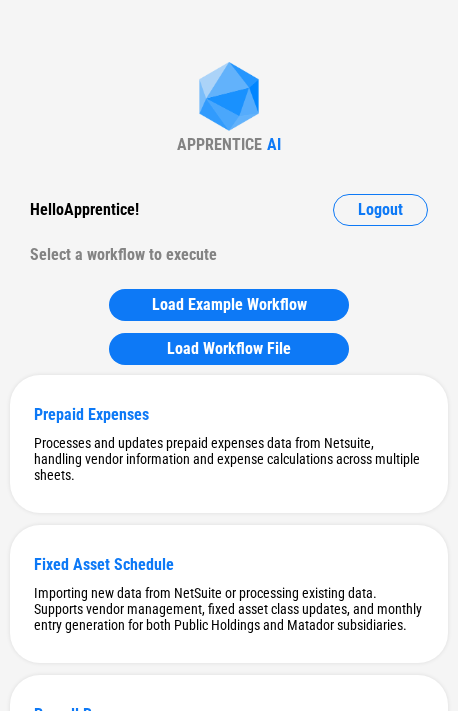 scroll, scrollTop: 3858, scrollLeft: 0, axis: vertical 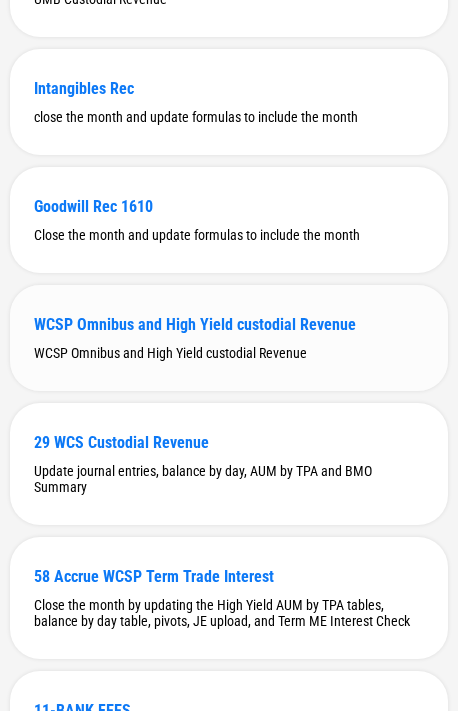 click on "WCSP Omnibus and High Yield custodial Revenue" at bounding box center (229, 353) 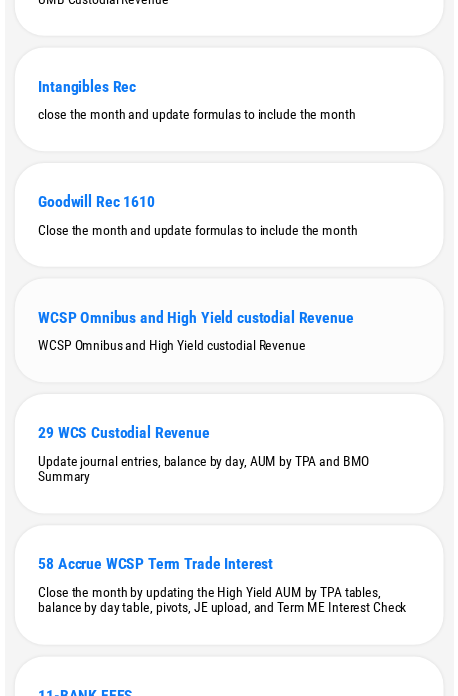 scroll, scrollTop: 0, scrollLeft: 0, axis: both 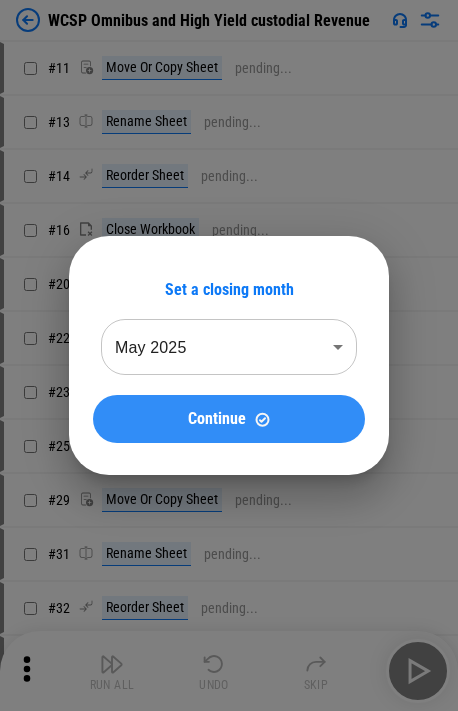 click on "Continue" at bounding box center [229, 419] 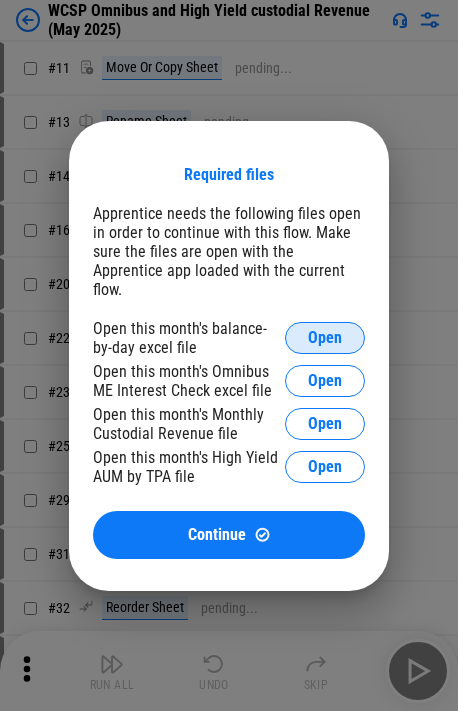 click on "Open" at bounding box center [325, 338] 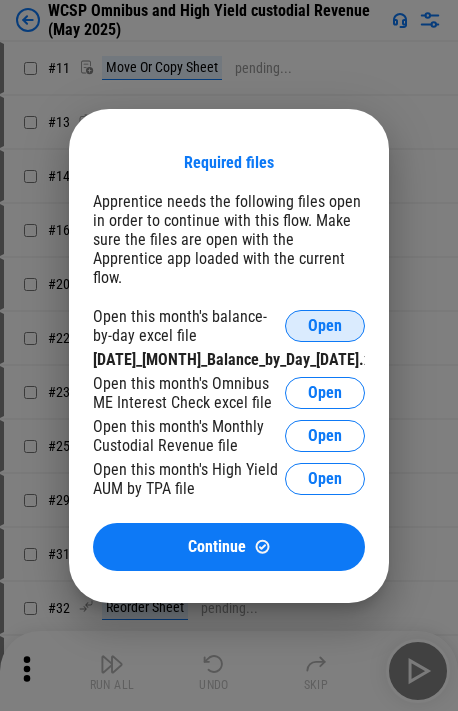click on "Open" at bounding box center (325, 326) 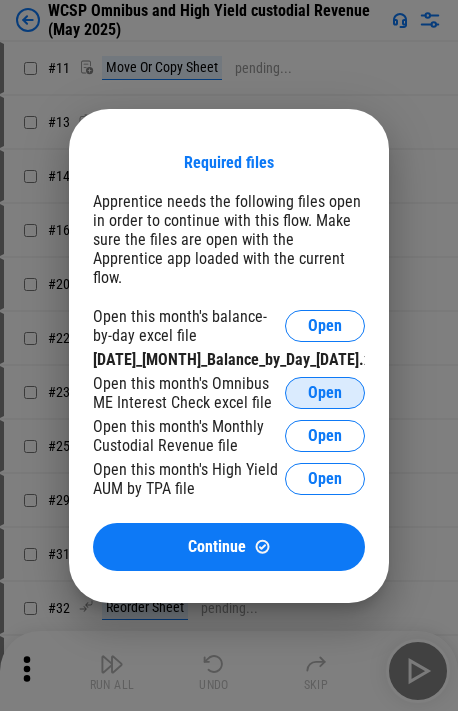click on "Open" at bounding box center (325, 393) 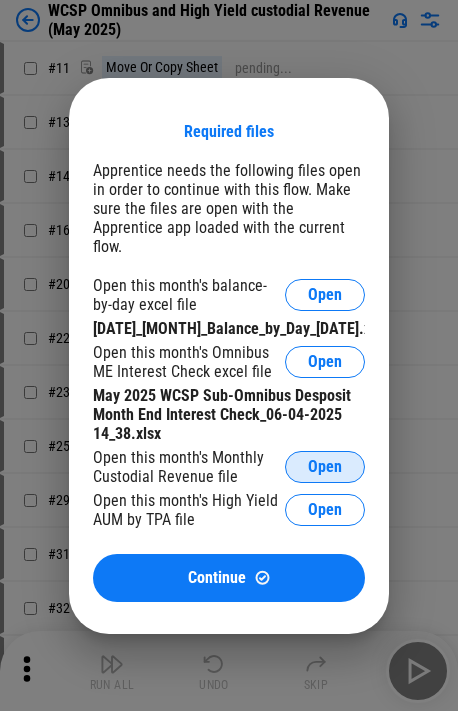 click on "Open" at bounding box center [325, 467] 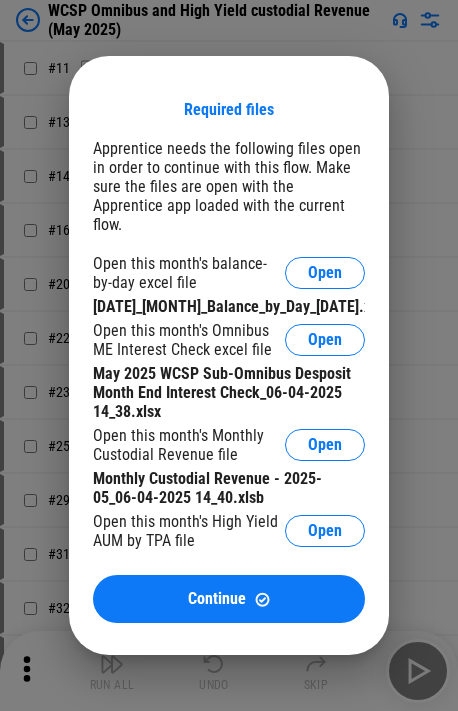 click on "Open this month's balance-by-day excel file Open 2025_05_Balance_by_Day_06-04-2025 14_35.xlsx Open this month's Omnibus ME Interest Check excel file Open May 2025 WCSP Sub-Omnibus Desposit Month End Interest Check_06-04-2025 14_38.xlsx Open this month's Monthly Custodial Revenue file Open Monthly Custodial Revenue - 2025-05_06-04-2025 14_40.xlsb Open this month's High Yield AUM by TPA file Open" at bounding box center (229, 404) 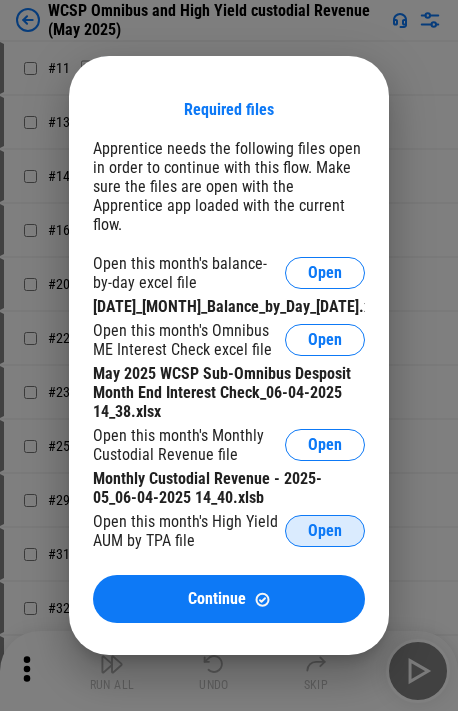 click on "Open" at bounding box center [325, 531] 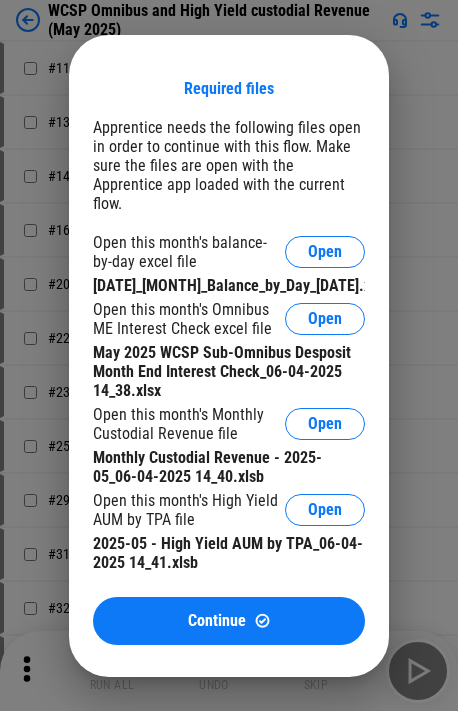 click on "Continue" at bounding box center [229, 621] 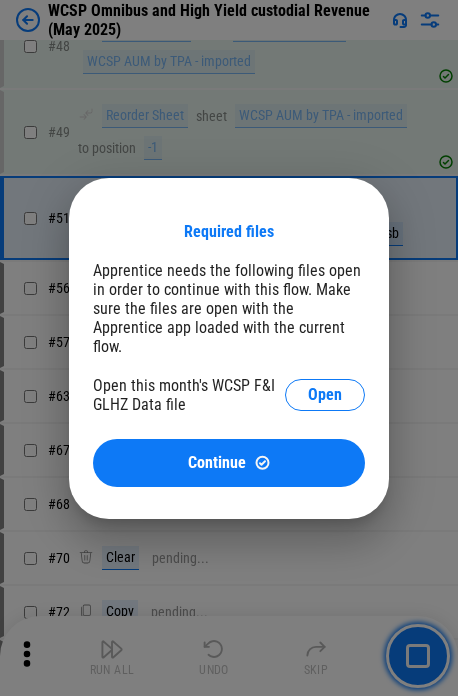 scroll, scrollTop: 1948, scrollLeft: 0, axis: vertical 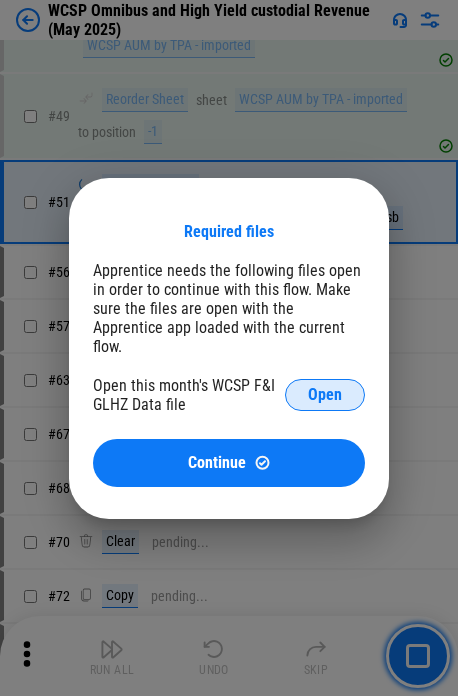 click on "Open" at bounding box center [325, 395] 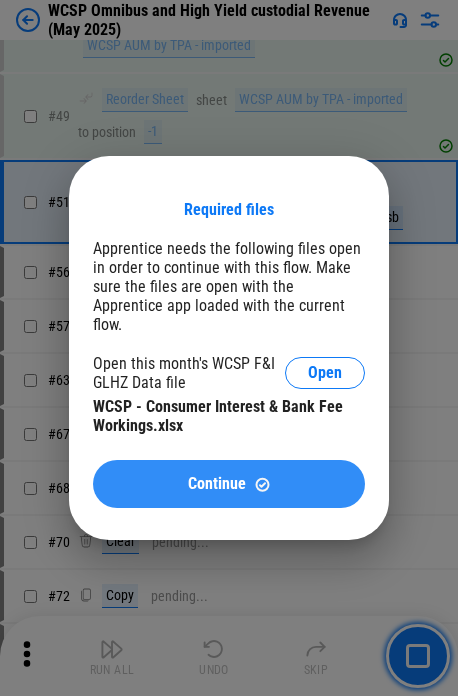 click on "Continue" at bounding box center (229, 484) 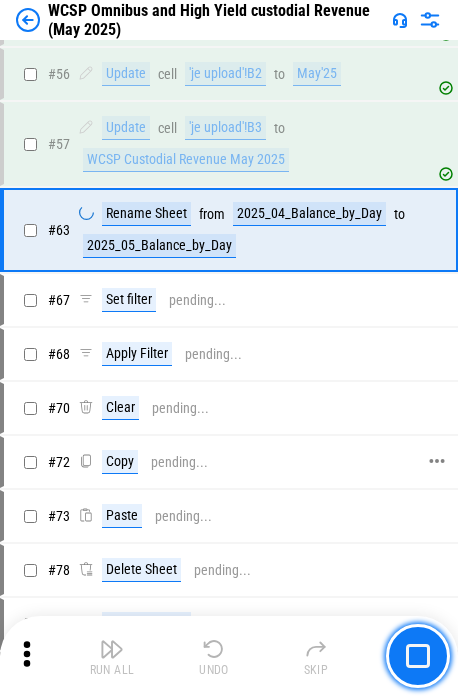 scroll, scrollTop: 2172, scrollLeft: 0, axis: vertical 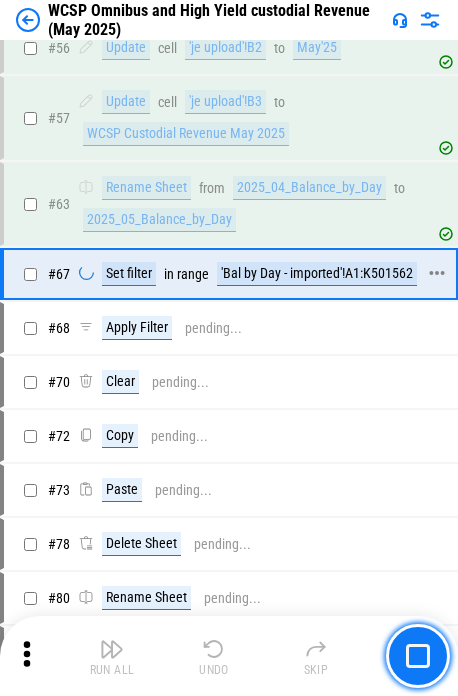click on "'Bal by Day - imported'!A1:K501562" at bounding box center [317, 274] 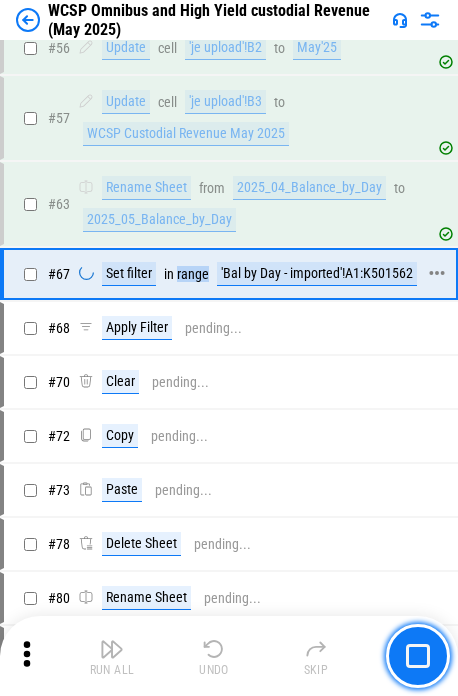 click on "range" at bounding box center [193, 274] 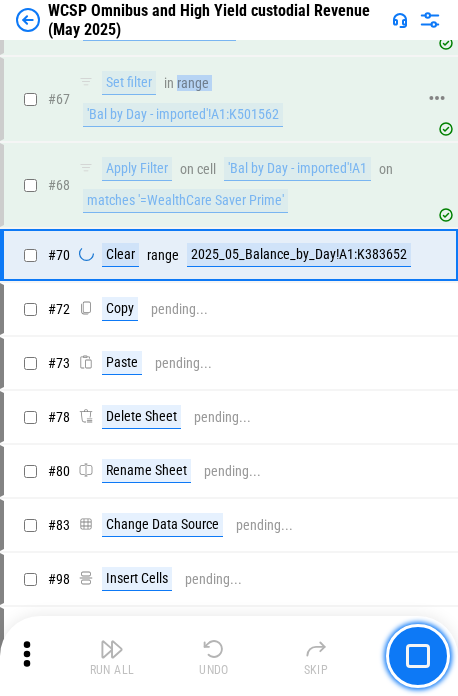 scroll, scrollTop: 2412, scrollLeft: 0, axis: vertical 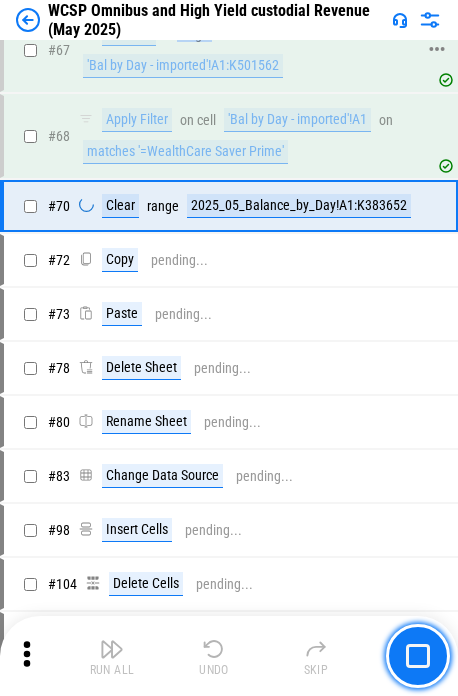 click on "# 72 Copy pending..." at bounding box center [228, 260] 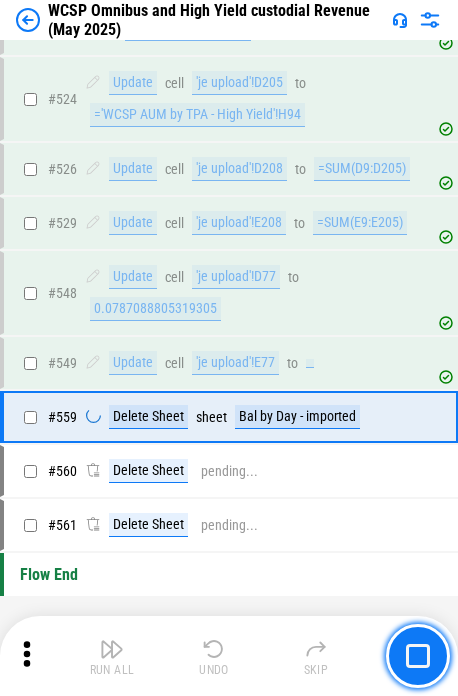 scroll, scrollTop: 11397, scrollLeft: 0, axis: vertical 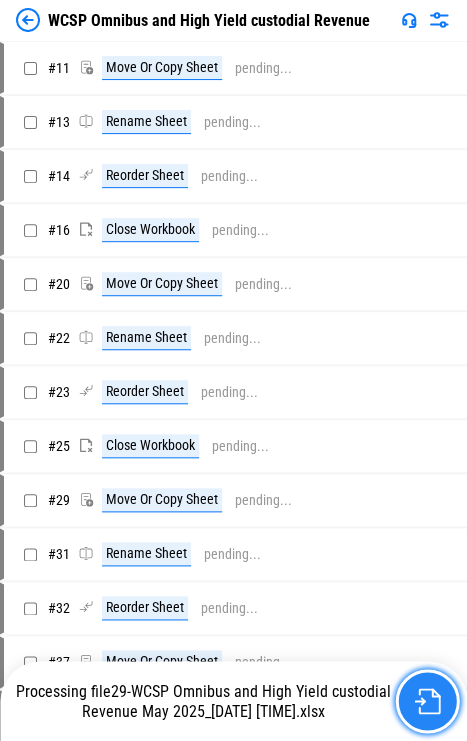 click at bounding box center [427, 701] 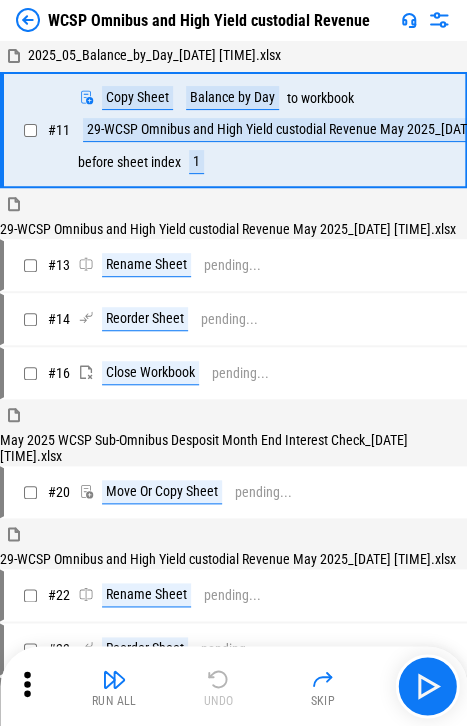 click on "Run All" at bounding box center [114, 686] 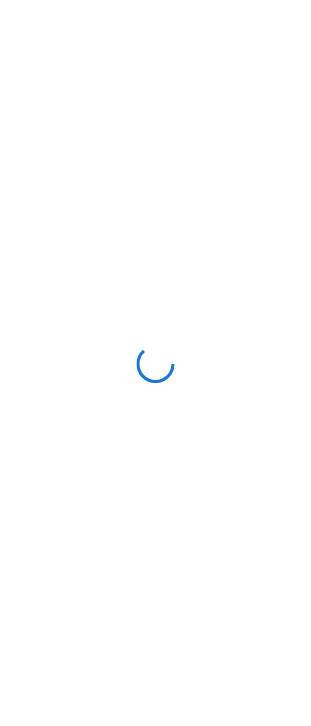 scroll, scrollTop: 0, scrollLeft: 0, axis: both 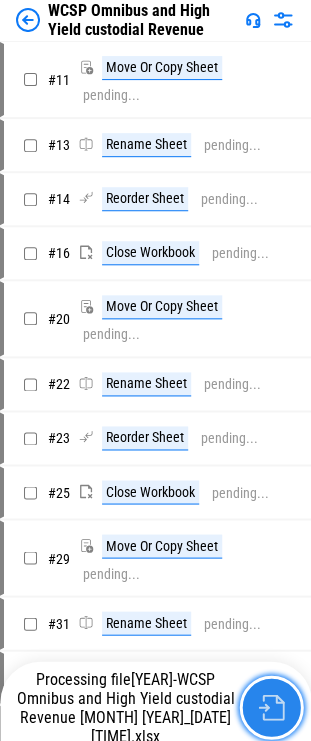 click at bounding box center [271, 707] 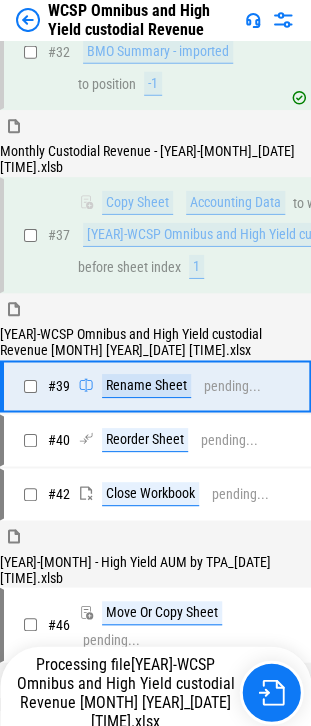 scroll, scrollTop: 1540, scrollLeft: 0, axis: vertical 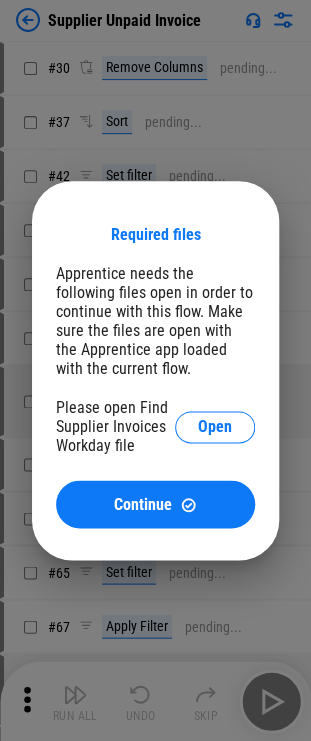 click on "Please open Find Supplier Invoices Workday file Open" at bounding box center (155, 426) 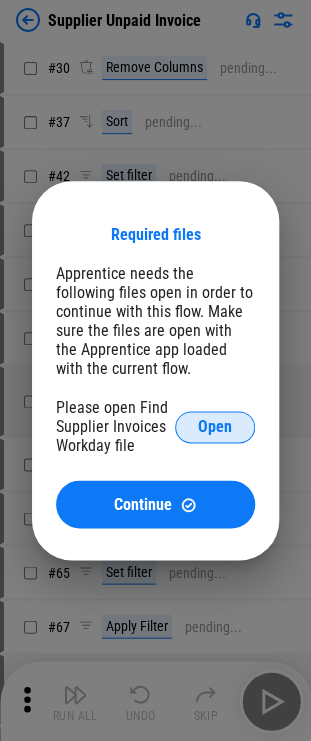 click on "Open" at bounding box center [215, 427] 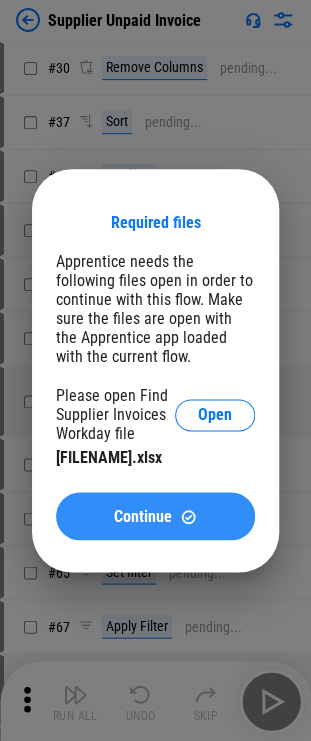 click on "Continue" at bounding box center (143, 516) 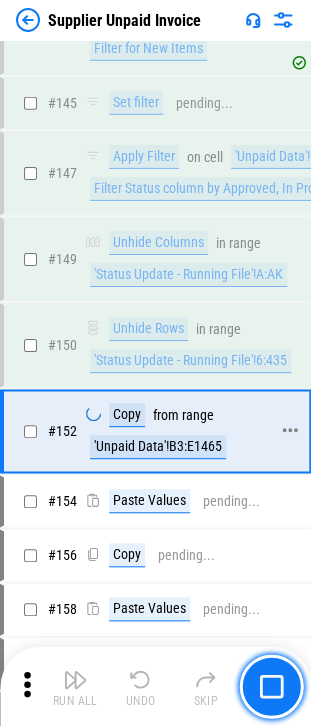 scroll, scrollTop: 3489, scrollLeft: 0, axis: vertical 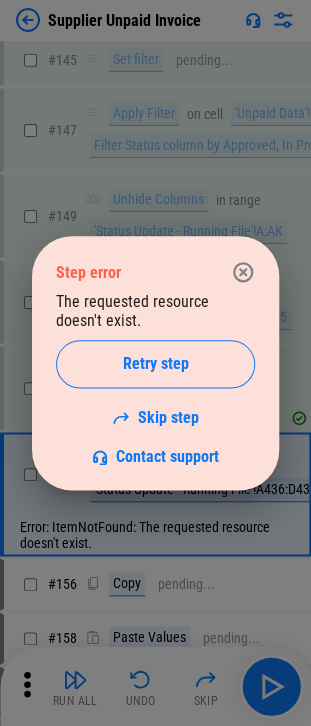 click 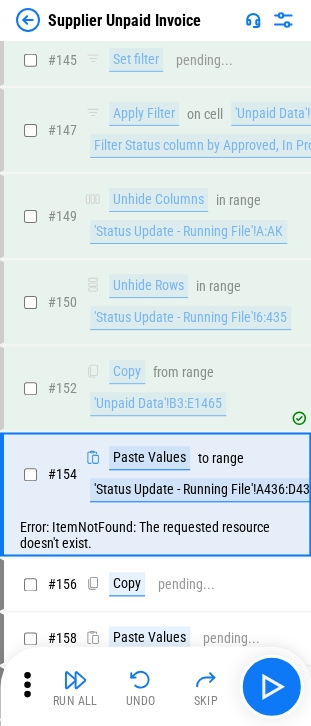 click on "Error: ItemNotFound: The requested resource doesn't exist." at bounding box center (156, 534) 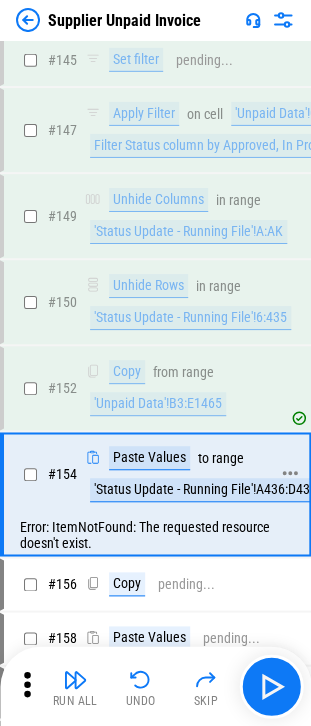 click on "'Status Update - Running File'!A436:D435" at bounding box center (205, 490) 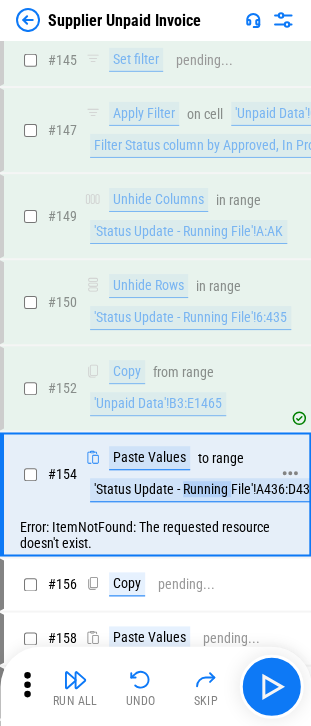 click on "'Status Update - Running File'!A436:D435" at bounding box center (205, 490) 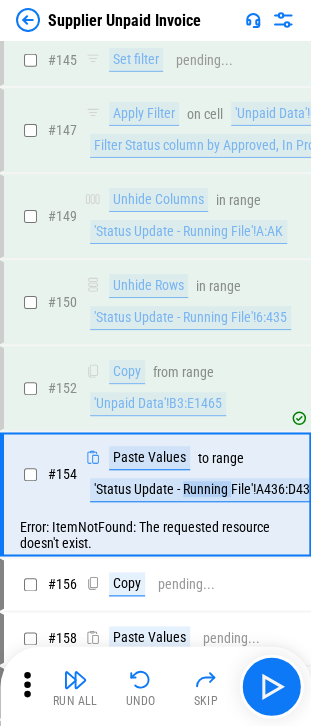 scroll, scrollTop: 3589, scrollLeft: 0, axis: vertical 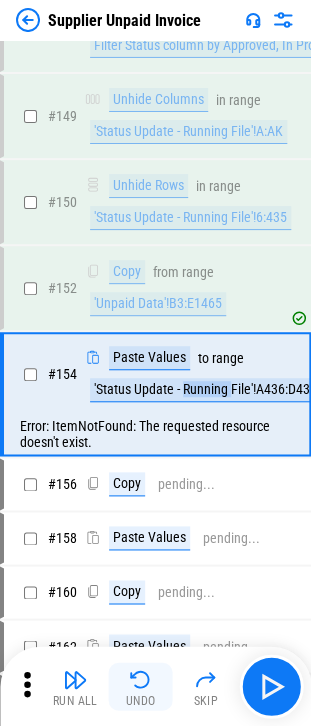 click on "Undo" at bounding box center (141, 700) 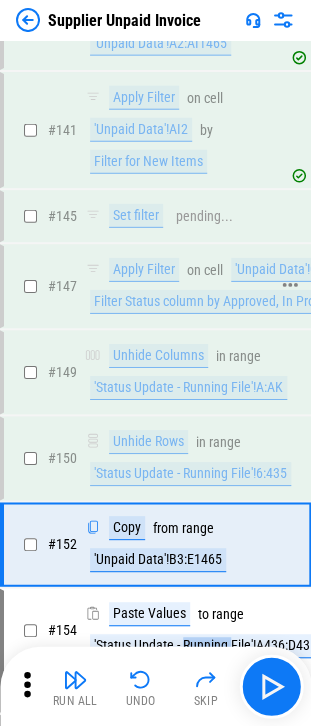 scroll, scrollTop: 3389, scrollLeft: 0, axis: vertical 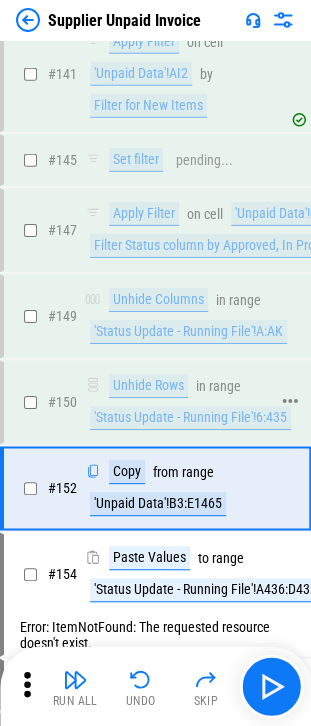 click on "'Status Update - Running File'!6:435" at bounding box center [190, 418] 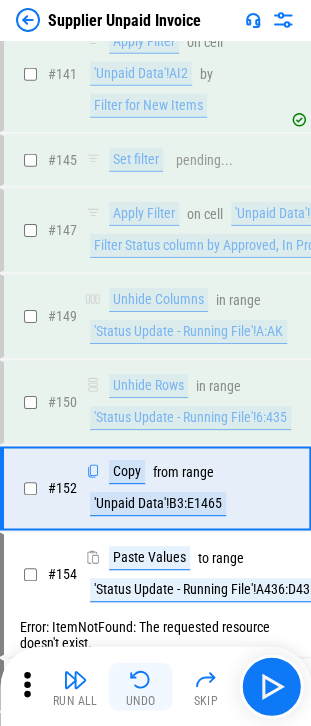 click on "Undo" at bounding box center [141, 686] 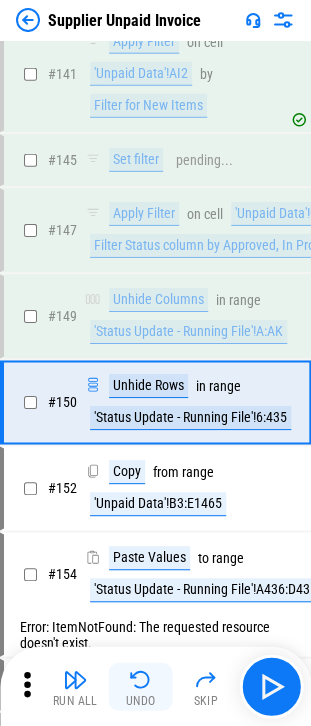 click on "Undo" at bounding box center (141, 686) 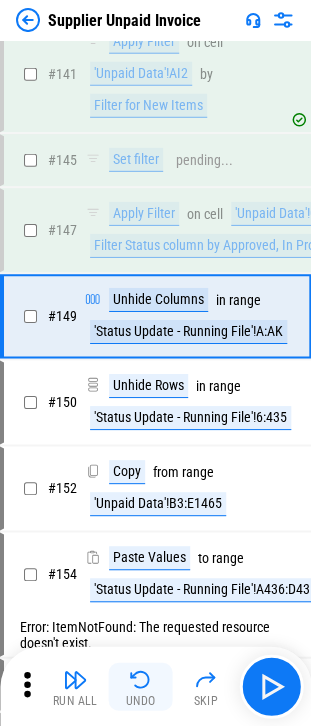 click on "Undo" at bounding box center (141, 686) 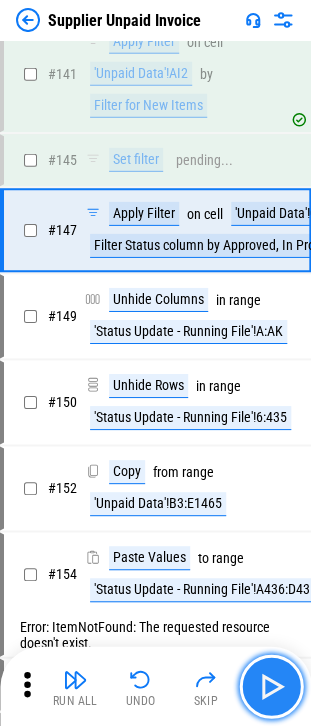 click at bounding box center (271, 686) 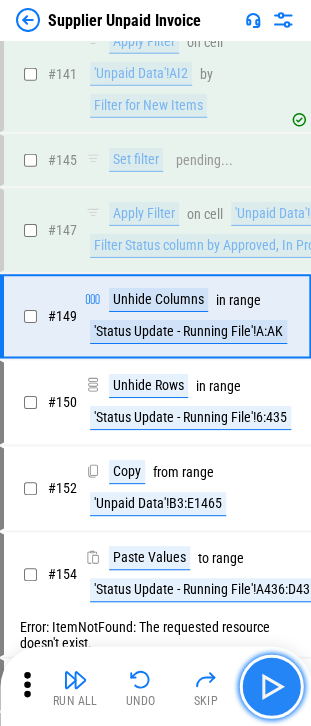 click at bounding box center (271, 686) 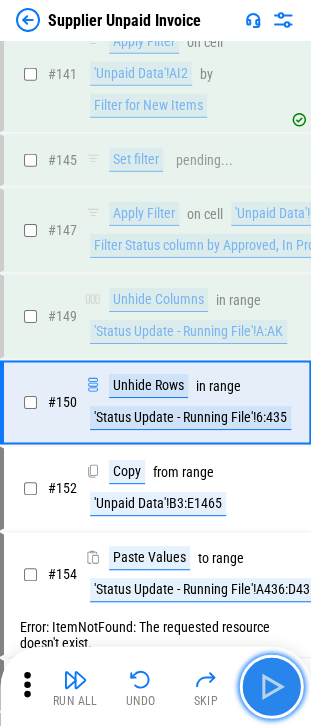 click at bounding box center (271, 686) 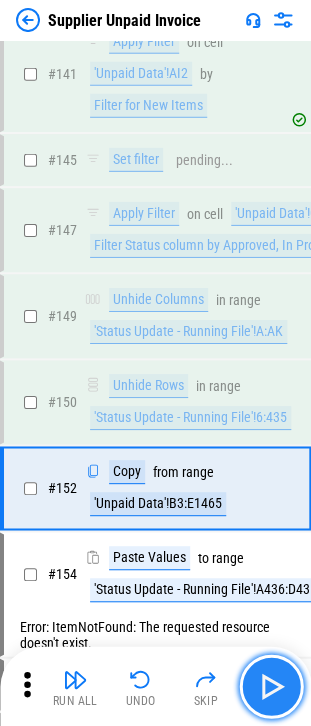 click at bounding box center (271, 686) 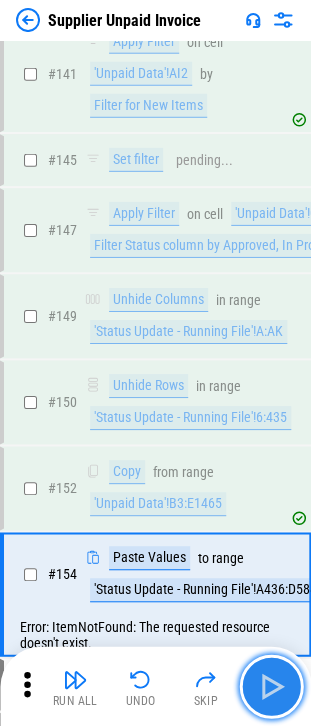 click at bounding box center [271, 686] 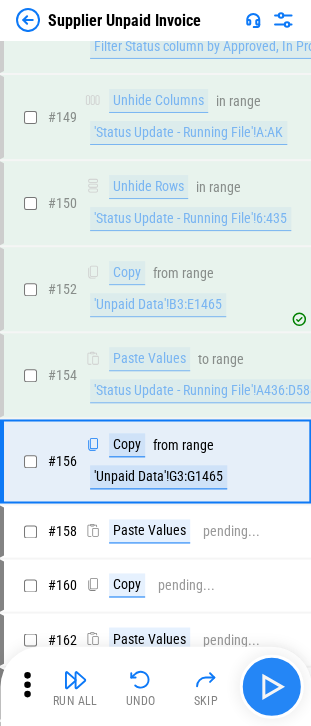 scroll, scrollTop: 3660, scrollLeft: 0, axis: vertical 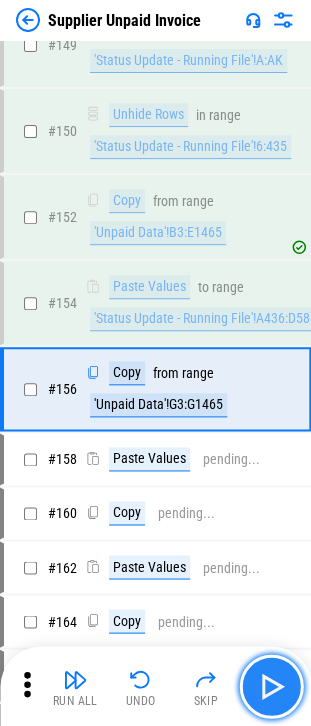 click at bounding box center [271, 686] 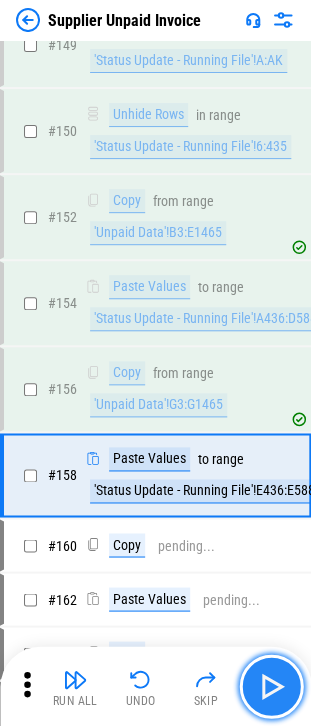 click at bounding box center (271, 686) 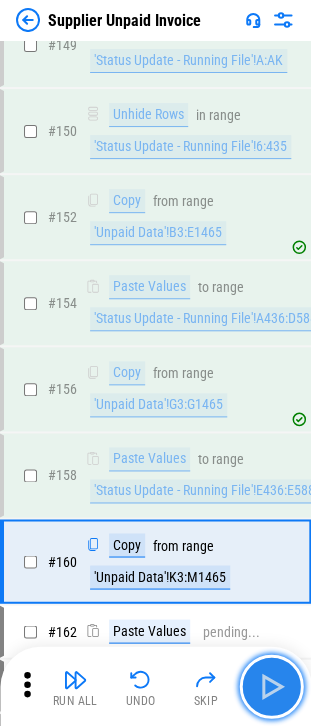 click at bounding box center (271, 686) 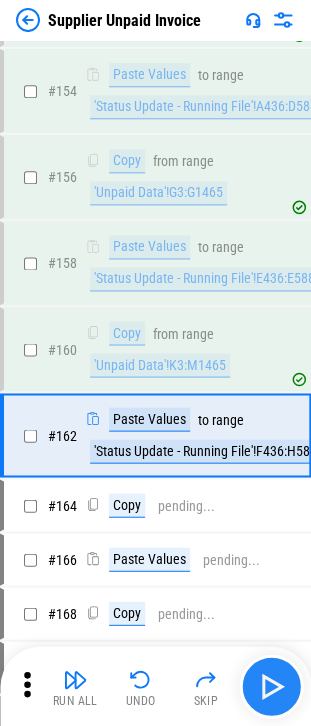 scroll, scrollTop: 3916, scrollLeft: 0, axis: vertical 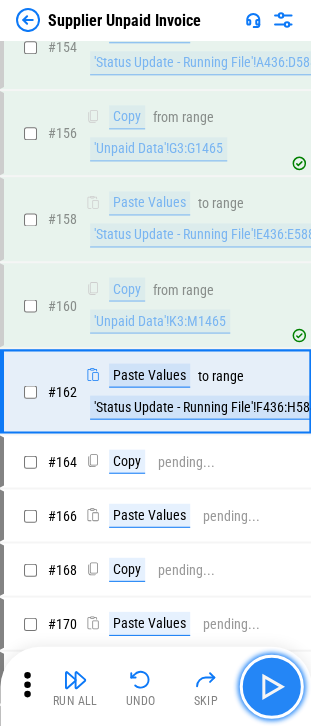 click at bounding box center [271, 686] 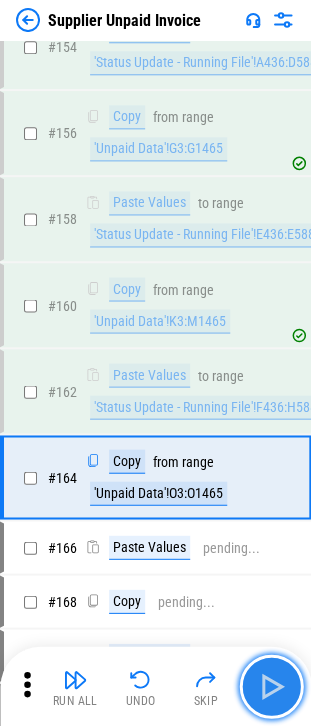 click at bounding box center [271, 686] 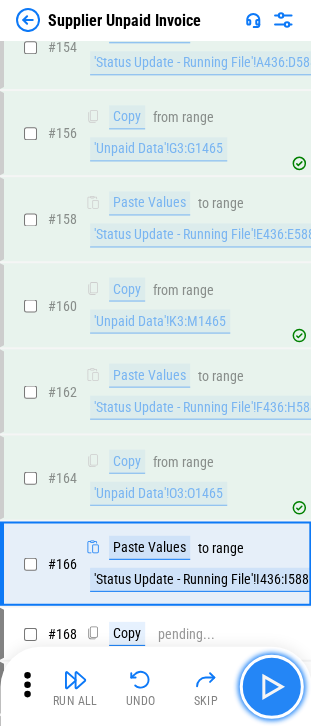 click at bounding box center [271, 686] 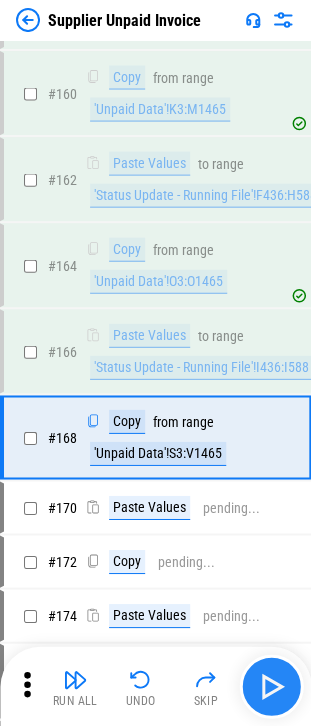 scroll, scrollTop: 4172, scrollLeft: 0, axis: vertical 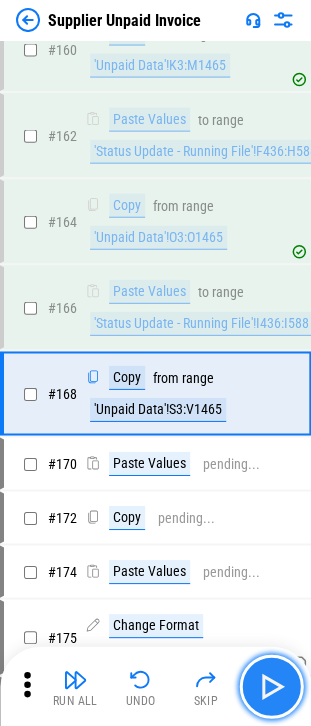 click at bounding box center (271, 686) 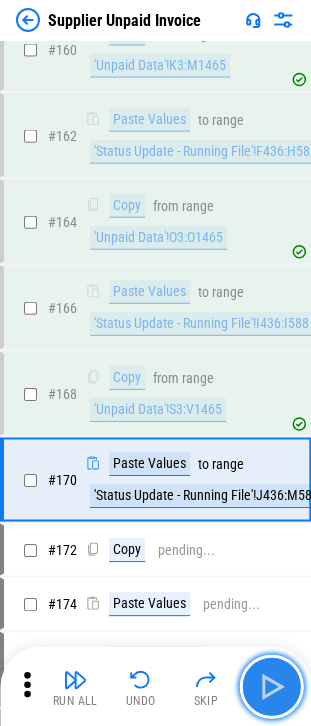click at bounding box center (271, 686) 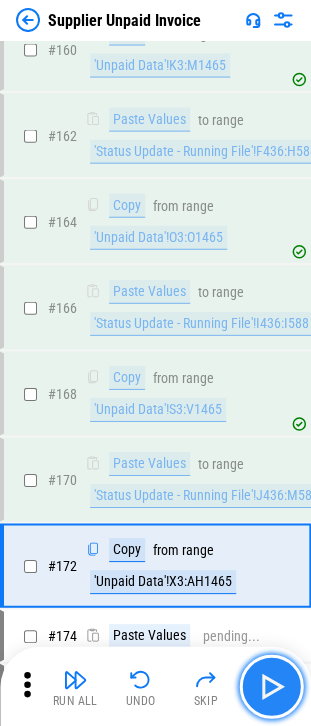 click at bounding box center [271, 686] 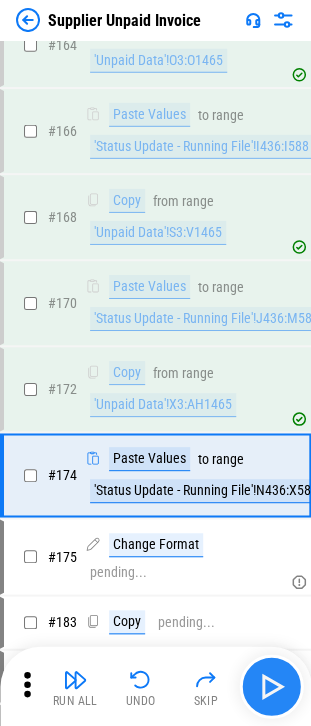 scroll, scrollTop: 4428, scrollLeft: 0, axis: vertical 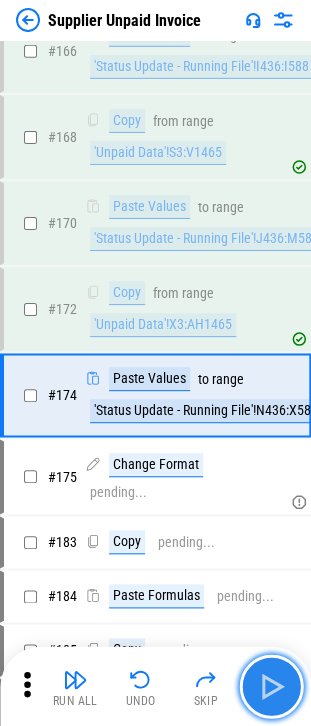 click at bounding box center [271, 686] 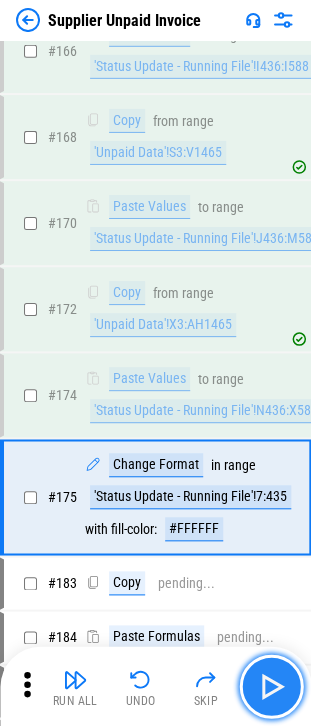 click at bounding box center [271, 686] 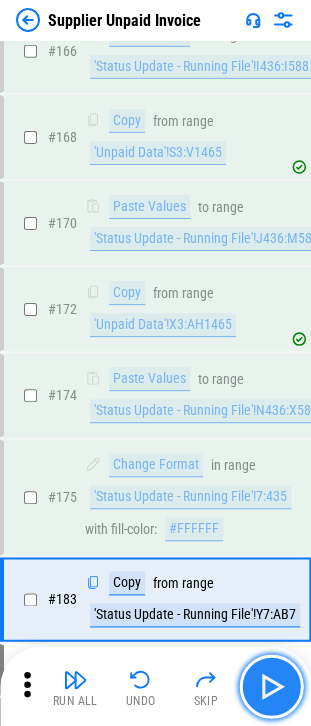 click at bounding box center (271, 686) 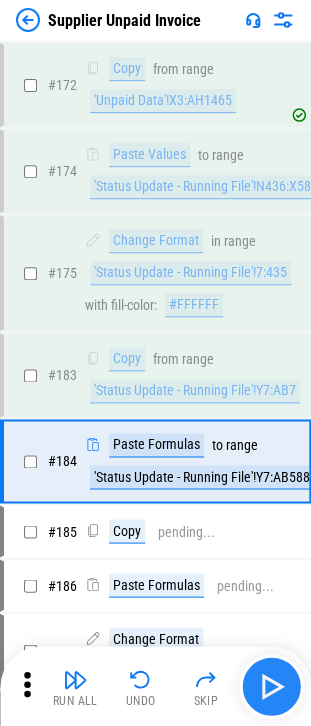 scroll, scrollTop: 4716, scrollLeft: 0, axis: vertical 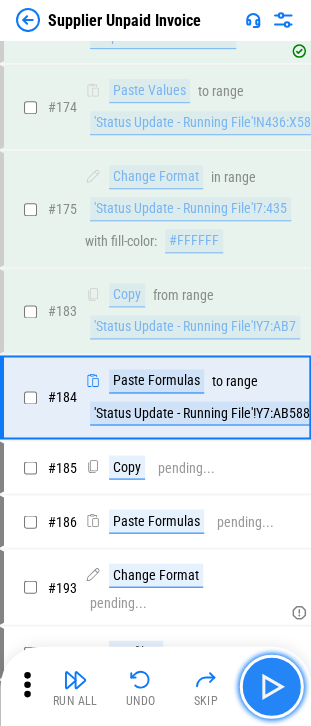 click at bounding box center (271, 686) 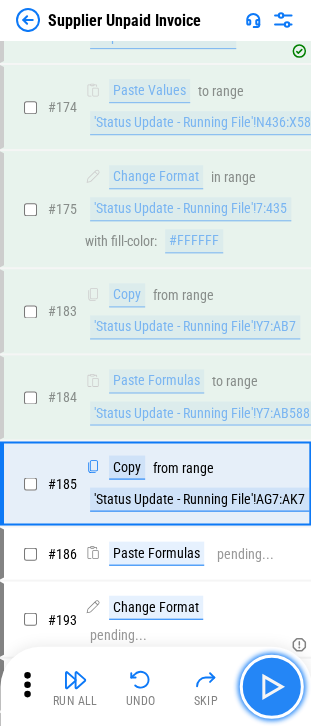 click at bounding box center [271, 686] 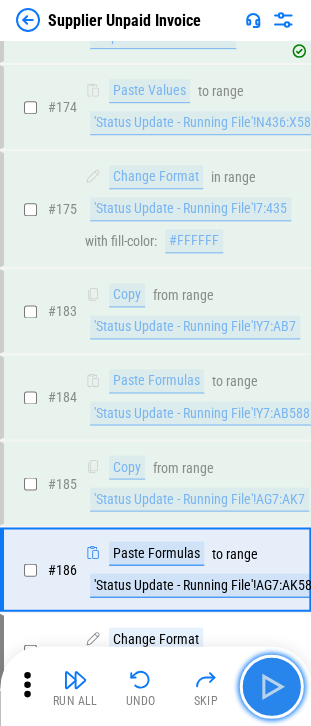 click at bounding box center (271, 686) 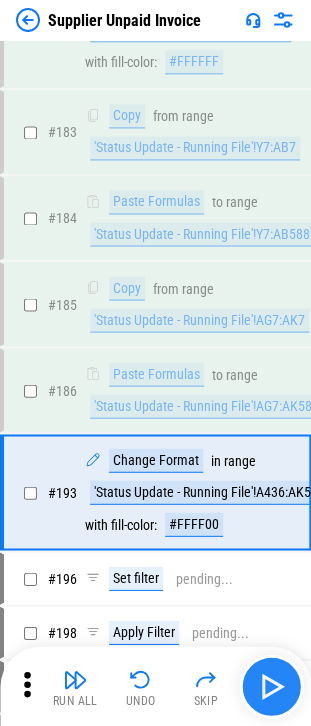 scroll, scrollTop: 4987, scrollLeft: 0, axis: vertical 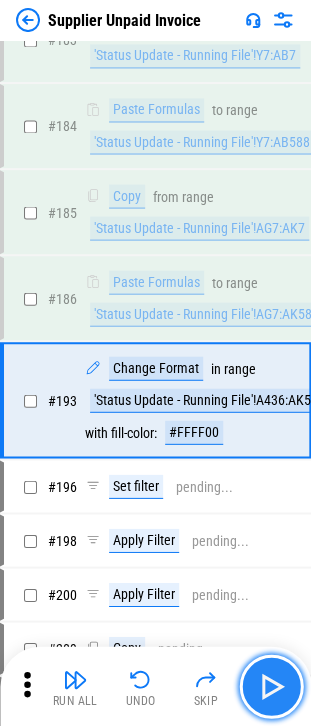 click at bounding box center [271, 686] 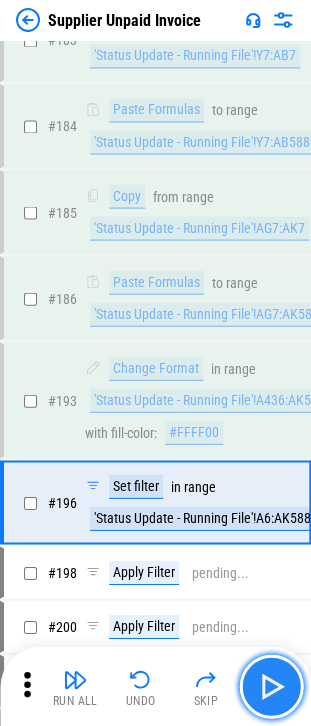 click at bounding box center (271, 686) 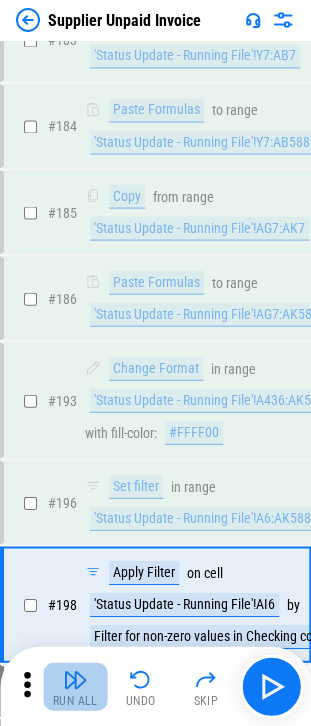 click on "Run All" at bounding box center (75, 686) 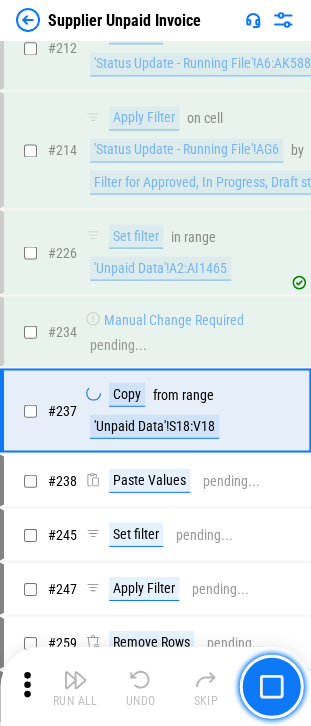 scroll, scrollTop: 5898, scrollLeft: 0, axis: vertical 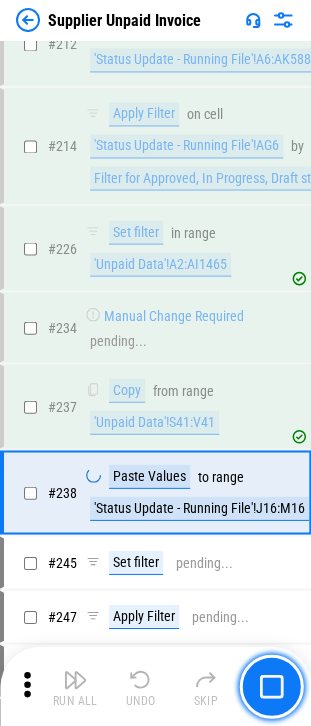 click on "Run All Undo Skip" at bounding box center [155, 686] 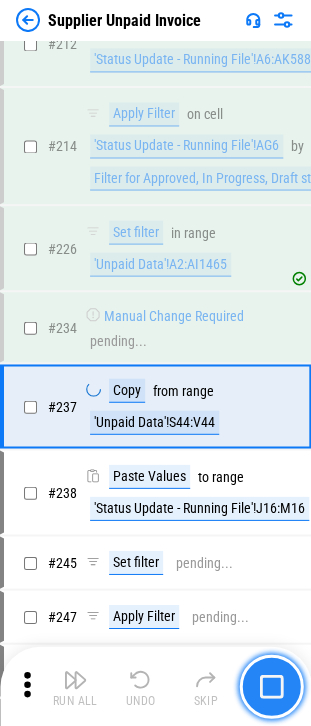 click at bounding box center [271, 686] 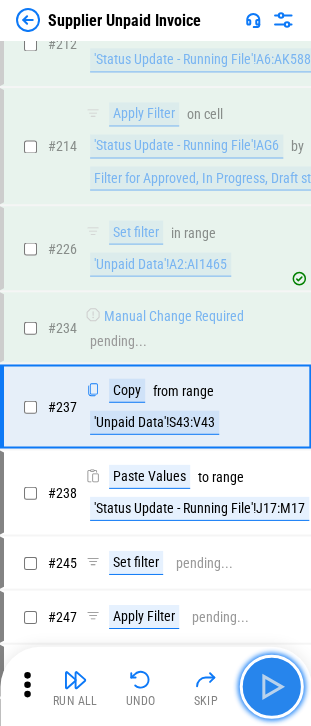 click at bounding box center [271, 686] 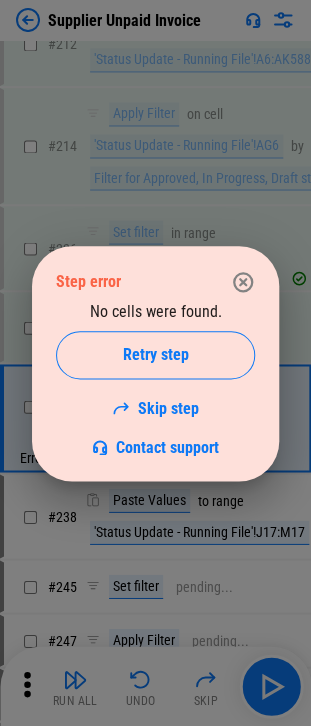 click on "Step error" at bounding box center (155, 282) 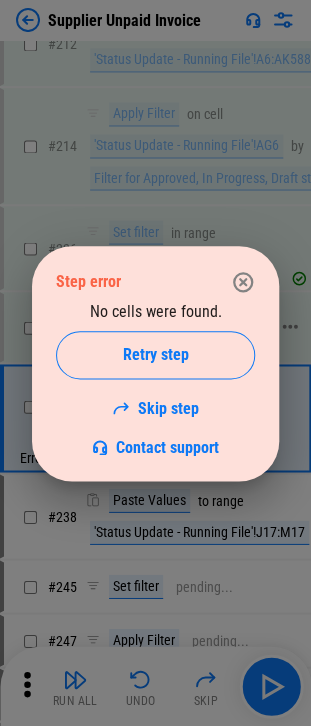click 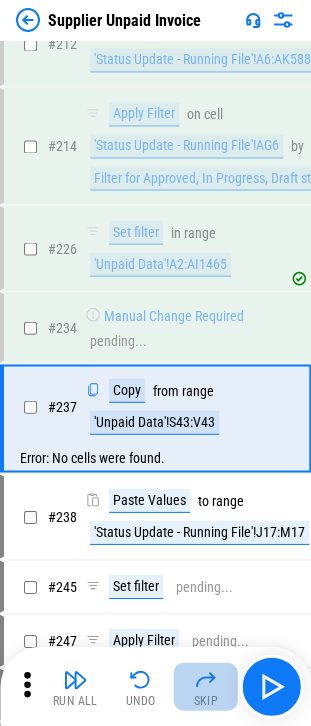 click on "Skip" at bounding box center (206, 686) 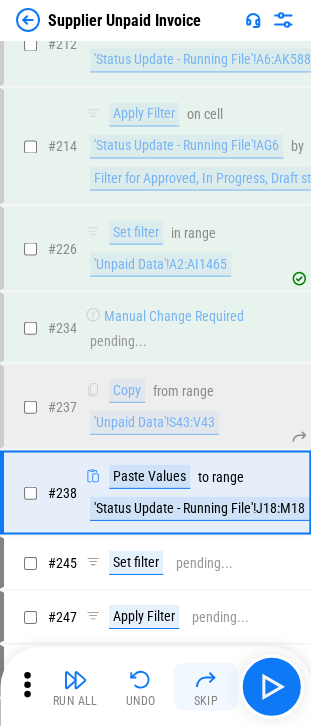 click at bounding box center [206, 679] 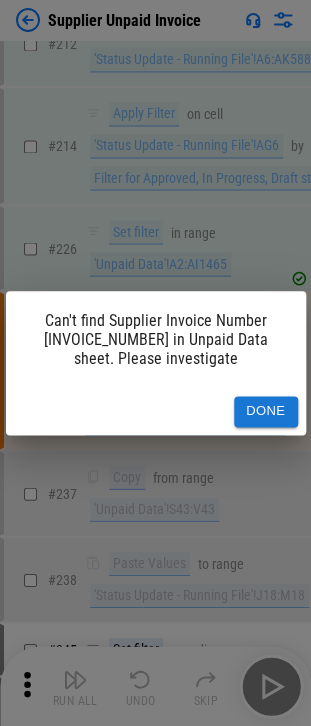 click on "Can't find Supplier Invoice Number [INVOICE_NUMBER] in Unpaid Data sheet. Please investigate" at bounding box center [156, 339] 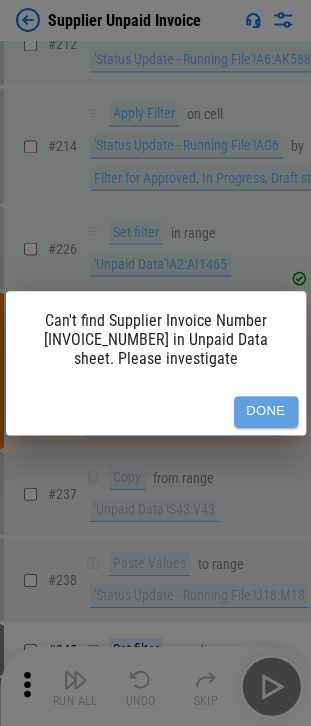 click on "Done" at bounding box center (266, 411) 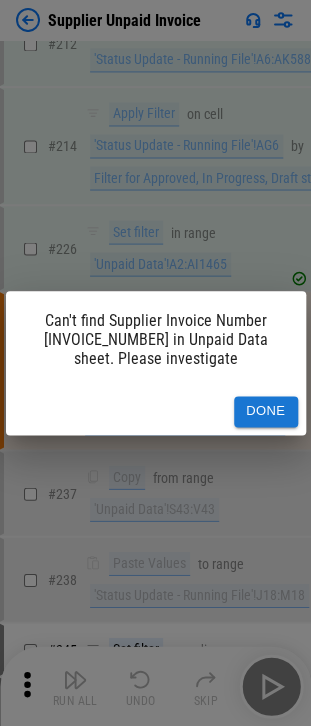 click on "Done" at bounding box center [266, 411] 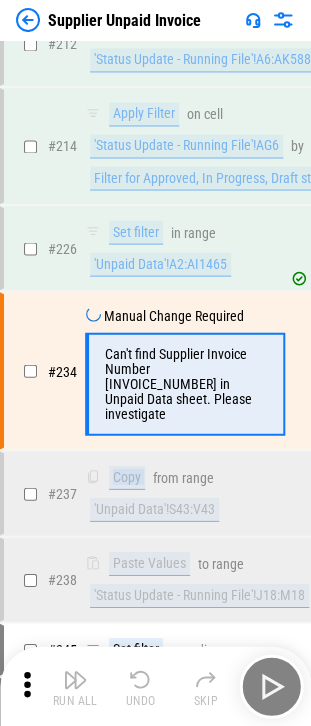 click on "Supplier Unpaid Invoice Find_Supplier_Invoices_-_(Custom).xlsx # 30 Remove Column in range '[Find Supplier Invoices - |Custo]'!C:C # 37 Sort on range '[Find Supplier Invoices - |Custo]'!A1:AH1464 by Sort table by Supplier column # 42 Set filter in range '[Find Supplier Invoices - |Custo]'!A1:AH1464 # 44 Apply Filter on cell '[Find Supplier Invoices - |Custo]'!G1 by Filter Status column by Draft # 48 Set filter in range '[Find Supplier Invoices - |Custo]'!A1:AH1464 # 50 Apply Filter on cell '[Find Supplier Invoices - |Custo]'!C1 by Filter Supplier column for empty values # 54 Manual Change Required Please fill the blanks in the Supplier and Supplier ID columns. then press "Done" in ranges range '[Find Supplier Invoices - |Custo]'!A2:A1464 , range '[Find Supplier Invoices - |Custo]'!B2:B1464 # 59 Set filter pending... # 61 Apply Filter on cell '[Find Supplier Invoices - |Custo]'!G1 by Filter Status column by Draft, Approved, In Progress # 65 Set filter pending... # 67 Apply Filter on cell by # 71 pending... # 76 in #" at bounding box center (155, -5535) 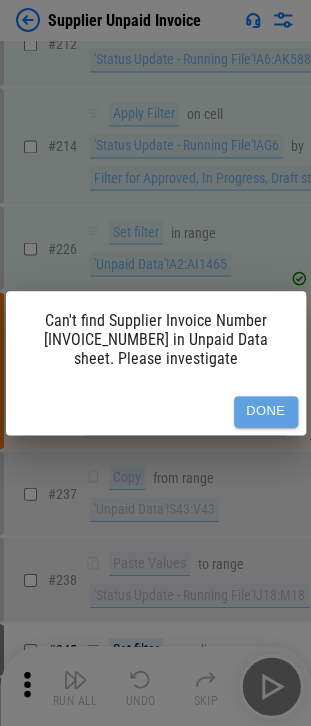 click on "Done" at bounding box center [266, 411] 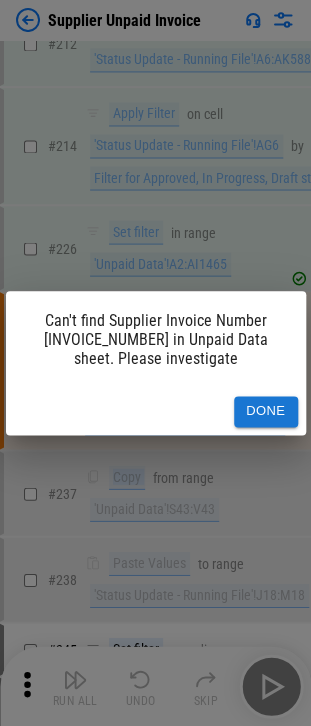 click on "Done" at bounding box center (266, 411) 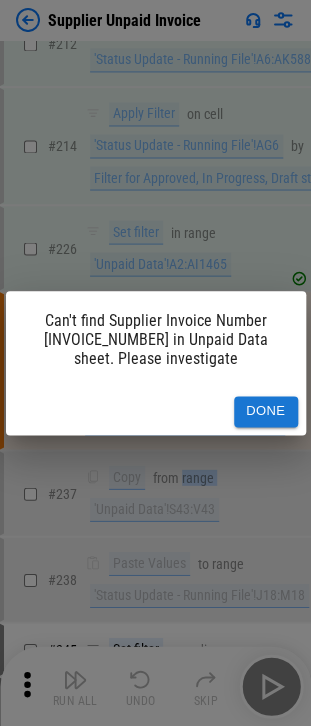 click on "Supplier Unpaid Invoice Find_Supplier_Invoices_-_(Custom).xlsx # 30 Remove Column in range '[Find Supplier Invoices - |Custo]'!C:C # 37 Sort on range '[Find Supplier Invoices - |Custo]'!A1:AH1464 by Sort table by Supplier column # 42 Set filter in range '[Find Supplier Invoices - |Custo]'!A1:AH1464 # 44 Apply Filter on cell '[Find Supplier Invoices - |Custo]'!G1 by Filter Status column by Draft # 48 Set filter in range '[Find Supplier Invoices - |Custo]'!A1:AH1464 # 50 Apply Filter on cell '[Find Supplier Invoices - |Custo]'!C1 by Filter Supplier column for empty values # 54 Manual Change Required Please fill the blanks in the Supplier and Supplier ID columns. then press "Done" in ranges range '[Find Supplier Invoices - |Custo]'!A2:A1464 , range '[Find Supplier Invoices - |Custo]'!B2:B1464 # 59 Set filter pending... # 61 Apply Filter on cell '[Find Supplier Invoices - |Custo]'!G1 by Filter Status column by Draft, Approved, In Progress # 65 Set filter pending... # 67 Apply Filter on cell by # 71 pending... # 76 in #" at bounding box center [155, -5535] 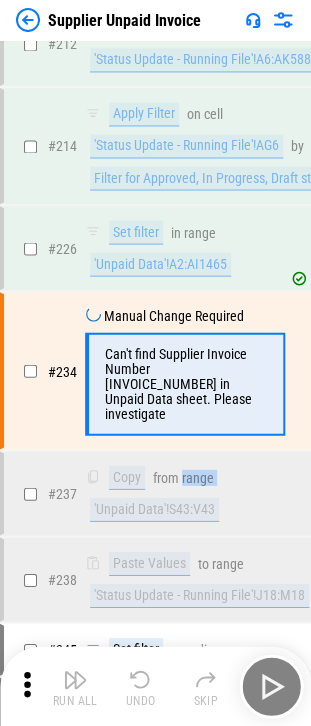 click on "Supplier Unpaid Invoice Find_Supplier_Invoices_-_(Custom).xlsx # 30 Remove Column in range '[Find Supplier Invoices - |Custo]'!C:C # 37 Sort on range '[Find Supplier Invoices - |Custo]'!A1:AH1464 by Sort table by Supplier column # 42 Set filter in range '[Find Supplier Invoices - |Custo]'!A1:AH1464 # 44 Apply Filter on cell '[Find Supplier Invoices - |Custo]'!G1 by Filter Status column by Draft # 48 Set filter in range '[Find Supplier Invoices - |Custo]'!A1:AH1464 # 50 Apply Filter on cell '[Find Supplier Invoices - |Custo]'!C1 by Filter Supplier column for empty values # 54 Manual Change Required Please fill the blanks in the Supplier and Supplier ID columns. then press "Done" in ranges range '[Find Supplier Invoices - |Custo]'!A2:A1464 , range '[Find Supplier Invoices - |Custo]'!B2:B1464 # 59 Set filter pending... # 61 Apply Filter on cell '[Find Supplier Invoices - |Custo]'!G1 by Filter Status column by Draft, Approved, In Progress # 65 Set filter pending... # 67 Apply Filter on cell by # 71 pending... # 76 in #" at bounding box center [155, -5535] 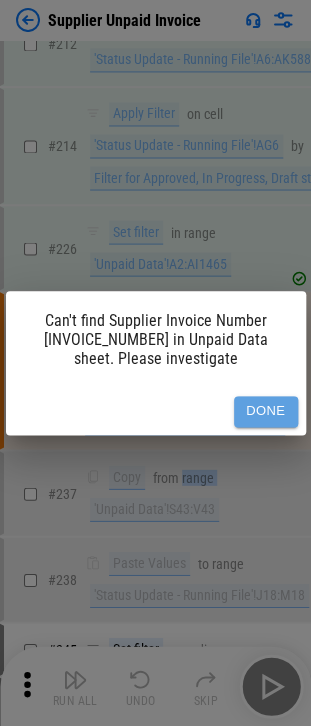 click on "Done" at bounding box center (266, 411) 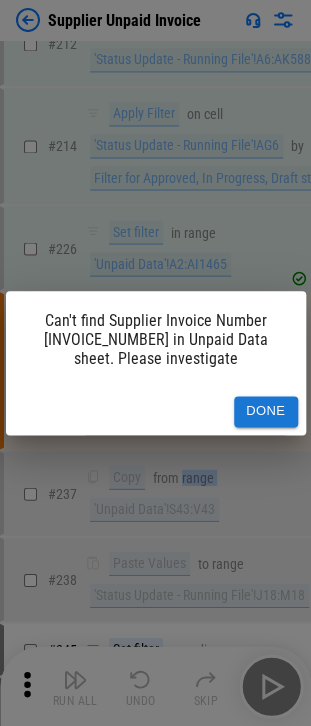 click on "Done" at bounding box center (266, 411) 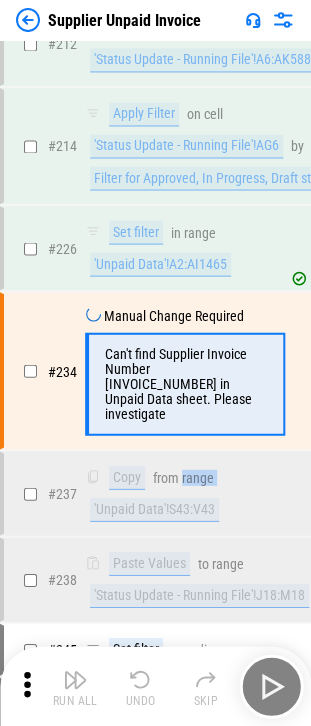 click on "Supplier Unpaid Invoice Find_Supplier_Invoices_-_(Custom).xlsx # 30 Remove Column in range '[Find Supplier Invoices - |Custo]'!C:C # 37 Sort on range '[Find Supplier Invoices - |Custo]'!A1:AH1464 by Sort table by Supplier column # 42 Set filter in range '[Find Supplier Invoices - |Custo]'!A1:AH1464 # 44 Apply Filter on cell '[Find Supplier Invoices - |Custo]'!G1 by Filter Status column by Draft # 48 Set filter in range '[Find Supplier Invoices - |Custo]'!A1:AH1464 # 50 Apply Filter on cell '[Find Supplier Invoices - |Custo]'!C1 by Filter Supplier column for empty values # 54 Manual Change Required Please fill the blanks in the Supplier and Supplier ID columns. then press "Done" in ranges range '[Find Supplier Invoices - |Custo]'!A2:A1464 , range '[Find Supplier Invoices - |Custo]'!B2:B1464 # 59 Set filter pending... # 61 Apply Filter on cell '[Find Supplier Invoices - |Custo]'!G1 by Filter Status column by Draft, Approved, In Progress # 65 Set filter pending... # 67 Apply Filter on cell by # 71 pending... # 76 in #" at bounding box center [155, -5535] 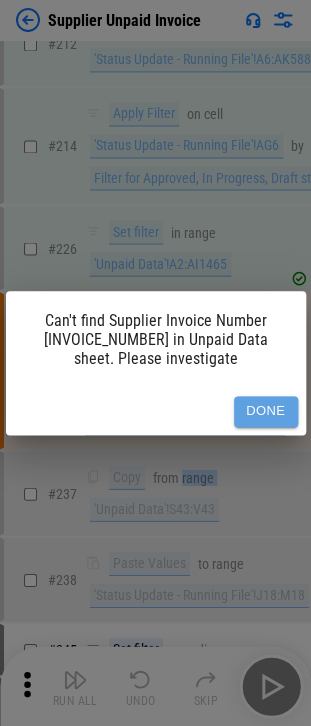 click on "Done" at bounding box center [266, 411] 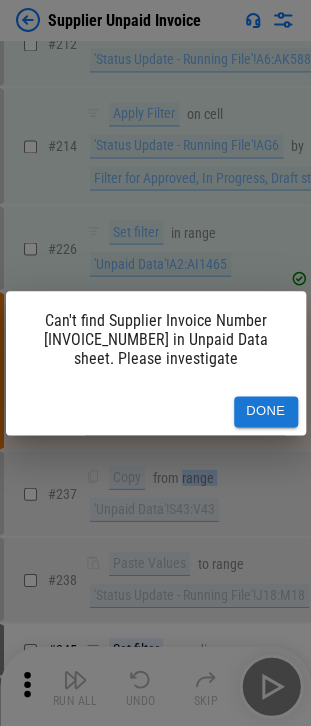 click on "Done" at bounding box center (266, 411) 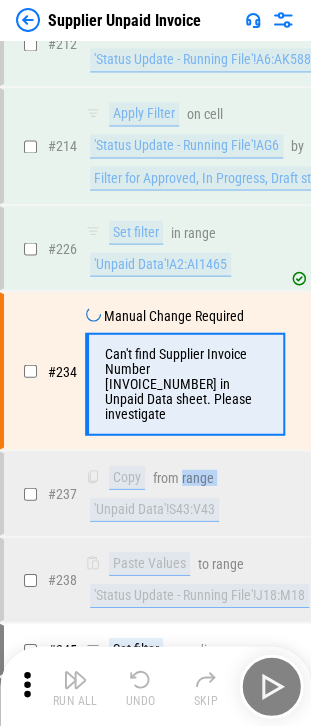 click on "Supplier Unpaid Invoice Find_Supplier_Invoices_-_(Custom).xlsx # 30 Remove Column in range '[Find Supplier Invoices - |Custo]'!C:C # 37 Sort on range '[Find Supplier Invoices - |Custo]'!A1:AH1464 by Sort table by Supplier column # 42 Set filter in range '[Find Supplier Invoices - |Custo]'!A1:AH1464 # 44 Apply Filter on cell '[Find Supplier Invoices - |Custo]'!G1 by Filter Status column by Draft # 48 Set filter in range '[Find Supplier Invoices - |Custo]'!A1:AH1464 # 50 Apply Filter on cell '[Find Supplier Invoices - |Custo]'!C1 by Filter Supplier column for empty values # 54 Manual Change Required Please fill the blanks in the Supplier and Supplier ID columns. then press "Done" in ranges range '[Find Supplier Invoices - |Custo]'!A2:A1464 , range '[Find Supplier Invoices - |Custo]'!B2:B1464 # 59 Set filter pending... # 61 Apply Filter on cell '[Find Supplier Invoices - |Custo]'!G1 by Filter Status column by Draft, Approved, In Progress # 65 Set filter pending... # 67 Apply Filter on cell by # 71 pending... # 76 in #" at bounding box center [155, -5535] 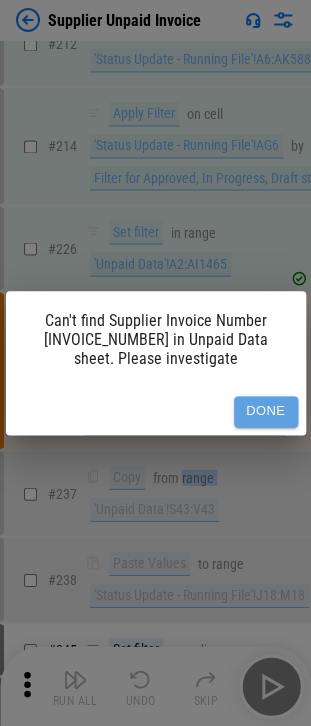 click on "Done" at bounding box center [266, 411] 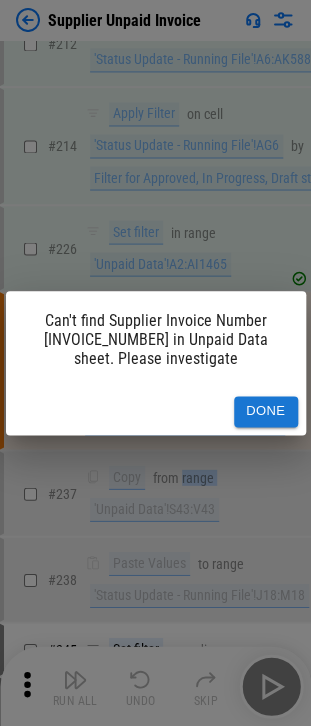 click on "Done" at bounding box center (266, 411) 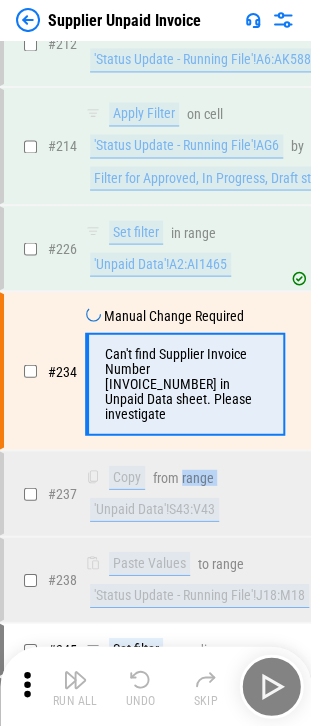 click on "Supplier Unpaid Invoice Find_Supplier_Invoices_-_(Custom).xlsx # 30 Remove Column in range '[Find Supplier Invoices - |Custo]'!C:C # 37 Sort on range '[Find Supplier Invoices - |Custo]'!A1:AH1464 by Sort table by Supplier column # 42 Set filter in range '[Find Supplier Invoices - |Custo]'!A1:AH1464 # 44 Apply Filter on cell '[Find Supplier Invoices - |Custo]'!G1 by Filter Status column by Draft # 48 Set filter in range '[Find Supplier Invoices - |Custo]'!A1:AH1464 # 50 Apply Filter on cell '[Find Supplier Invoices - |Custo]'!C1 by Filter Supplier column for empty values # 54 Manual Change Required Please fill the blanks in the Supplier and Supplier ID columns. then press "Done" in ranges range '[Find Supplier Invoices - |Custo]'!A2:A1464 , range '[Find Supplier Invoices - |Custo]'!B2:B1464 # 59 Set filter pending... # 61 Apply Filter on cell '[Find Supplier Invoices - |Custo]'!G1 by Filter Status column by Draft, Approved, In Progress # 65 Set filter pending... # 67 Apply Filter on cell by # 71 pending... # 76 in #" at bounding box center (155, -5535) 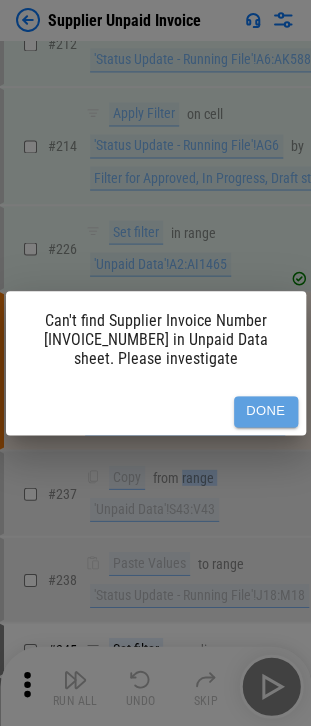 click on "Done" at bounding box center (266, 411) 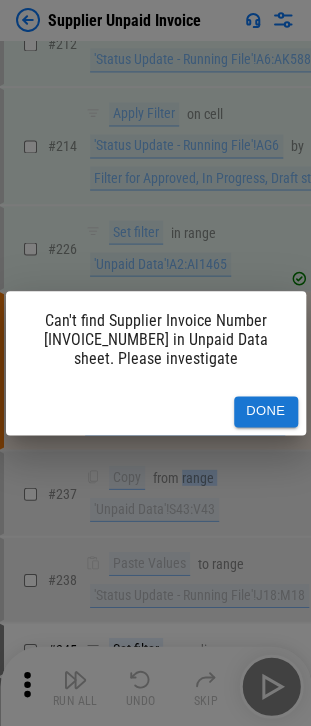 click on "Done" at bounding box center [266, 411] 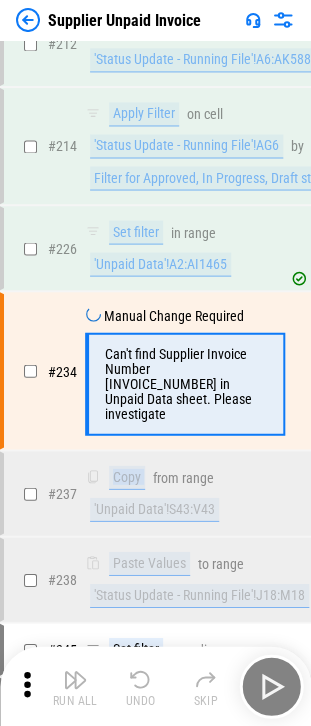click on "Supplier Unpaid Invoice Find_Supplier_Invoices_-_(Custom).xlsx # 30 Remove Column in range '[Find Supplier Invoices - |Custo]'!C:C # 37 Sort on range '[Find Supplier Invoices - |Custo]'!A1:AH1464 by Sort table by Supplier column # 42 Set filter in range '[Find Supplier Invoices - |Custo]'!A1:AH1464 # 44 Apply Filter on cell '[Find Supplier Invoices - |Custo]'!G1 by Filter Status column by Draft # 48 Set filter in range '[Find Supplier Invoices - |Custo]'!A1:AH1464 # 50 Apply Filter on cell '[Find Supplier Invoices - |Custo]'!C1 by Filter Supplier column for empty values # 54 Manual Change Required Please fill the blanks in the Supplier and Supplier ID columns. then press "Done" in ranges range '[Find Supplier Invoices - |Custo]'!A2:A1464 , range '[Find Supplier Invoices - |Custo]'!B2:B1464 # 59 Set filter pending... # 61 Apply Filter on cell '[Find Supplier Invoices - |Custo]'!G1 by Filter Status column by Draft, Approved, In Progress # 65 Set filter pending... # 67 Apply Filter on cell by # 71 pending... # 76 in #" at bounding box center [155, -5535] 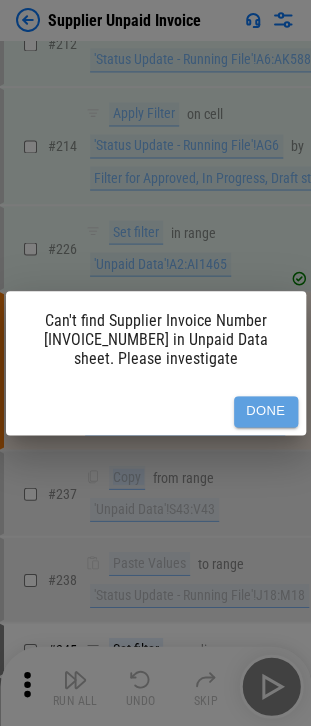 click on "Done" at bounding box center [266, 411] 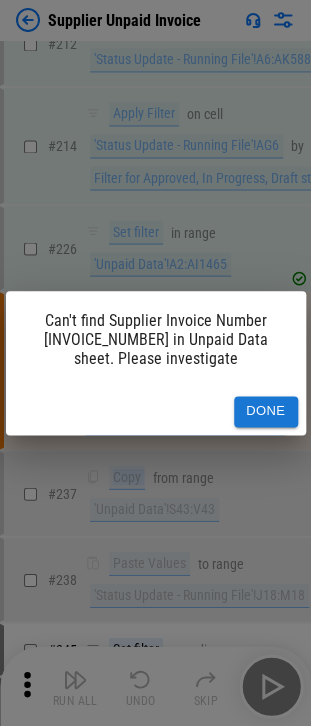 click on "Done" at bounding box center (266, 411) 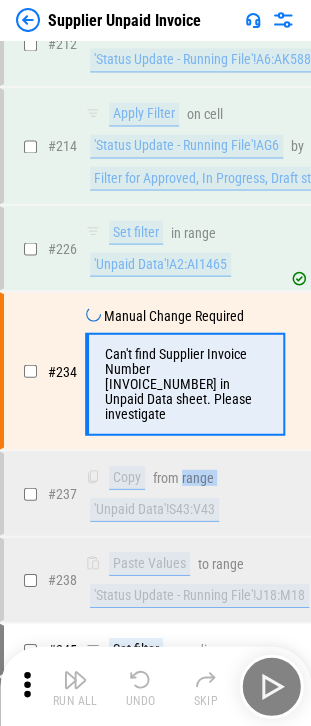 click on "Supplier Unpaid Invoice Find_Supplier_Invoices_-_(Custom).xlsx # 30 Remove Column in range '[Find Supplier Invoices - |Custo]'!C:C # 37 Sort on range '[Find Supplier Invoices - |Custo]'!A1:AH1464 by Sort table by Supplier column # 42 Set filter in range '[Find Supplier Invoices - |Custo]'!A1:AH1464 # 44 Apply Filter on cell '[Find Supplier Invoices - |Custo]'!G1 by Filter Status column by Draft # 48 Set filter in range '[Find Supplier Invoices - |Custo]'!A1:AH1464 # 50 Apply Filter on cell '[Find Supplier Invoices - |Custo]'!C1 by Filter Supplier column for empty values # 54 Manual Change Required Please fill the blanks in the Supplier and Supplier ID columns. then press "Done" in ranges range '[Find Supplier Invoices - |Custo]'!A2:A1464 , range '[Find Supplier Invoices - |Custo]'!B2:B1464 # 59 Set filter pending... # 61 Apply Filter on cell '[Find Supplier Invoices - |Custo]'!G1 by Filter Status column by Draft, Approved, In Progress # 65 Set filter pending... # 67 Apply Filter on cell by # 71 pending... # 76 in #" at bounding box center [155, -5535] 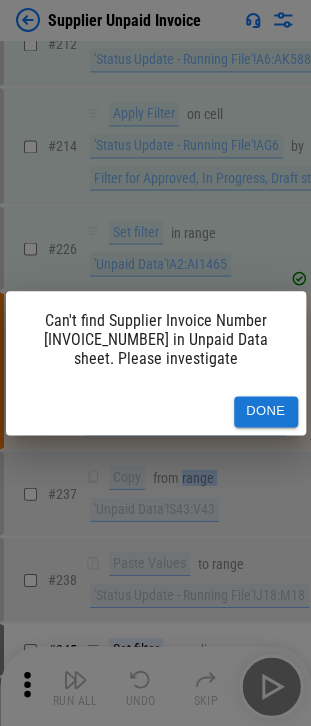 click on "Done" at bounding box center (266, 411) 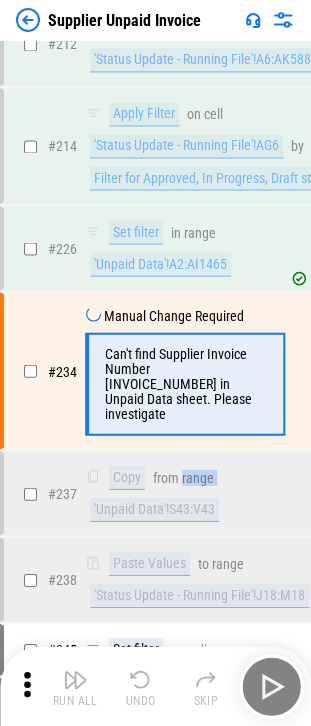 click on "Supplier Unpaid Invoice  Find_Supplier_Invoices_-_(Custom).xlsx # 30 Remove Column in range 'Find Supplier Invoices - |Custo'!C:C # 37 Sort on range 'Find Supplier Invoices - |Custo'!A1:AH1464 by Sort table by Supplier column # 42 Set filter in range 'Find Supplier Invoices - |Custo'!A1:AH1464 # 44 Apply Filter on cell 'Find Supplier Invoices - |Custo'!G1 by Filter Status column by Draft # 48 Set filter in range 'Find Supplier Invoices - |Custo'!A1:AH1464 # 50 Apply Filter on cell 'Find Supplier Invoices - |Custo'!C1 by Filter Supplier column for empty values # 54 Manual Change Required Please fill the blanks in the Supplier and Supplier ID columns. then press "Done" in ranges range 'Find Supplier Invoices - |Custo'!A2:A1464 ,  range 'Find Supplier Invoices - |Custo'!B2:B1464 # 59 Set filter pending... # 61 Apply Filter on cell 'Find Supplier Invoices - |Custo'!G1 by Filter Status column by Draft, Approved, In Progress # 65 Set filter pending... # 67 Apply Filter on cell by # 71 pending... # 76 in #" at bounding box center (155, -5535) 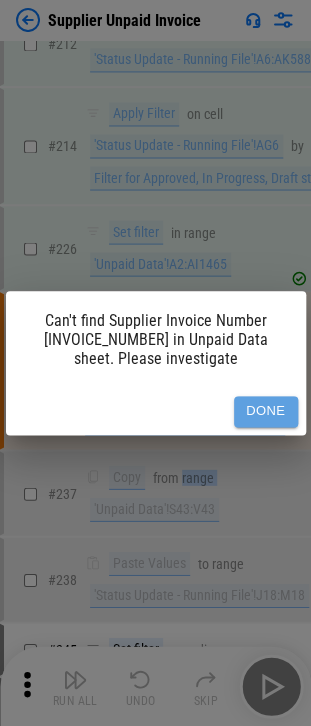 click on "Done" at bounding box center (266, 411) 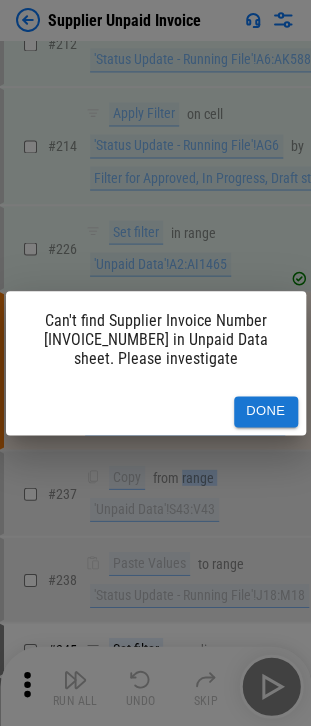 click on "Done" at bounding box center (266, 411) 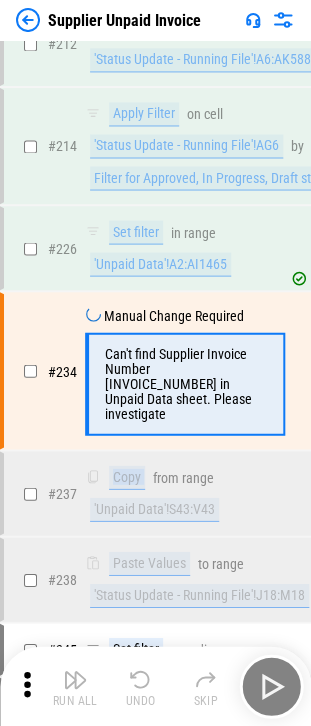 click on "Supplier Unpaid Invoice  Find_Supplier_Invoices_-_(Custom).xlsx # 30 Remove Column in range 'Find Supplier Invoices - |Custo'!C:C # 37 Sort on range 'Find Supplier Invoices - |Custo'!A1:AH1464 by Sort table by Supplier column # 42 Set filter in range 'Find Supplier Invoices - |Custo'!A1:AH1464 # 44 Apply Filter on cell 'Find Supplier Invoices - |Custo'!G1 by Filter Status column by Draft # 48 Set filter in range 'Find Supplier Invoices - |Custo'!A1:AH1464 # 50 Apply Filter on cell 'Find Supplier Invoices - |Custo'!C1 by Filter Supplier column for empty values # 54 Manual Change Required Please fill the blanks in the Supplier and Supplier ID columns. then press "Done" in ranges range 'Find Supplier Invoices - |Custo'!A2:A1464 ,  range 'Find Supplier Invoices - |Custo'!B2:B1464 # 59 Set filter pending... # 61 Apply Filter on cell 'Find Supplier Invoices - |Custo'!G1 by Filter Status column by Draft, Approved, In Progress # 65 Set filter pending... # 67 Apply Filter on cell by # 71 pending... # 76 in #" at bounding box center (155, -5535) 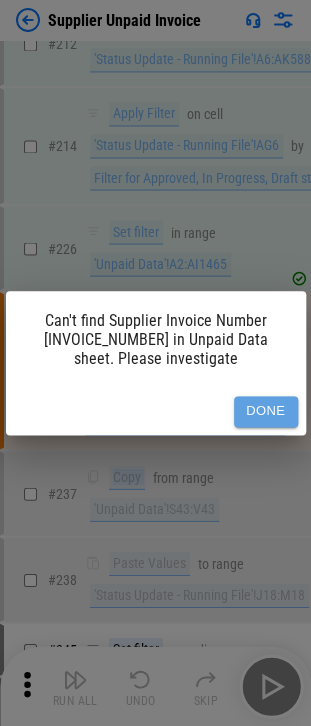 click on "Done" at bounding box center [266, 411] 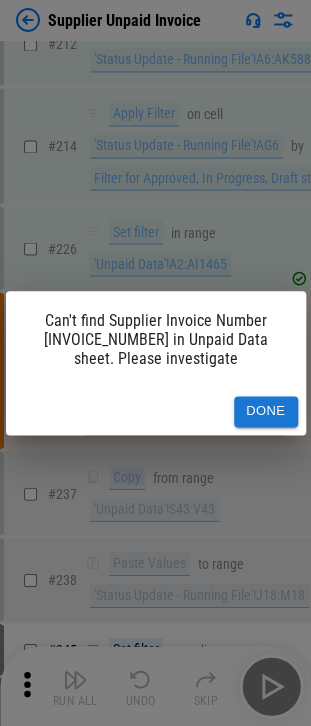 click on "Done" at bounding box center (266, 411) 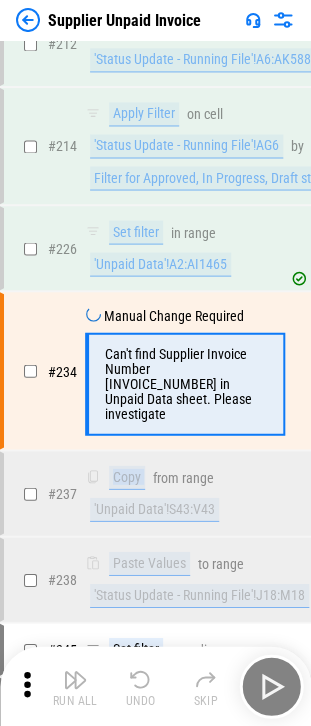 click on "Supplier Unpaid Invoice  Find_Supplier_Invoices_-_(Custom).xlsx # 30 Remove Column in range 'Find Supplier Invoices - |Custo'!C:C # 37 Sort on range 'Find Supplier Invoices - |Custo'!A1:AH1464 by Sort table by Supplier column # 42 Set filter in range 'Find Supplier Invoices - |Custo'!A1:AH1464 # 44 Apply Filter on cell 'Find Supplier Invoices - |Custo'!G1 by Filter Status column by Draft # 48 Set filter in range 'Find Supplier Invoices - |Custo'!A1:AH1464 # 50 Apply Filter on cell 'Find Supplier Invoices - |Custo'!C1 by Filter Supplier column for empty values # 54 Manual Change Required Please fill the blanks in the Supplier and Supplier ID columns. then press "Done" in ranges range 'Find Supplier Invoices - |Custo'!A2:A1464 ,  range 'Find Supplier Invoices - |Custo'!B2:B1464 # 59 Set filter pending... # 61 Apply Filter on cell 'Find Supplier Invoices - |Custo'!G1 by Filter Status column by Draft, Approved, In Progress # 65 Set filter pending... # 67 Apply Filter on cell by # 71 pending... # 76 in #" at bounding box center (155, -5535) 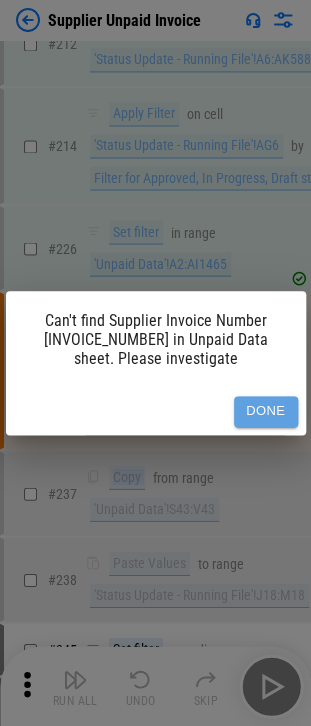 click on "Done" at bounding box center (266, 411) 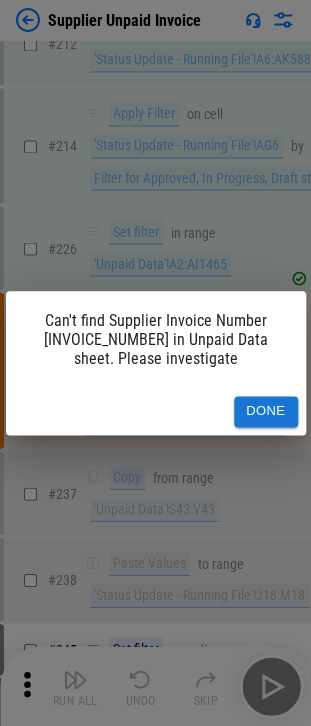 click on "Done" at bounding box center (266, 411) 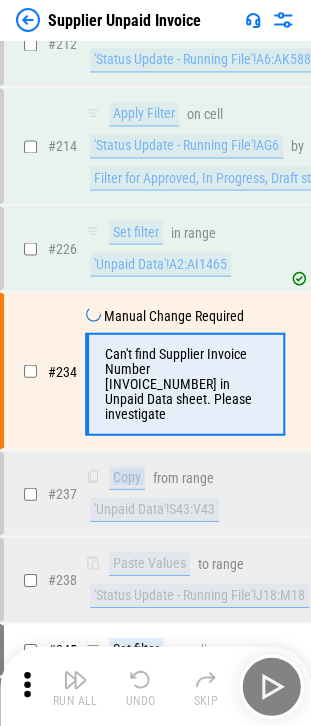click on "Supplier Unpaid Invoice  Find_Supplier_Invoices_-_(Custom).xlsx # 30 Remove Column in range 'Find Supplier Invoices - |Custo'!C:C # 37 Sort on range 'Find Supplier Invoices - |Custo'!A1:AH1464 by Sort table by Supplier column # 42 Set filter in range 'Find Supplier Invoices - |Custo'!A1:AH1464 # 44 Apply Filter on cell 'Find Supplier Invoices - |Custo'!G1 by Filter Status column by Draft # 48 Set filter in range 'Find Supplier Invoices - |Custo'!A1:AH1464 # 50 Apply Filter on cell 'Find Supplier Invoices - |Custo'!C1 by Filter Supplier column for empty values # 54 Manual Change Required Please fill the blanks in the Supplier and Supplier ID columns. then press "Done" in ranges range 'Find Supplier Invoices - |Custo'!A2:A1464 ,  range 'Find Supplier Invoices - |Custo'!B2:B1464 # 59 Set filter pending... # 61 Apply Filter on cell 'Find Supplier Invoices - |Custo'!G1 by Filter Status column by Draft, Approved, In Progress # 65 Set filter pending... # 67 Apply Filter on cell by # 71 pending... # 76 in #" at bounding box center [155, -5535] 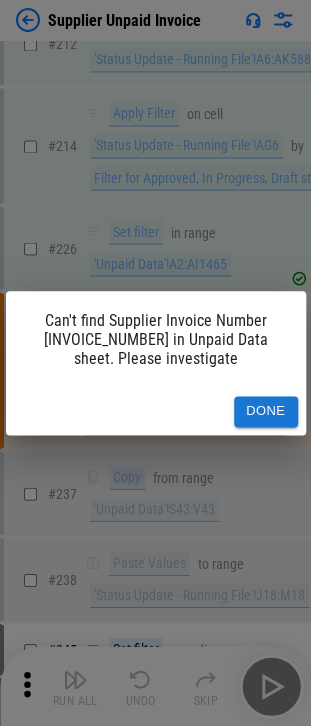 click on "Done" at bounding box center [266, 411] 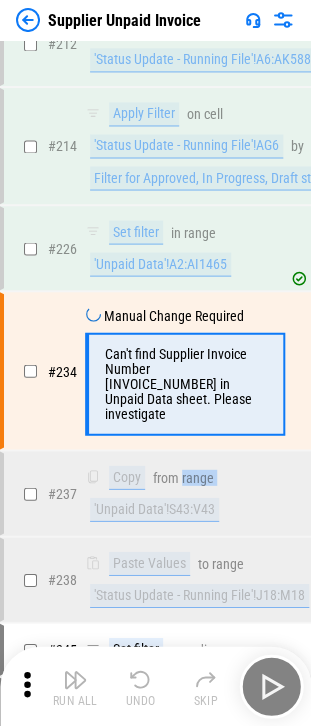 click on "Copy from range 'Unpaid Data'!S43:V43" at bounding box center [185, 493] 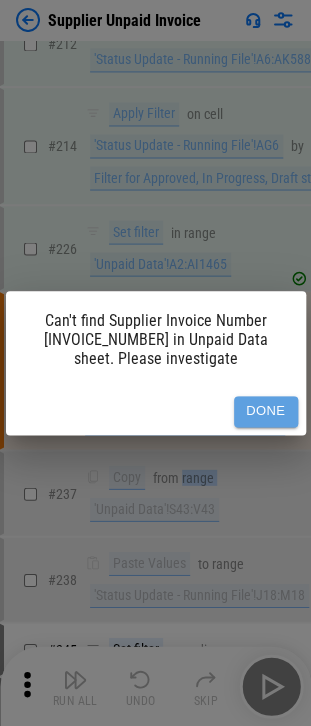 click on "Done" at bounding box center (266, 411) 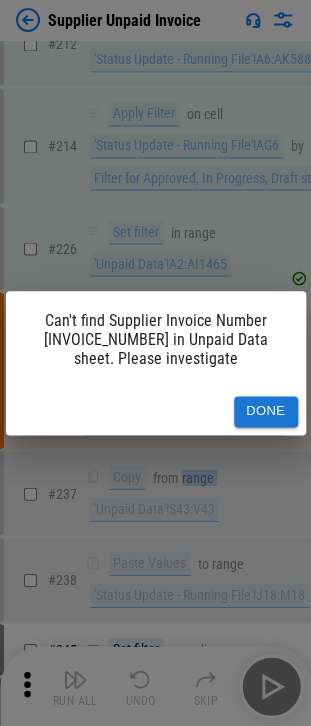 click on "Done" at bounding box center (266, 411) 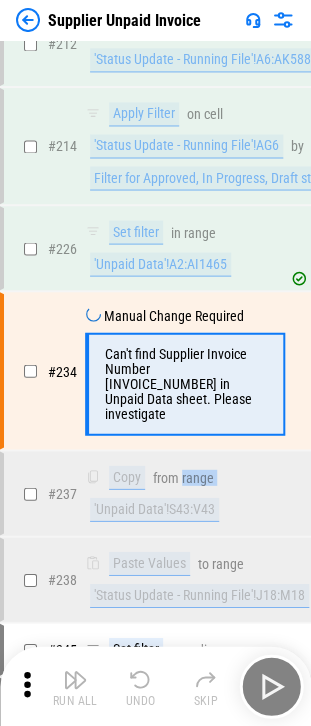 click on "# 237 Copy from range 'Unpaid Data'!S43:V43" at bounding box center [154, 493] 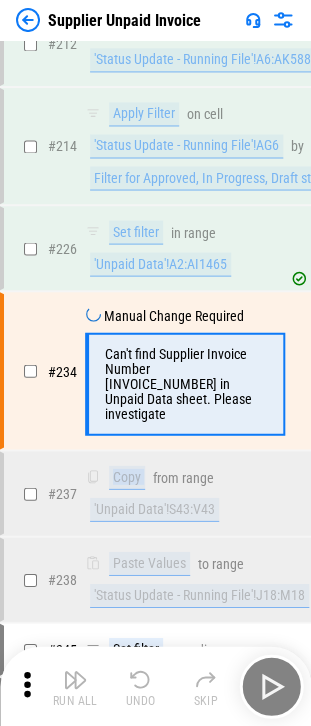 click on "Supplier Unpaid Invoice  Find_Supplier_Invoices_-_(Custom).xlsx # 30 Remove Column in range 'Find Supplier Invoices - |Custo'!C:C # 37 Sort on range 'Find Supplier Invoices - |Custo'!A1:AH1464 by Sort table by Supplier column # 42 Set filter in range 'Find Supplier Invoices - |Custo'!A1:AH1464 # 44 Apply Filter on cell 'Find Supplier Invoices - |Custo'!G1 by Filter Status column by Draft # 48 Set filter in range 'Find Supplier Invoices - |Custo'!A1:AH1464 # 50 Apply Filter on cell 'Find Supplier Invoices - |Custo'!C1 by Filter Supplier column for empty values # 54 Manual Change Required Please fill the blanks in the Supplier and Supplier ID columns. then press "Done" in ranges range 'Find Supplier Invoices - |Custo'!A2:A1464 ,  range 'Find Supplier Invoices - |Custo'!B2:B1464 # 59 Set filter pending... # 61 Apply Filter on cell 'Find Supplier Invoices - |Custo'!G1 by Filter Status column by Draft, Approved, In Progress # 65 Set filter pending... # 67 Apply Filter on cell by # 71 pending... # 76 in #" at bounding box center (155, -5535) 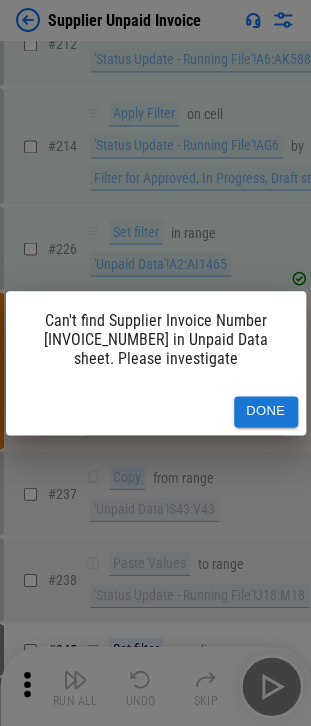 click on "Done" at bounding box center [266, 411] 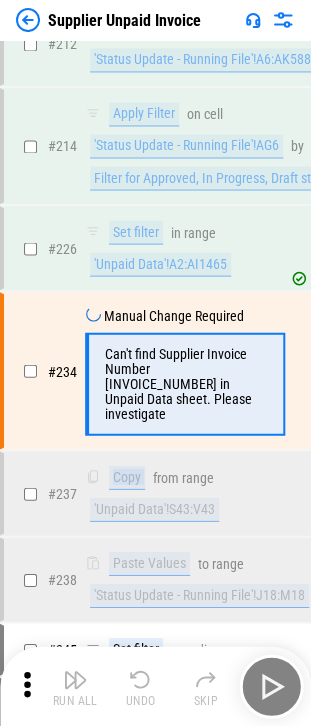 click on "Supplier Unpaid Invoice  Find_Supplier_Invoices_-_(Custom).xlsx # 30 Remove Column in range 'Find Supplier Invoices - |Custo'!C:C # 37 Sort on range 'Find Supplier Invoices - |Custo'!A1:AH1464 by Sort table by Supplier column # 42 Set filter in range 'Find Supplier Invoices - |Custo'!A1:AH1464 # 44 Apply Filter on cell 'Find Supplier Invoices - |Custo'!G1 by Filter Status column by Draft # 48 Set filter in range 'Find Supplier Invoices - |Custo'!A1:AH1464 # 50 Apply Filter on cell 'Find Supplier Invoices - |Custo'!C1 by Filter Supplier column for empty values # 54 Manual Change Required Please fill the blanks in the Supplier and Supplier ID columns. then press "Done" in ranges range 'Find Supplier Invoices - |Custo'!A2:A1464 ,  range 'Find Supplier Invoices - |Custo'!B2:B1464 # 59 Set filter pending... # 61 Apply Filter on cell 'Find Supplier Invoices - |Custo'!G1 by Filter Status column by Draft, Approved, In Progress # 65 Set filter pending... # 67 Apply Filter on cell by # 71 pending... # 76 in #" at bounding box center [155, -5535] 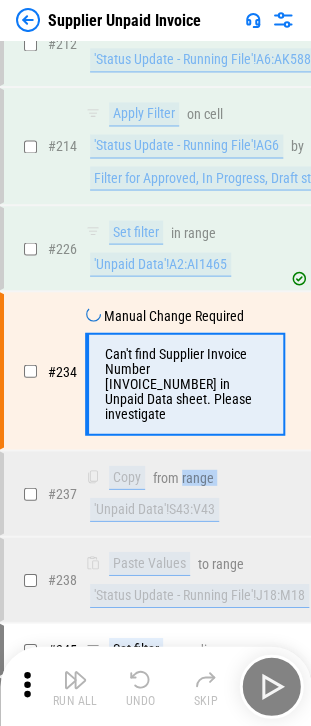 click on "Supplier Unpaid Invoice  Find_Supplier_Invoices_-_(Custom).xlsx # 30 Remove Column in range 'Find Supplier Invoices - |Custo'!C:C # 37 Sort on range 'Find Supplier Invoices - |Custo'!A1:AH1464 by Sort table by Supplier column # 42 Set filter in range 'Find Supplier Invoices - |Custo'!A1:AH1464 # 44 Apply Filter on cell 'Find Supplier Invoices - |Custo'!G1 by Filter Status column by Draft # 48 Set filter in range 'Find Supplier Invoices - |Custo'!A1:AH1464 # 50 Apply Filter on cell 'Find Supplier Invoices - |Custo'!C1 by Filter Supplier column for empty values # 54 Manual Change Required Please fill the blanks in the Supplier and Supplier ID columns. then press "Done" in ranges range 'Find Supplier Invoices - |Custo'!A2:A1464 ,  range 'Find Supplier Invoices - |Custo'!B2:B1464 # 59 Set filter pending... # 61 Apply Filter on cell 'Find Supplier Invoices - |Custo'!G1 by Filter Status column by Draft, Approved, In Progress # 65 Set filter pending... # 67 Apply Filter on cell by # 71 pending... # 76 in #" at bounding box center (155, -5535) 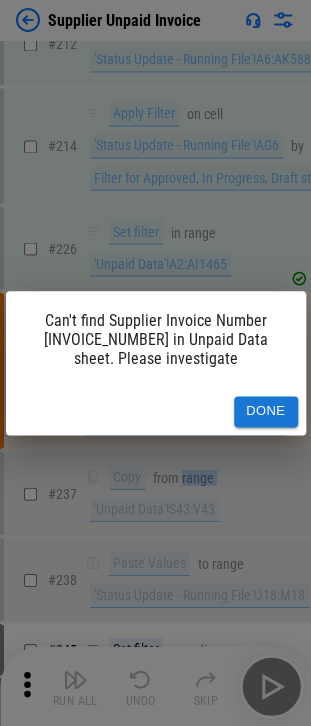 click on "Done" at bounding box center (266, 411) 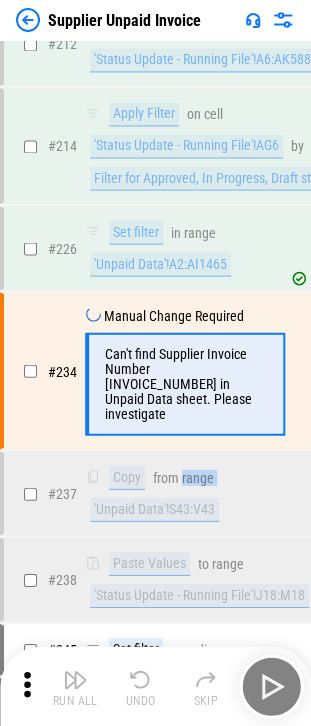 click on "# 237 Copy from range 'Unpaid Data'!S43:V43" at bounding box center (154, 493) 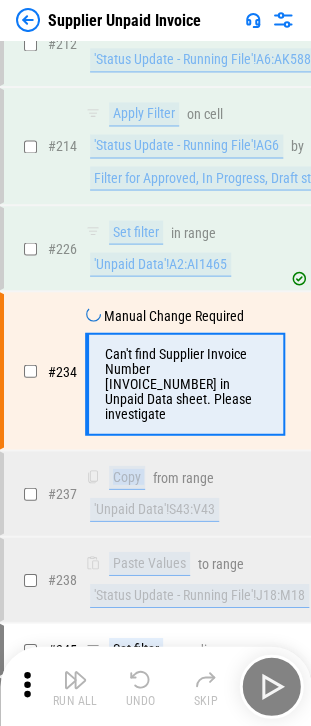 click on "Supplier Unpaid Invoice  Find_Supplier_Invoices_-_(Custom).xlsx # 30 Remove Column in range 'Find Supplier Invoices - |Custo'!C:C # 37 Sort on range 'Find Supplier Invoices - |Custo'!A1:AH1464 by Sort table by Supplier column # 42 Set filter in range 'Find Supplier Invoices - |Custo'!A1:AH1464 # 44 Apply Filter on cell 'Find Supplier Invoices - |Custo'!G1 by Filter Status column by Draft # 48 Set filter in range 'Find Supplier Invoices - |Custo'!A1:AH1464 # 50 Apply Filter on cell 'Find Supplier Invoices - |Custo'!C1 by Filter Supplier column for empty values # 54 Manual Change Required Please fill the blanks in the Supplier and Supplier ID columns. then press "Done" in ranges range 'Find Supplier Invoices - |Custo'!A2:A1464 ,  range 'Find Supplier Invoices - |Custo'!B2:B1464 # 59 Set filter pending... # 61 Apply Filter on cell 'Find Supplier Invoices - |Custo'!G1 by Filter Status column by Draft, Approved, In Progress # 65 Set filter pending... # 67 Apply Filter on cell by # 71 pending... # 76 in #" at bounding box center [155, -5535] 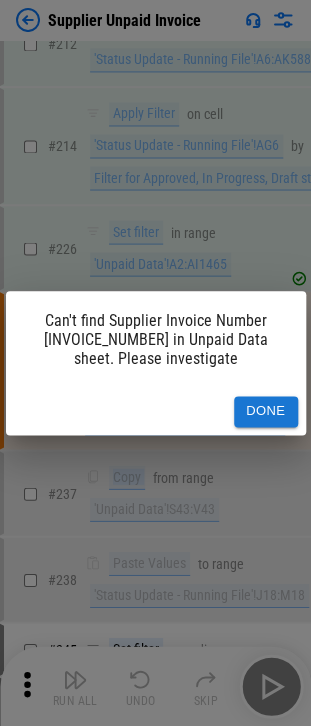 click on "Done" at bounding box center (266, 411) 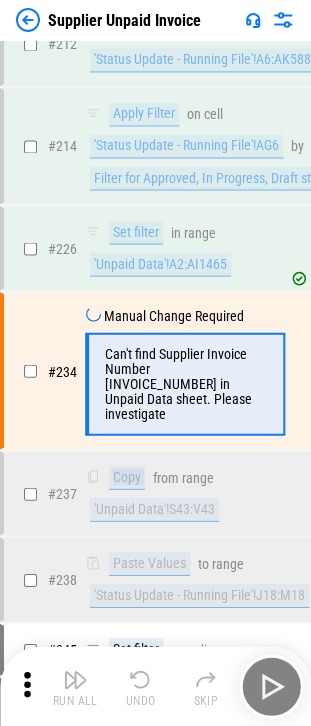 click on "Supplier Unpaid Invoice  Find_Supplier_Invoices_-_(Custom).xlsx # 30 Remove Column in range 'Find Supplier Invoices - |Custo'!C:C # 37 Sort on range 'Find Supplier Invoices - |Custo'!A1:AH1464 by Sort table by Supplier column # 42 Set filter in range 'Find Supplier Invoices - |Custo'!A1:AH1464 # 44 Apply Filter on cell 'Find Supplier Invoices - |Custo'!G1 by Filter Status column by Draft # 48 Set filter in range 'Find Supplier Invoices - |Custo'!A1:AH1464 # 50 Apply Filter on cell 'Find Supplier Invoices - |Custo'!C1 by Filter Supplier column for empty values # 54 Manual Change Required Please fill the blanks in the Supplier and Supplier ID columns. then press "Done" in ranges range 'Find Supplier Invoices - |Custo'!A2:A1464 ,  range 'Find Supplier Invoices - |Custo'!B2:B1464 # 59 Set filter pending... # 61 Apply Filter on cell 'Find Supplier Invoices - |Custo'!G1 by Filter Status column by Draft, Approved, In Progress # 65 Set filter pending... # 67 Apply Filter on cell by # 71 pending... # 76 in #" at bounding box center (155, -5535) 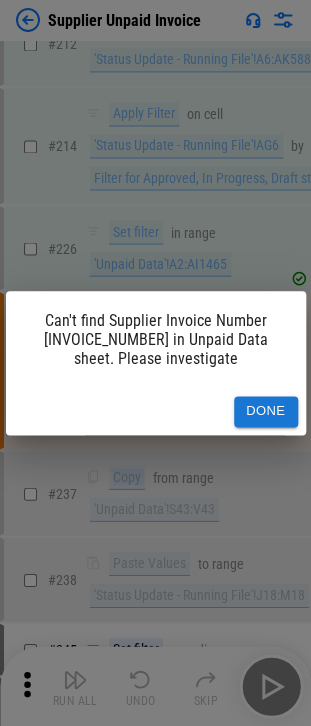 click on "Done" at bounding box center [266, 411] 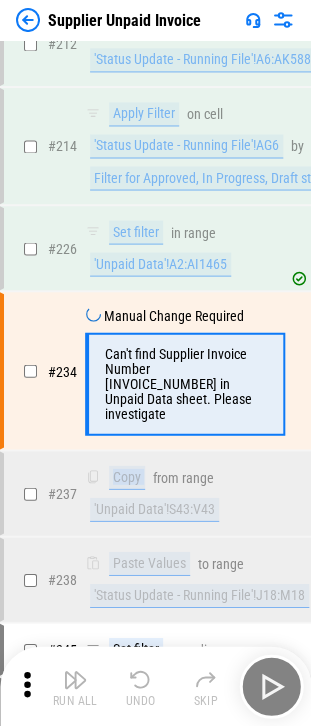 click on "Supplier Unpaid Invoice  Find_Supplier_Invoices_-_(Custom).xlsx # 30 Remove Column in range 'Find Supplier Invoices - |Custo'!C:C # 37 Sort on range 'Find Supplier Invoices - |Custo'!A1:AH1464 by Sort table by Supplier column # 42 Set filter in range 'Find Supplier Invoices - |Custo'!A1:AH1464 # 44 Apply Filter on cell 'Find Supplier Invoices - |Custo'!G1 by Filter Status column by Draft # 48 Set filter in range 'Find Supplier Invoices - |Custo'!A1:AH1464 # 50 Apply Filter on cell 'Find Supplier Invoices - |Custo'!C1 by Filter Supplier column for empty values # 54 Manual Change Required Please fill the blanks in the Supplier and Supplier ID columns. then press "Done" in ranges range 'Find Supplier Invoices - |Custo'!A2:A1464 ,  range 'Find Supplier Invoices - |Custo'!B2:B1464 # 59 Set filter pending... # 61 Apply Filter on cell 'Find Supplier Invoices - |Custo'!G1 by Filter Status column by Draft, Approved, In Progress # 65 Set filter pending... # 67 Apply Filter on cell by # 71 pending... # 76 in #" at bounding box center [155, -5535] 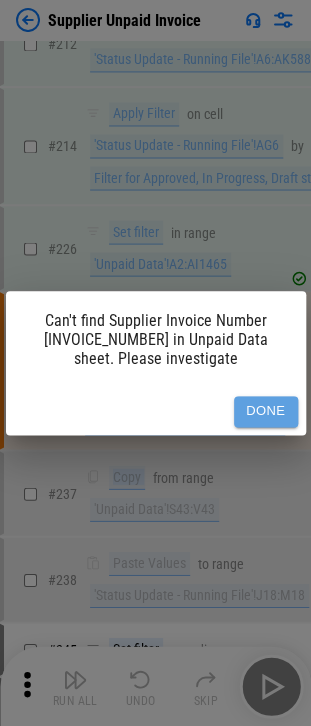 click on "Done" at bounding box center (266, 411) 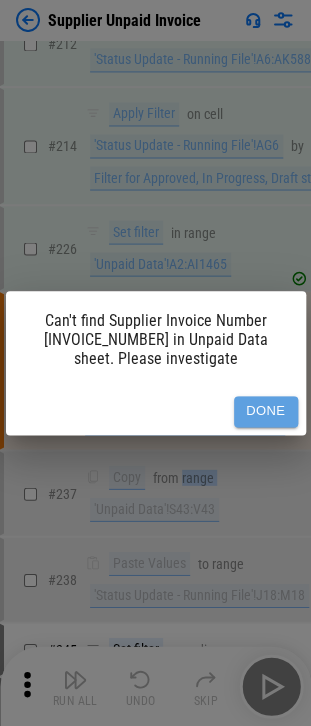 click on "Copy from range 'Unpaid Data'!S43:V43" at bounding box center (185, 493) 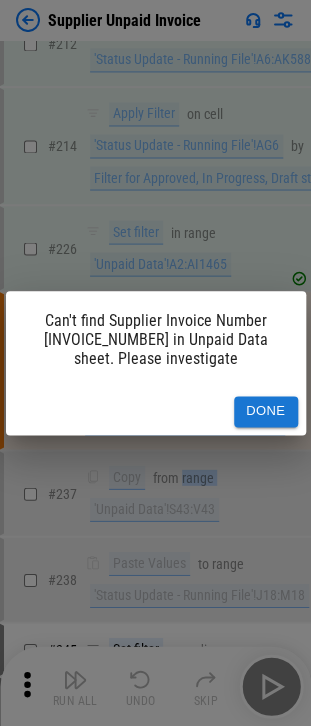 click on "Done" at bounding box center [266, 411] 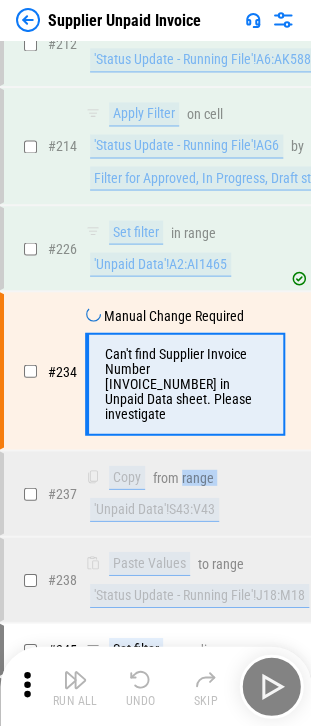 click on "Supplier Unpaid Invoice  Find_Supplier_Invoices_-_(Custom).xlsx # 30 Remove Column in range 'Find Supplier Invoices - |Custo'!C:C # 37 Sort on range 'Find Supplier Invoices - |Custo'!A1:AH1464 by Sort table by Supplier column # 42 Set filter in range 'Find Supplier Invoices - |Custo'!A1:AH1464 # 44 Apply Filter on cell 'Find Supplier Invoices - |Custo'!G1 by Filter Status column by Draft # 48 Set filter in range 'Find Supplier Invoices - |Custo'!A1:AH1464 # 50 Apply Filter on cell 'Find Supplier Invoices - |Custo'!C1 by Filter Supplier column for empty values # 54 Manual Change Required Please fill the blanks in the Supplier and Supplier ID columns. then press "Done" in ranges range 'Find Supplier Invoices - |Custo'!A2:A1464 ,  range 'Find Supplier Invoices - |Custo'!B2:B1464 # 59 Set filter pending... # 61 Apply Filter on cell 'Find Supplier Invoices - |Custo'!G1 by Filter Status column by Draft, Approved, In Progress # 65 Set filter pending... # 67 Apply Filter on cell by # 71 pending... # 76 in #" at bounding box center [155, -5535] 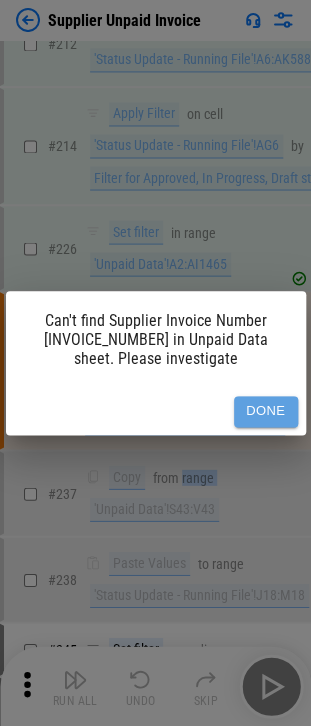 click on "Done" at bounding box center [266, 411] 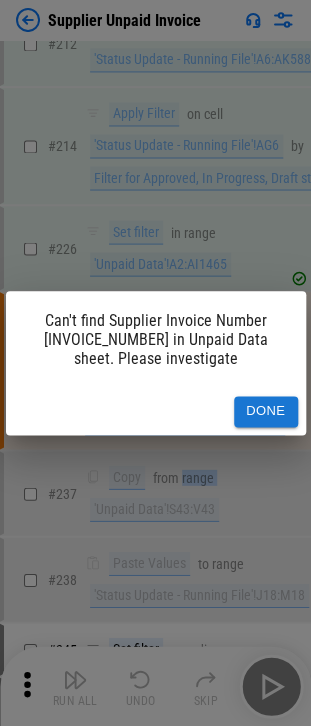 click on "Done" at bounding box center (266, 411) 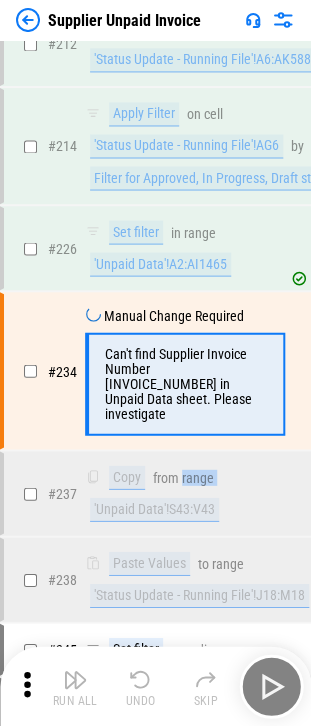 click on "Supplier Unpaid Invoice  Find_Supplier_Invoices_-_(Custom).xlsx # 30 Remove Column in range 'Find Supplier Invoices - |Custo'!C:C # 37 Sort on range 'Find Supplier Invoices - |Custo'!A1:AH1464 by Sort table by Supplier column # 42 Set filter in range 'Find Supplier Invoices - |Custo'!A1:AH1464 # 44 Apply Filter on cell 'Find Supplier Invoices - |Custo'!G1 by Filter Status column by Draft # 48 Set filter in range 'Find Supplier Invoices - |Custo'!A1:AH1464 # 50 Apply Filter on cell 'Find Supplier Invoices - |Custo'!C1 by Filter Supplier column for empty values # 54 Manual Change Required Please fill the blanks in the Supplier and Supplier ID columns. then press "Done" in ranges range 'Find Supplier Invoices - |Custo'!A2:A1464 ,  range 'Find Supplier Invoices - |Custo'!B2:B1464 # 59 Set filter pending... # 61 Apply Filter on cell 'Find Supplier Invoices - |Custo'!G1 by Filter Status column by Draft, Approved, In Progress # 65 Set filter pending... # 67 Apply Filter on cell by # 71 pending... # 76 in #" at bounding box center [155, -5535] 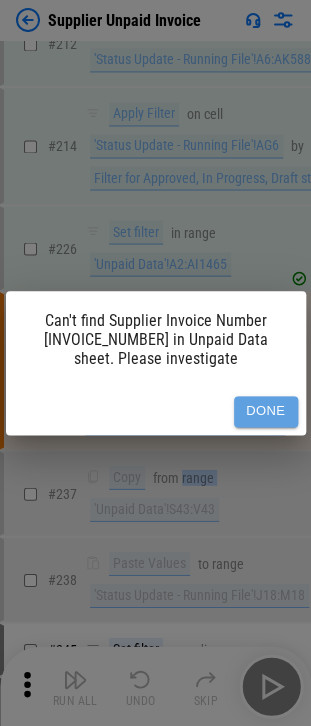click on "Done" at bounding box center (266, 411) 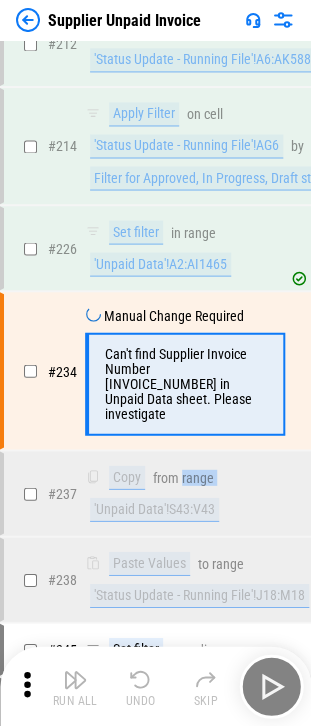 click on "Copy from range 'Unpaid Data'!S43:V43" at bounding box center (185, 493) 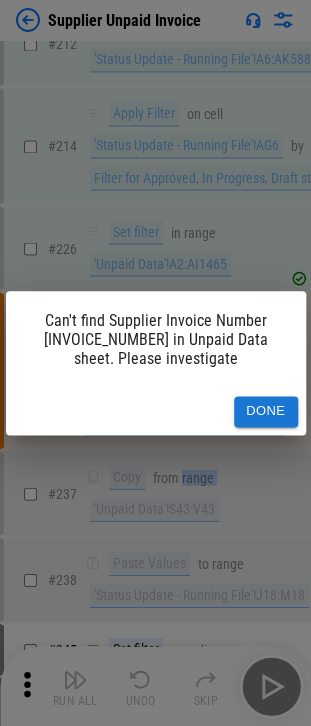 click on "Done" at bounding box center [266, 411] 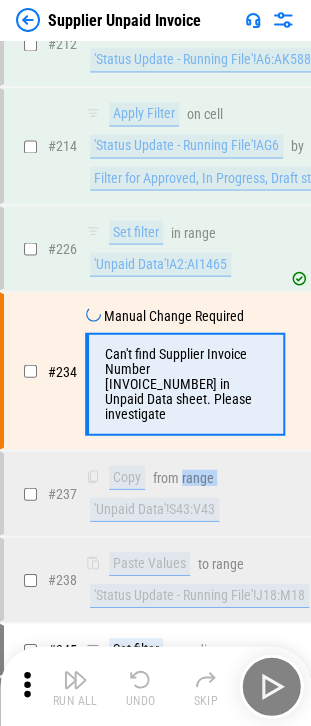 click on "Supplier Unpaid Invoice  Find_Supplier_Invoices_-_(Custom).xlsx # 30 Remove Column in range 'Find Supplier Invoices - |Custo'!C:C # 37 Sort on range 'Find Supplier Invoices - |Custo'!A1:AH1464 by Sort table by Supplier column # 42 Set filter in range 'Find Supplier Invoices - |Custo'!A1:AH1464 # 44 Apply Filter on cell 'Find Supplier Invoices - |Custo'!G1 by Filter Status column by Draft # 48 Set filter in range 'Find Supplier Invoices - |Custo'!A1:AH1464 # 50 Apply Filter on cell 'Find Supplier Invoices - |Custo'!C1 by Filter Supplier column for empty values # 54 Manual Change Required Please fill the blanks in the Supplier and Supplier ID columns. then press "Done" in ranges range 'Find Supplier Invoices - |Custo'!A2:A1464 ,  range 'Find Supplier Invoices - |Custo'!B2:B1464 # 59 Set filter pending... # 61 Apply Filter on cell 'Find Supplier Invoices - |Custo'!G1 by Filter Status column by Draft, Approved, In Progress # 65 Set filter pending... # 67 Apply Filter on cell by # 71 pending... # 76 in #" at bounding box center [155, -5535] 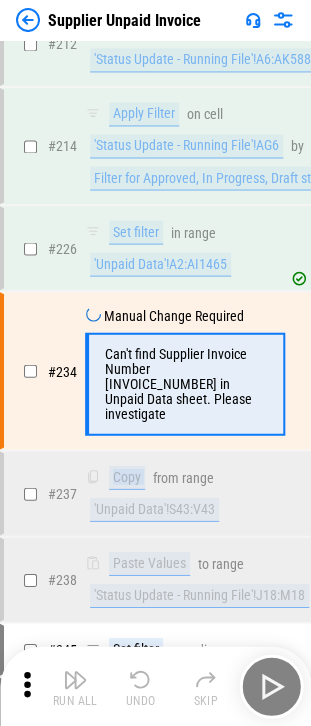 click on "Supplier Unpaid Invoice  Find_Supplier_Invoices_-_(Custom).xlsx # 30 Remove Column in range 'Find Supplier Invoices - |Custo'!C:C # 37 Sort on range 'Find Supplier Invoices - |Custo'!A1:AH1464 by Sort table by Supplier column # 42 Set filter in range 'Find Supplier Invoices - |Custo'!A1:AH1464 # 44 Apply Filter on cell 'Find Supplier Invoices - |Custo'!G1 by Filter Status column by Draft # 48 Set filter in range 'Find Supplier Invoices - |Custo'!A1:AH1464 # 50 Apply Filter on cell 'Find Supplier Invoices - |Custo'!C1 by Filter Supplier column for empty values # 54 Manual Change Required Please fill the blanks in the Supplier and Supplier ID columns. then press "Done" in ranges range 'Find Supplier Invoices - |Custo'!A2:A1464 ,  range 'Find Supplier Invoices - |Custo'!B2:B1464 # 59 Set filter pending... # 61 Apply Filter on cell 'Find Supplier Invoices - |Custo'!G1 by Filter Status column by Draft, Approved, In Progress # 65 Set filter pending... # 67 Apply Filter on cell by # 71 pending... # 76 in #" at bounding box center (155, -5535) 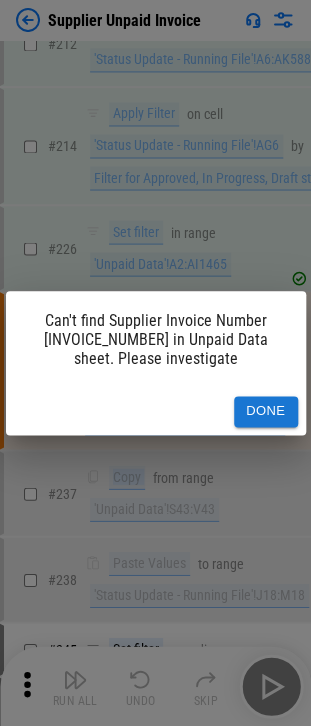 click on "Done" at bounding box center (266, 411) 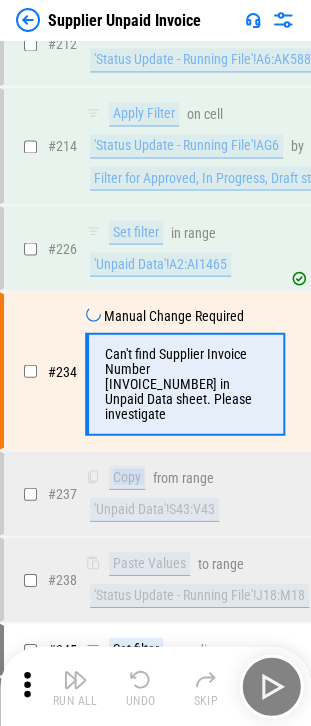 click on "Supplier Unpaid Invoice  Find_Supplier_Invoices_-_(Custom).xlsx # 30 Remove Column in range 'Find Supplier Invoices - |Custo'!C:C # 37 Sort on range 'Find Supplier Invoices - |Custo'!A1:AH1464 by Sort table by Supplier column # 42 Set filter in range 'Find Supplier Invoices - |Custo'!A1:AH1464 # 44 Apply Filter on cell 'Find Supplier Invoices - |Custo'!G1 by Filter Status column by Draft # 48 Set filter in range 'Find Supplier Invoices - |Custo'!A1:AH1464 # 50 Apply Filter on cell 'Find Supplier Invoices - |Custo'!C1 by Filter Supplier column for empty values # 54 Manual Change Required Please fill the blanks in the Supplier and Supplier ID columns. then press "Done" in ranges range 'Find Supplier Invoices - |Custo'!A2:A1464 ,  range 'Find Supplier Invoices - |Custo'!B2:B1464 # 59 Set filter pending... # 61 Apply Filter on cell 'Find Supplier Invoices - |Custo'!G1 by Filter Status column by Draft, Approved, In Progress # 65 Set filter pending... # 67 Apply Filter on cell by # 71 pending... # 76 in #" at bounding box center (155, -5535) 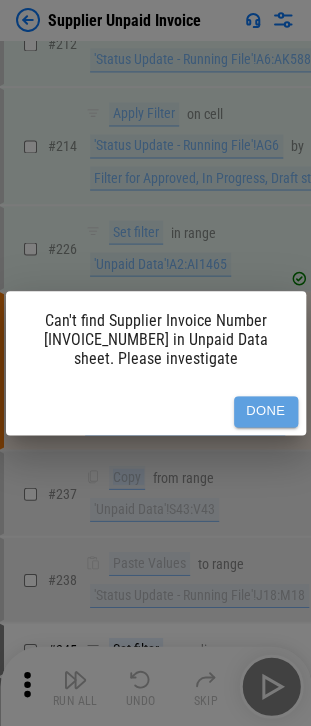 click on "Done" at bounding box center [266, 411] 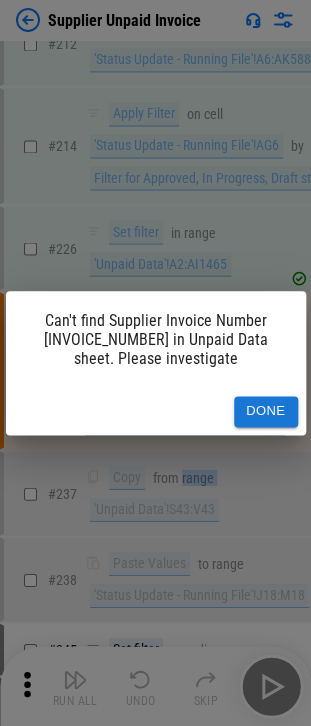 click on "Supplier Unpaid Invoice  Find_Supplier_Invoices_-_(Custom).xlsx # 30 Remove Column in range 'Find Supplier Invoices - |Custo'!C:C # 37 Sort on range 'Find Supplier Invoices - |Custo'!A1:AH1464 by Sort table by Supplier column # 42 Set filter in range 'Find Supplier Invoices - |Custo'!A1:AH1464 # 44 Apply Filter on cell 'Find Supplier Invoices - |Custo'!G1 by Filter Status column by Draft # 48 Set filter in range 'Find Supplier Invoices - |Custo'!A1:AH1464 # 50 Apply Filter on cell 'Find Supplier Invoices - |Custo'!C1 by Filter Supplier column for empty values # 54 Manual Change Required Please fill the blanks in the Supplier and Supplier ID columns. then press "Done" in ranges range 'Find Supplier Invoices - |Custo'!A2:A1464 ,  range 'Find Supplier Invoices - |Custo'!B2:B1464 # 59 Set filter pending... # 61 Apply Filter on cell 'Find Supplier Invoices - |Custo'!G1 by Filter Status column by Draft, Approved, In Progress # 65 Set filter pending... # 67 Apply Filter on cell by # 71 pending... # 76 in #" at bounding box center [155, -5535] 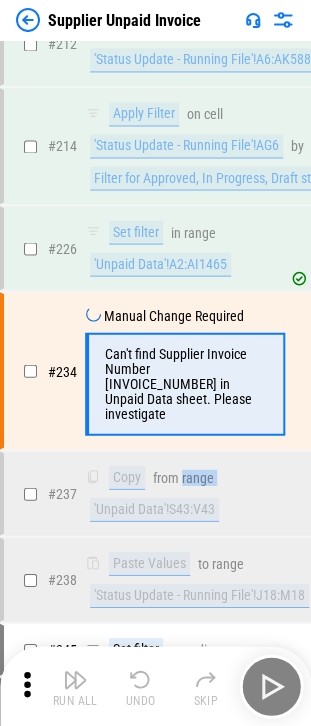 click on "Supplier Unpaid Invoice  Find_Supplier_Invoices_-_(Custom).xlsx # 30 Remove Column in range 'Find Supplier Invoices - |Custo'!C:C # 37 Sort on range 'Find Supplier Invoices - |Custo'!A1:AH1464 by Sort table by Supplier column # 42 Set filter in range 'Find Supplier Invoices - |Custo'!A1:AH1464 # 44 Apply Filter on cell 'Find Supplier Invoices - |Custo'!G1 by Filter Status column by Draft # 48 Set filter in range 'Find Supplier Invoices - |Custo'!A1:AH1464 # 50 Apply Filter on cell 'Find Supplier Invoices - |Custo'!C1 by Filter Supplier column for empty values # 54 Manual Change Required Please fill the blanks in the Supplier and Supplier ID columns. then press "Done" in ranges range 'Find Supplier Invoices - |Custo'!A2:A1464 ,  range 'Find Supplier Invoices - |Custo'!B2:B1464 # 59 Set filter pending... # 61 Apply Filter on cell 'Find Supplier Invoices - |Custo'!G1 by Filter Status column by Draft, Approved, In Progress # 65 Set filter pending... # 67 Apply Filter on cell by # 71 pending... # 76 in #" at bounding box center [155, -5535] 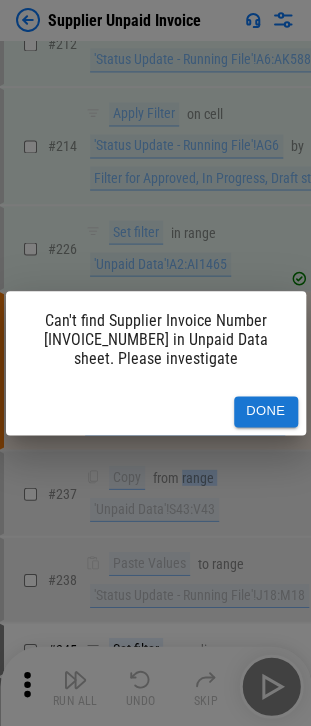 click on "Done" at bounding box center (266, 411) 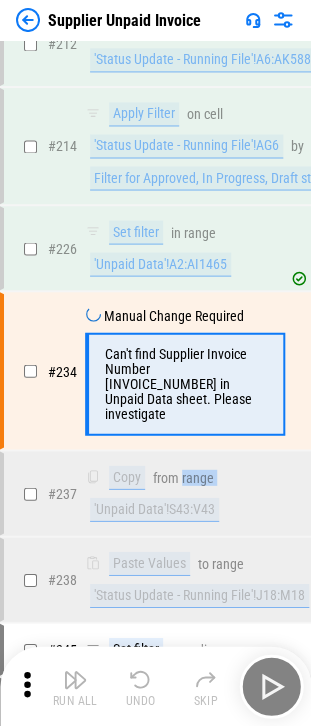 click on "Supplier Unpaid Invoice  Find_Supplier_Invoices_-_(Custom).xlsx # 30 Remove Column in range 'Find Supplier Invoices - |Custo'!C:C # 37 Sort on range 'Find Supplier Invoices - |Custo'!A1:AH1464 by Sort table by Supplier column # 42 Set filter in range 'Find Supplier Invoices - |Custo'!A1:AH1464 # 44 Apply Filter on cell 'Find Supplier Invoices - |Custo'!G1 by Filter Status column by Draft # 48 Set filter in range 'Find Supplier Invoices - |Custo'!A1:AH1464 # 50 Apply Filter on cell 'Find Supplier Invoices - |Custo'!C1 by Filter Supplier column for empty values # 54 Manual Change Required Please fill the blanks in the Supplier and Supplier ID columns. then press "Done" in ranges range 'Find Supplier Invoices - |Custo'!A2:A1464 ,  range 'Find Supplier Invoices - |Custo'!B2:B1464 # 59 Set filter pending... # 61 Apply Filter on cell 'Find Supplier Invoices - |Custo'!G1 by Filter Status column by Draft, Approved, In Progress # 65 Set filter pending... # 67 Apply Filter on cell by # 71 pending... # 76 in #" at bounding box center (155, -5535) 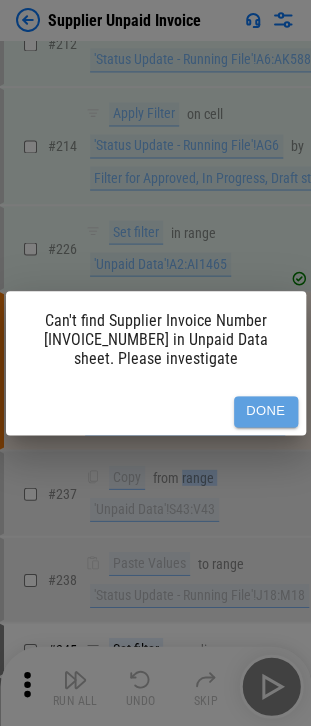 click on "Done" at bounding box center [266, 411] 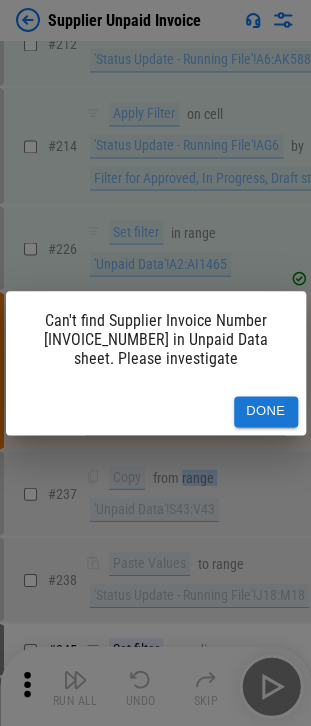 click on "Done" at bounding box center (266, 411) 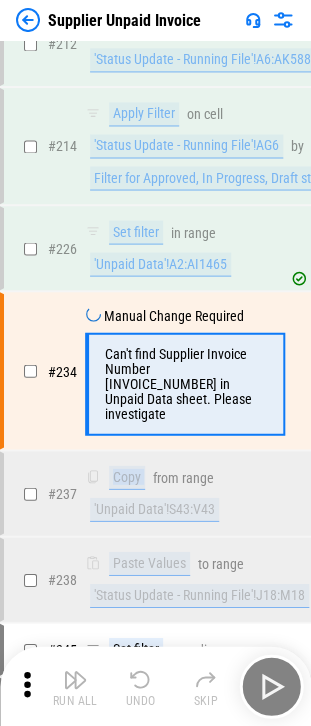 click on "Supplier Unpaid Invoice  Find_Supplier_Invoices_-_(Custom).xlsx # 30 Remove Column in range 'Find Supplier Invoices - |Custo'!C:C # 37 Sort on range 'Find Supplier Invoices - |Custo'!A1:AH1464 by Sort table by Supplier column # 42 Set filter in range 'Find Supplier Invoices - |Custo'!A1:AH1464 # 44 Apply Filter on cell 'Find Supplier Invoices - |Custo'!G1 by Filter Status column by Draft # 48 Set filter in range 'Find Supplier Invoices - |Custo'!A1:AH1464 # 50 Apply Filter on cell 'Find Supplier Invoices - |Custo'!C1 by Filter Supplier column for empty values # 54 Manual Change Required Please fill the blanks in the Supplier and Supplier ID columns. then press "Done" in ranges range 'Find Supplier Invoices - |Custo'!A2:A1464 ,  range 'Find Supplier Invoices - |Custo'!B2:B1464 # 59 Set filter pending... # 61 Apply Filter on cell 'Find Supplier Invoices - |Custo'!G1 by Filter Status column by Draft, Approved, In Progress # 65 Set filter pending... # 67 Apply Filter on cell by # 71 pending... # 76 in #" at bounding box center [155, -5535] 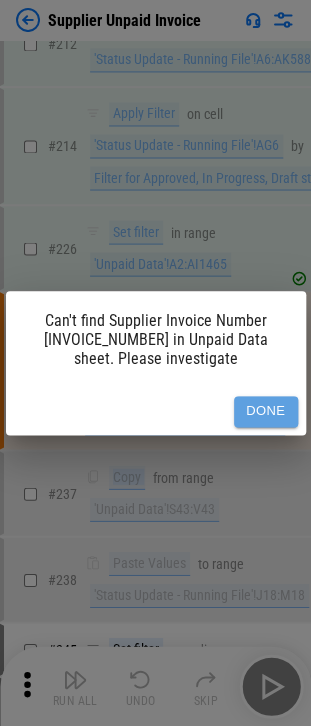 click on "Done" at bounding box center [266, 411] 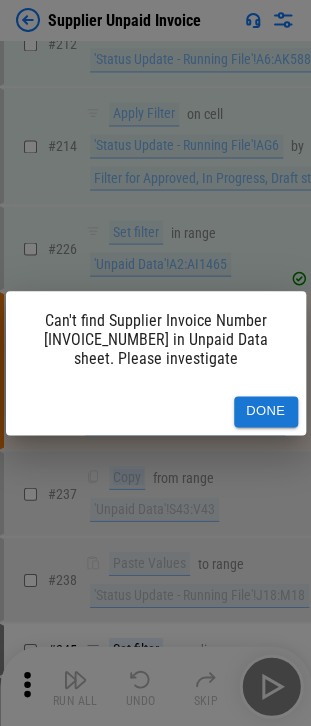 click on "Supplier Unpaid Invoice  Find_Supplier_Invoices_-_(Custom).xlsx # 30 Remove Column in range 'Find Supplier Invoices - |Custo'!C:C # 37 Sort on range 'Find Supplier Invoices - |Custo'!A1:AH1464 by Sort table by Supplier column # 42 Set filter in range 'Find Supplier Invoices - |Custo'!A1:AH1464 # 44 Apply Filter on cell 'Find Supplier Invoices - |Custo'!G1 by Filter Status column by Draft # 48 Set filter in range 'Find Supplier Invoices - |Custo'!A1:AH1464 # 50 Apply Filter on cell 'Find Supplier Invoices - |Custo'!C1 by Filter Supplier column for empty values # 54 Manual Change Required Please fill the blanks in the Supplier and Supplier ID columns. then press "Done" in ranges range 'Find Supplier Invoices - |Custo'!A2:A1464 ,  range 'Find Supplier Invoices - |Custo'!B2:B1464 # 59 Set filter pending... # 61 Apply Filter on cell 'Find Supplier Invoices - |Custo'!G1 by Filter Status column by Draft, Approved, In Progress # 65 Set filter pending... # 67 Apply Filter on cell by # 71 pending... # 76 in #" at bounding box center (155, -5535) 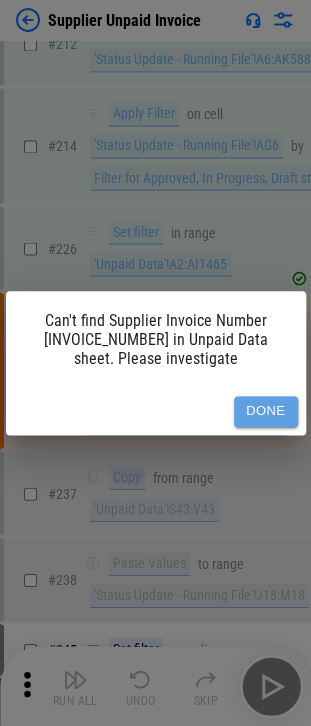 click on "Done" at bounding box center [266, 411] 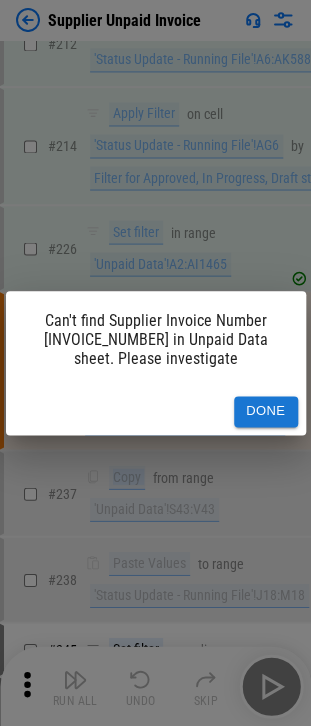 click on "Done" at bounding box center (266, 411) 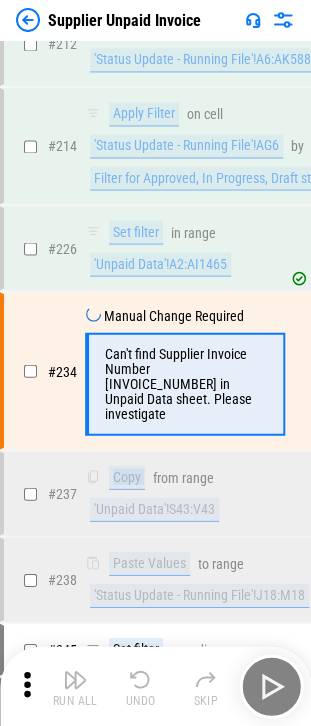 click on "Supplier Unpaid Invoice  Find_Supplier_Invoices_-_(Custom).xlsx # 30 Remove Column in range 'Find Supplier Invoices - |Custo'!C:C # 37 Sort on range 'Find Supplier Invoices - |Custo'!A1:AH1464 by Sort table by Supplier column # 42 Set filter in range 'Find Supplier Invoices - |Custo'!A1:AH1464 # 44 Apply Filter on cell 'Find Supplier Invoices - |Custo'!G1 by Filter Status column by Draft # 48 Set filter in range 'Find Supplier Invoices - |Custo'!A1:AH1464 # 50 Apply Filter on cell 'Find Supplier Invoices - |Custo'!C1 by Filter Supplier column for empty values # 54 Manual Change Required Please fill the blanks in the Supplier and Supplier ID columns. then press "Done" in ranges range 'Find Supplier Invoices - |Custo'!A2:A1464 ,  range 'Find Supplier Invoices - |Custo'!B2:B1464 # 59 Set filter pending... # 61 Apply Filter on cell 'Find Supplier Invoices - |Custo'!G1 by Filter Status column by Draft, Approved, In Progress # 65 Set filter pending... # 67 Apply Filter on cell by # 71 pending... # 76 in #" at bounding box center (155, -5535) 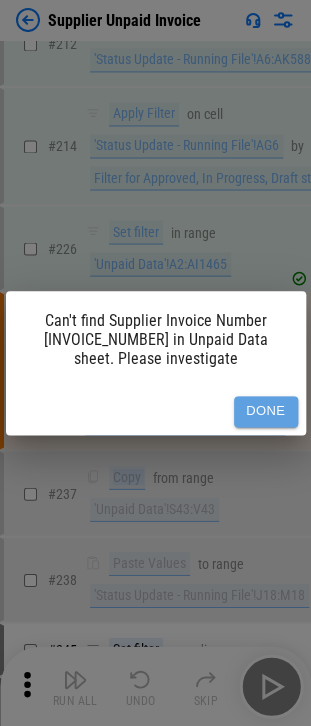 click on "Done" at bounding box center (266, 411) 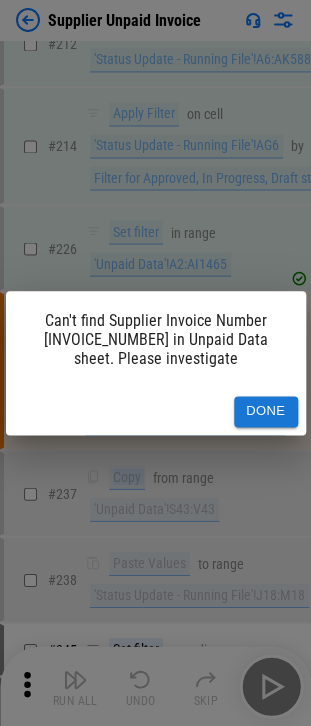 click on "Supplier Unpaid Invoice  Find_Supplier_Invoices_-_(Custom).xlsx # 30 Remove Column in range 'Find Supplier Invoices - |Custo'!C:C # 37 Sort on range 'Find Supplier Invoices - |Custo'!A1:AH1464 by Sort table by Supplier column # 42 Set filter in range 'Find Supplier Invoices - |Custo'!A1:AH1464 # 44 Apply Filter on cell 'Find Supplier Invoices - |Custo'!G1 by Filter Status column by Draft # 48 Set filter in range 'Find Supplier Invoices - |Custo'!A1:AH1464 # 50 Apply Filter on cell 'Find Supplier Invoices - |Custo'!C1 by Filter Supplier column for empty values # 54 Manual Change Required Please fill the blanks in the Supplier and Supplier ID columns. then press "Done" in ranges range 'Find Supplier Invoices - |Custo'!A2:A1464 ,  range 'Find Supplier Invoices - |Custo'!B2:B1464 # 59 Set filter pending... # 61 Apply Filter on cell 'Find Supplier Invoices - |Custo'!G1 by Filter Status column by Draft, Approved, In Progress # 65 Set filter pending... # 67 Apply Filter on cell by # 71 pending... # 76 in #" at bounding box center [155, -5535] 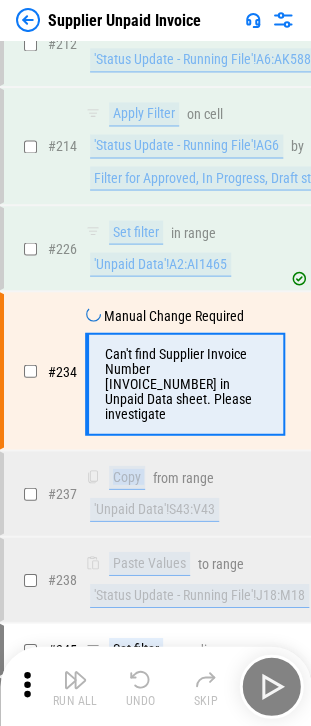 click on "Supplier Unpaid Invoice  Find_Supplier_Invoices_-_(Custom).xlsx # 30 Remove Column in range 'Find Supplier Invoices - |Custo'!C:C # 37 Sort on range 'Find Supplier Invoices - |Custo'!A1:AH1464 by Sort table by Supplier column # 42 Set filter in range 'Find Supplier Invoices - |Custo'!A1:AH1464 # 44 Apply Filter on cell 'Find Supplier Invoices - |Custo'!G1 by Filter Status column by Draft # 48 Set filter in range 'Find Supplier Invoices - |Custo'!A1:AH1464 # 50 Apply Filter on cell 'Find Supplier Invoices - |Custo'!C1 by Filter Supplier column for empty values # 54 Manual Change Required Please fill the blanks in the Supplier and Supplier ID columns. then press "Done" in ranges range 'Find Supplier Invoices - |Custo'!A2:A1464 ,  range 'Find Supplier Invoices - |Custo'!B2:B1464 # 59 Set filter pending... # 61 Apply Filter on cell 'Find Supplier Invoices - |Custo'!G1 by Filter Status column by Draft, Approved, In Progress # 65 Set filter pending... # 67 Apply Filter on cell by # 71 pending... # 76 in #" at bounding box center (155, -5535) 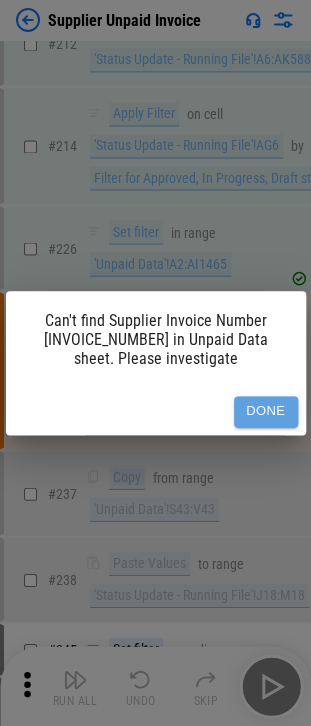 click on "Done" at bounding box center (266, 411) 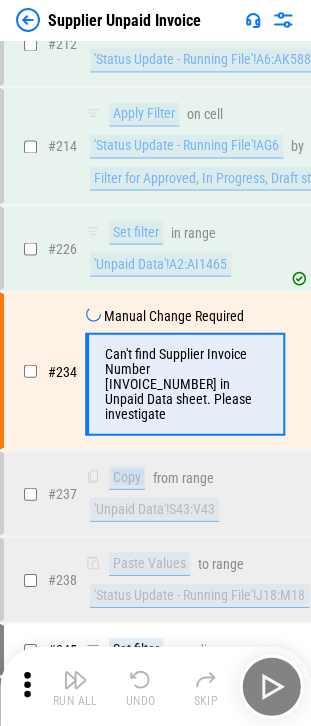 click on "Supplier Unpaid Invoice  Find_Supplier_Invoices_-_(Custom).xlsx # 30 Remove Column in range 'Find Supplier Invoices - |Custo'!C:C # 37 Sort on range 'Find Supplier Invoices - |Custo'!A1:AH1464 by Sort table by Supplier column # 42 Set filter in range 'Find Supplier Invoices - |Custo'!A1:AH1464 # 44 Apply Filter on cell 'Find Supplier Invoices - |Custo'!G1 by Filter Status column by Draft # 48 Set filter in range 'Find Supplier Invoices - |Custo'!A1:AH1464 # 50 Apply Filter on cell 'Find Supplier Invoices - |Custo'!C1 by Filter Supplier column for empty values # 54 Manual Change Required Please fill the blanks in the Supplier and Supplier ID columns. then press "Done" in ranges range 'Find Supplier Invoices - |Custo'!A2:A1464 ,  range 'Find Supplier Invoices - |Custo'!B2:B1464 # 59 Set filter pending... # 61 Apply Filter on cell 'Find Supplier Invoices - |Custo'!G1 by Filter Status column by Draft, Approved, In Progress # 65 Set filter pending... # 67 Apply Filter on cell by # 71 pending... # 76 in #" at bounding box center [155, -5535] 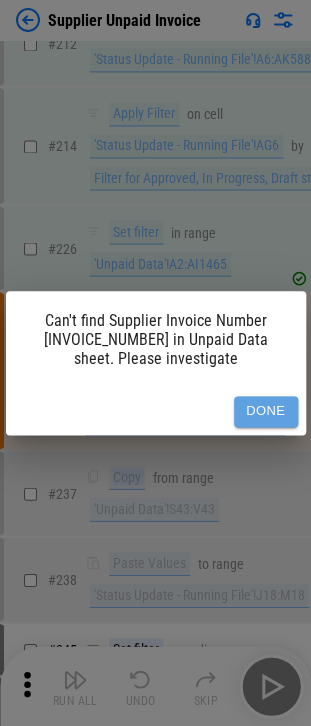 click on "Done" at bounding box center (266, 411) 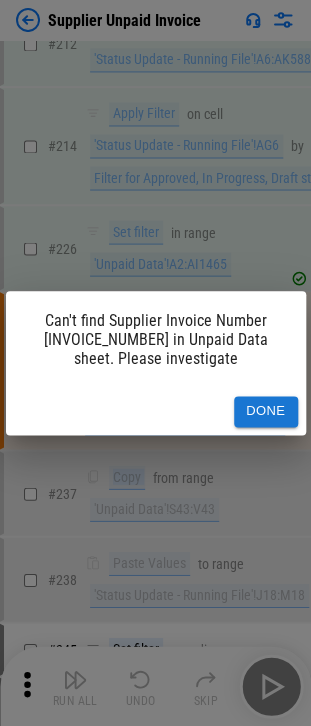 click on "Done" at bounding box center [266, 411] 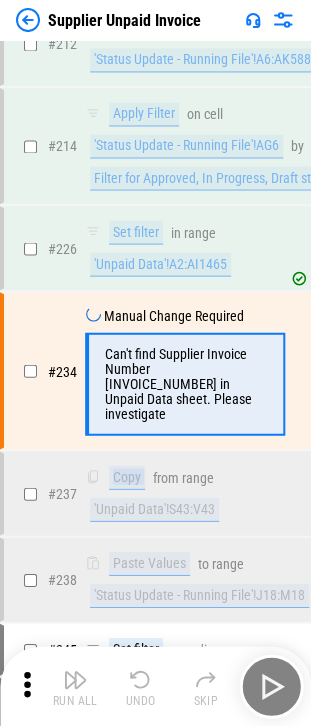 click on "Supplier Unpaid Invoice  Find_Supplier_Invoices_-_(Custom).xlsx # 30 Remove Column in range 'Find Supplier Invoices - |Custo'!C:C # 37 Sort on range 'Find Supplier Invoices - |Custo'!A1:AH1464 by Sort table by Supplier column # 42 Set filter in range 'Find Supplier Invoices - |Custo'!A1:AH1464 # 44 Apply Filter on cell 'Find Supplier Invoices - |Custo'!G1 by Filter Status column by Draft # 48 Set filter in range 'Find Supplier Invoices - |Custo'!A1:AH1464 # 50 Apply Filter on cell 'Find Supplier Invoices - |Custo'!C1 by Filter Supplier column for empty values # 54 Manual Change Required Please fill the blanks in the Supplier and Supplier ID columns. then press "Done" in ranges range 'Find Supplier Invoices - |Custo'!A2:A1464 ,  range 'Find Supplier Invoices - |Custo'!B2:B1464 # 59 Set filter pending... # 61 Apply Filter on cell 'Find Supplier Invoices - |Custo'!G1 by Filter Status column by Draft, Approved, In Progress # 65 Set filter pending... # 67 Apply Filter on cell by # 71 pending... # 76 in #" at bounding box center [155, -5535] 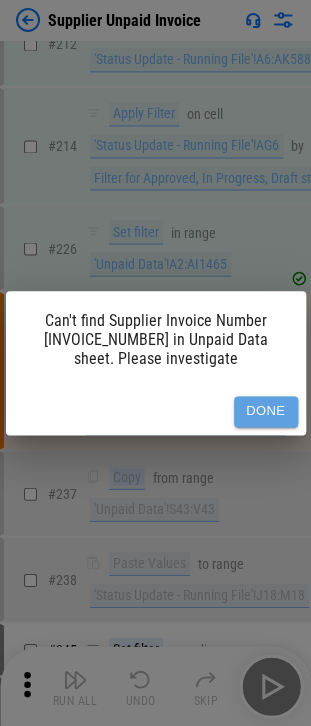 click on "Done" at bounding box center (266, 411) 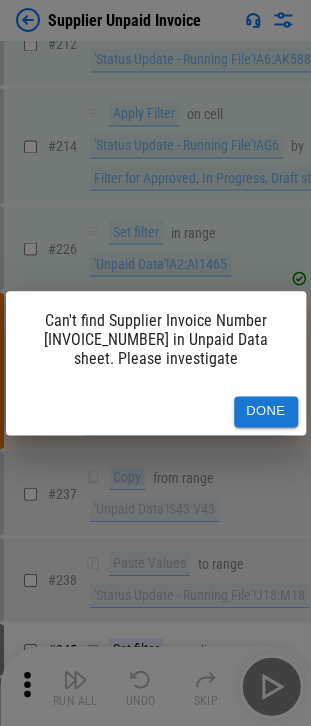 click on "Supplier Unpaid Invoice  Find_Supplier_Invoices_-_(Custom).xlsx # 30 Remove Column in range 'Find Supplier Invoices - |Custo'!C:C # 37 Sort on range 'Find Supplier Invoices - |Custo'!A1:AH1464 by Sort table by Supplier column # 42 Set filter in range 'Find Supplier Invoices - |Custo'!A1:AH1464 # 44 Apply Filter on cell 'Find Supplier Invoices - |Custo'!G1 by Filter Status column by Draft # 48 Set filter in range 'Find Supplier Invoices - |Custo'!A1:AH1464 # 50 Apply Filter on cell 'Find Supplier Invoices - |Custo'!C1 by Filter Supplier column for empty values # 54 Manual Change Required Please fill the blanks in the Supplier and Supplier ID columns. then press "Done" in ranges range 'Find Supplier Invoices - |Custo'!A2:A1464 ,  range 'Find Supplier Invoices - |Custo'!B2:B1464 # 59 Set filter pending... # 61 Apply Filter on cell 'Find Supplier Invoices - |Custo'!G1 by Filter Status column by Draft, Approved, In Progress # 65 Set filter pending... # 67 Apply Filter on cell by # 71 pending... # 76 in #" at bounding box center (155, -5535) 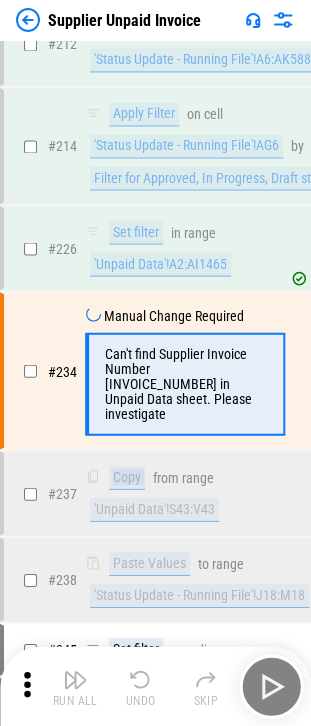 click on "Supplier Unpaid Invoice  Find_Supplier_Invoices_-_(Custom).xlsx # 30 Remove Column in range 'Find Supplier Invoices - |Custo'!C:C # 37 Sort on range 'Find Supplier Invoices - |Custo'!A1:AH1464 by Sort table by Supplier column # 42 Set filter in range 'Find Supplier Invoices - |Custo'!A1:AH1464 # 44 Apply Filter on cell 'Find Supplier Invoices - |Custo'!G1 by Filter Status column by Draft # 48 Set filter in range 'Find Supplier Invoices - |Custo'!A1:AH1464 # 50 Apply Filter on cell 'Find Supplier Invoices - |Custo'!C1 by Filter Supplier column for empty values # 54 Manual Change Required Please fill the blanks in the Supplier and Supplier ID columns. then press "Done" in ranges range 'Find Supplier Invoices - |Custo'!A2:A1464 ,  range 'Find Supplier Invoices - |Custo'!B2:B1464 # 59 Set filter pending... # 61 Apply Filter on cell 'Find Supplier Invoices - |Custo'!G1 by Filter Status column by Draft, Approved, In Progress # 65 Set filter pending... # 67 Apply Filter on cell by # 71 pending... # 76 in #" at bounding box center [155, -5535] 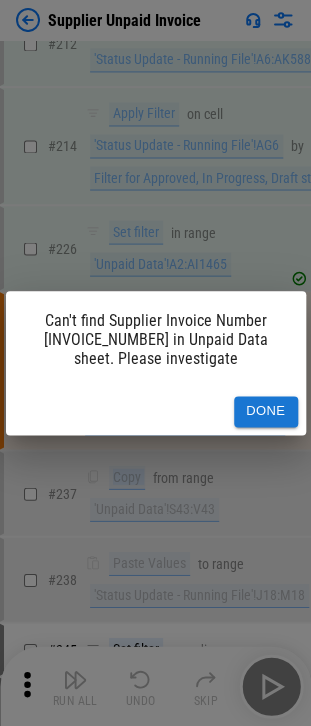 click on "Done" at bounding box center [266, 411] 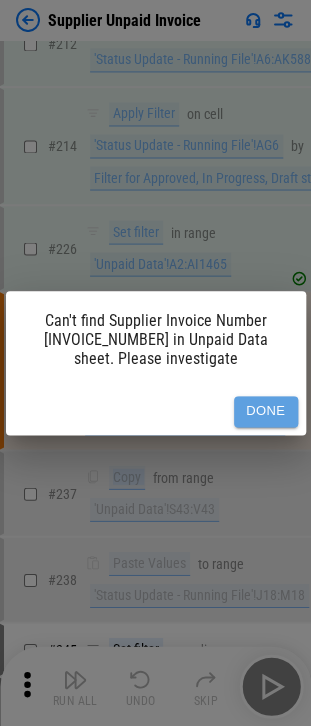 click on "Done" at bounding box center (266, 411) 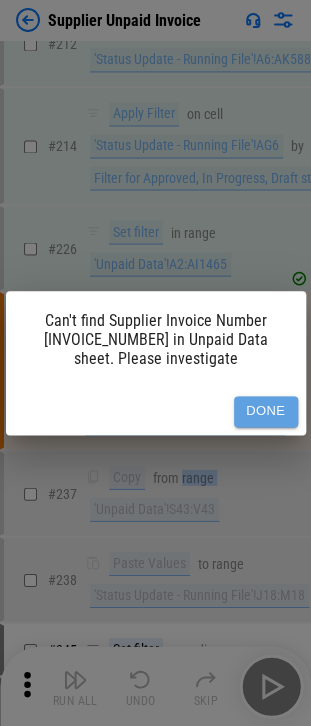 click on "Supplier Unpaid Invoice  Find_Supplier_Invoices_-_(Custom).xlsx # 30 Remove Column in range 'Find Supplier Invoices - |Custo'!C:C # 37 Sort on range 'Find Supplier Invoices - |Custo'!A1:AH1464 by Sort table by Supplier column # 42 Set filter in range 'Find Supplier Invoices - |Custo'!A1:AH1464 # 44 Apply Filter on cell 'Find Supplier Invoices - |Custo'!G1 by Filter Status column by Draft # 48 Set filter in range 'Find Supplier Invoices - |Custo'!A1:AH1464 # 50 Apply Filter on cell 'Find Supplier Invoices - |Custo'!C1 by Filter Supplier column for empty values # 54 Manual Change Required Please fill the blanks in the Supplier and Supplier ID columns. then press "Done" in ranges range 'Find Supplier Invoices - |Custo'!A2:A1464 ,  range 'Find Supplier Invoices - |Custo'!B2:B1464 # 59 Set filter pending... # 61 Apply Filter on cell 'Find Supplier Invoices - |Custo'!G1 by Filter Status column by Draft, Approved, In Progress # 65 Set filter pending... # 67 Apply Filter on cell by # 71 pending... # 76 in #" at bounding box center (155, -5535) 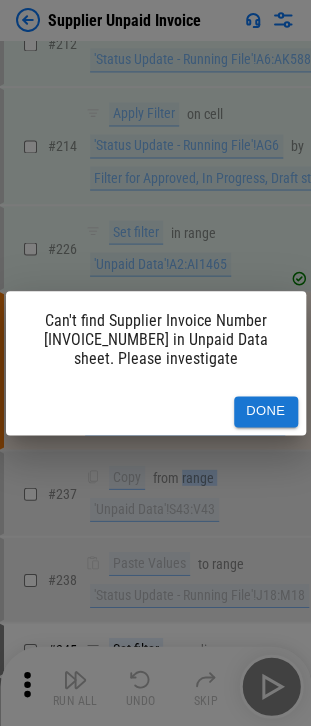click on "Done" at bounding box center [266, 411] 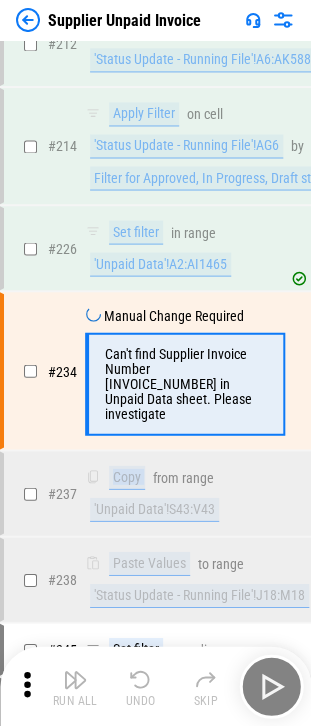click on "Supplier Unpaid Invoice  Find_Supplier_Invoices_-_(Custom).xlsx # 30 Remove Column in range 'Find Supplier Invoices - |Custo'!C:C # 37 Sort on range 'Find Supplier Invoices - |Custo'!A1:AH1464 by Sort table by Supplier column # 42 Set filter in range 'Find Supplier Invoices - |Custo'!A1:AH1464 # 44 Apply Filter on cell 'Find Supplier Invoices - |Custo'!G1 by Filter Status column by Draft # 48 Set filter in range 'Find Supplier Invoices - |Custo'!A1:AH1464 # 50 Apply Filter on cell 'Find Supplier Invoices - |Custo'!C1 by Filter Supplier column for empty values # 54 Manual Change Required Please fill the blanks in the Supplier and Supplier ID columns. then press "Done" in ranges range 'Find Supplier Invoices - |Custo'!A2:A1464 ,  range 'Find Supplier Invoices - |Custo'!B2:B1464 # 59 Set filter pending... # 61 Apply Filter on cell 'Find Supplier Invoices - |Custo'!G1 by Filter Status column by Draft, Approved, In Progress # 65 Set filter pending... # 67 Apply Filter on cell by # 71 pending... # 76 in #" at bounding box center (155, -5535) 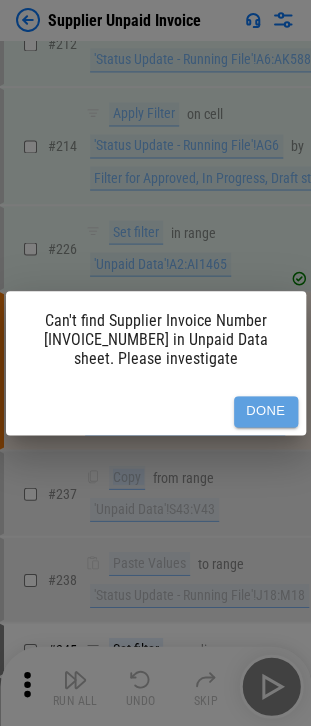click on "Done" at bounding box center (266, 411) 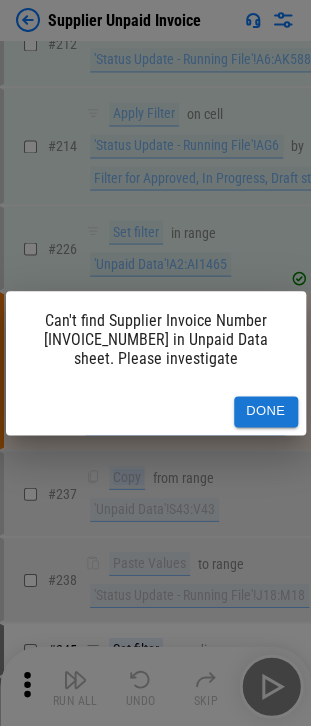 click on "Done" at bounding box center (266, 411) 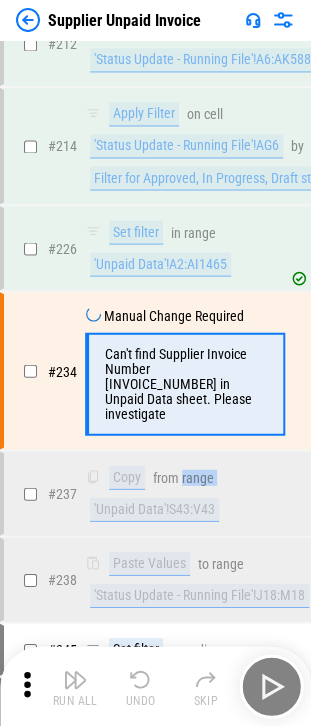click on "Supplier Unpaid Invoice  Find_Supplier_Invoices_-_(Custom).xlsx # 30 Remove Column in range 'Find Supplier Invoices - |Custo'!C:C # 37 Sort on range 'Find Supplier Invoices - |Custo'!A1:AH1464 by Sort table by Supplier column # 42 Set filter in range 'Find Supplier Invoices - |Custo'!A1:AH1464 # 44 Apply Filter on cell 'Find Supplier Invoices - |Custo'!G1 by Filter Status column by Draft # 48 Set filter in range 'Find Supplier Invoices - |Custo'!A1:AH1464 # 50 Apply Filter on cell 'Find Supplier Invoices - |Custo'!C1 by Filter Supplier column for empty values # 54 Manual Change Required Please fill the blanks in the Supplier and Supplier ID columns. then press "Done" in ranges range 'Find Supplier Invoices - |Custo'!A2:A1464 ,  range 'Find Supplier Invoices - |Custo'!B2:B1464 # 59 Set filter pending... # 61 Apply Filter on cell 'Find Supplier Invoices - |Custo'!G1 by Filter Status column by Draft, Approved, In Progress # 65 Set filter pending... # 67 Apply Filter on cell by # 71 pending... # 76 in #" at bounding box center (155, -5535) 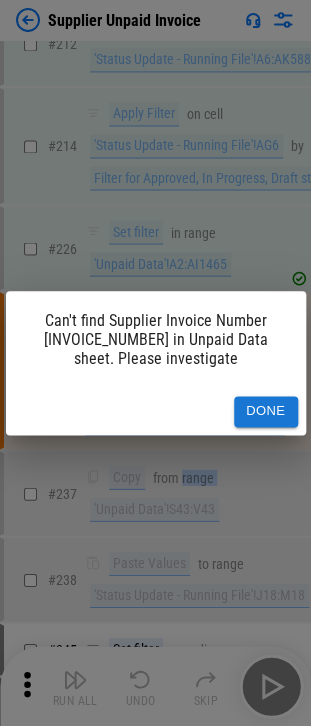 click on "Done" at bounding box center (266, 411) 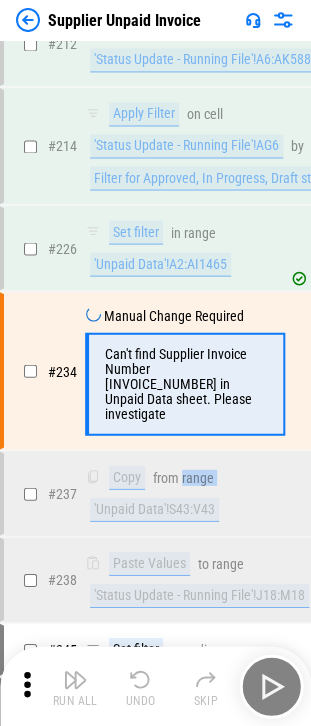 click on "Supplier Unpaid Invoice  Find_Supplier_Invoices_-_(Custom).xlsx # 30 Remove Column in range 'Find Supplier Invoices - |Custo'!C:C # 37 Sort on range 'Find Supplier Invoices - |Custo'!A1:AH1464 by Sort table by Supplier column # 42 Set filter in range 'Find Supplier Invoices - |Custo'!A1:AH1464 # 44 Apply Filter on cell 'Find Supplier Invoices - |Custo'!G1 by Filter Status column by Draft # 48 Set filter in range 'Find Supplier Invoices - |Custo'!A1:AH1464 # 50 Apply Filter on cell 'Find Supplier Invoices - |Custo'!C1 by Filter Supplier column for empty values # 54 Manual Change Required Please fill the blanks in the Supplier and Supplier ID columns. then press "Done" in ranges range 'Find Supplier Invoices - |Custo'!A2:A1464 ,  range 'Find Supplier Invoices - |Custo'!B2:B1464 # 59 Set filter pending... # 61 Apply Filter on cell 'Find Supplier Invoices - |Custo'!G1 by Filter Status column by Draft, Approved, In Progress # 65 Set filter pending... # 67 Apply Filter on cell by # 71 pending... # 76 in #" at bounding box center (155, -5535) 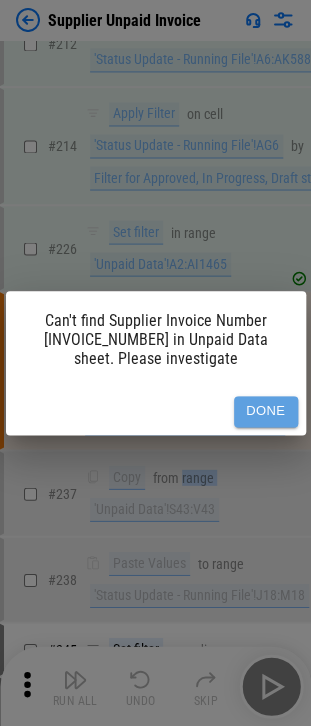 click on "Done" at bounding box center [266, 411] 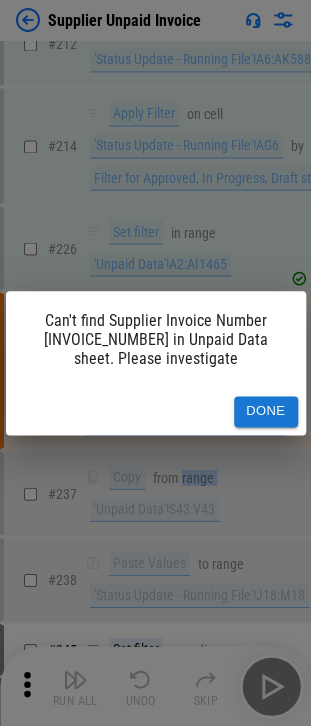 click on "Done" at bounding box center [266, 411] 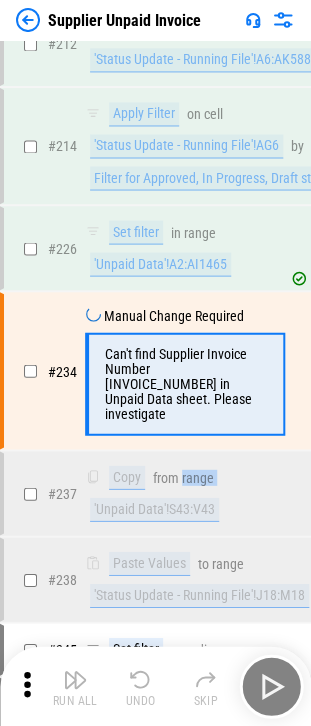 click on "Supplier Unpaid Invoice  Find_Supplier_Invoices_-_(Custom).xlsx # 30 Remove Column in range 'Find Supplier Invoices - |Custo'!C:C # 37 Sort on range 'Find Supplier Invoices - |Custo'!A1:AH1464 by Sort table by Supplier column # 42 Set filter in range 'Find Supplier Invoices - |Custo'!A1:AH1464 # 44 Apply Filter on cell 'Find Supplier Invoices - |Custo'!G1 by Filter Status column by Draft # 48 Set filter in range 'Find Supplier Invoices - |Custo'!A1:AH1464 # 50 Apply Filter on cell 'Find Supplier Invoices - |Custo'!C1 by Filter Supplier column for empty values # 54 Manual Change Required Please fill the blanks in the Supplier and Supplier ID columns. then press "Done" in ranges range 'Find Supplier Invoices - |Custo'!A2:A1464 ,  range 'Find Supplier Invoices - |Custo'!B2:B1464 # 59 Set filter pending... # 61 Apply Filter on cell 'Find Supplier Invoices - |Custo'!G1 by Filter Status column by Draft, Approved, In Progress # 65 Set filter pending... # 67 Apply Filter on cell by # 71 pending... # 76 in #" at bounding box center [155, -5535] 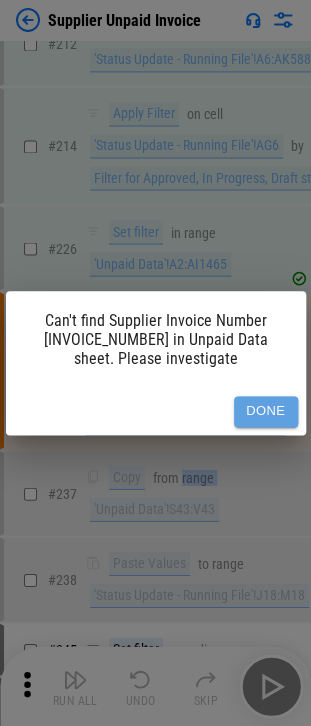 click on "Done" at bounding box center (266, 411) 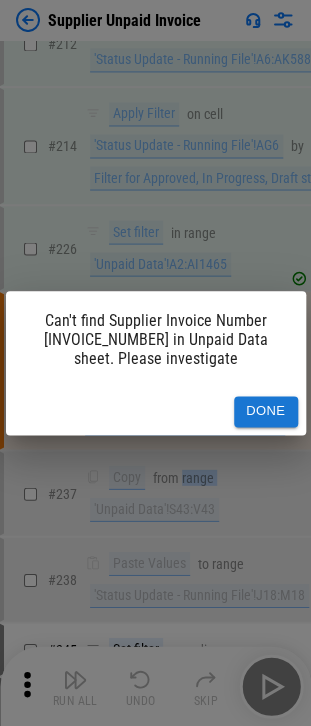 click on "Supplier Unpaid Invoice  Find_Supplier_Invoices_-_(Custom).xlsx # 30 Remove Column in range 'Find Supplier Invoices - |Custo'!C:C # 37 Sort on range 'Find Supplier Invoices - |Custo'!A1:AH1464 by Sort table by Supplier column # 42 Set filter in range 'Find Supplier Invoices - |Custo'!A1:AH1464 # 44 Apply Filter on cell 'Find Supplier Invoices - |Custo'!G1 by Filter Status column by Draft # 48 Set filter in range 'Find Supplier Invoices - |Custo'!A1:AH1464 # 50 Apply Filter on cell 'Find Supplier Invoices - |Custo'!C1 by Filter Supplier column for empty values # 54 Manual Change Required Please fill the blanks in the Supplier and Supplier ID columns. then press "Done" in ranges range 'Find Supplier Invoices - |Custo'!A2:A1464 ,  range 'Find Supplier Invoices - |Custo'!B2:B1464 # 59 Set filter pending... # 61 Apply Filter on cell 'Find Supplier Invoices - |Custo'!G1 by Filter Status column by Draft, Approved, In Progress # 65 Set filter pending... # 67 Apply Filter on cell by # 71 pending... # 76 in #" at bounding box center (155, -5535) 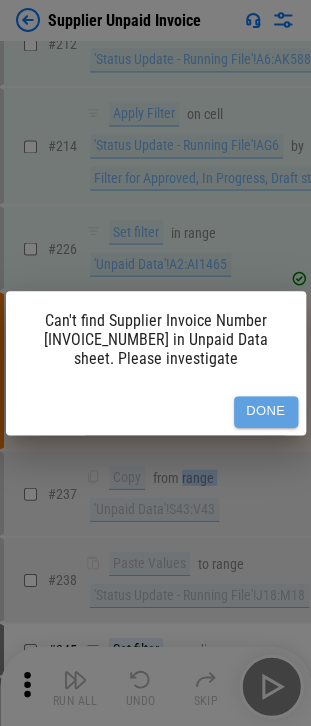 click on "Done" at bounding box center [266, 411] 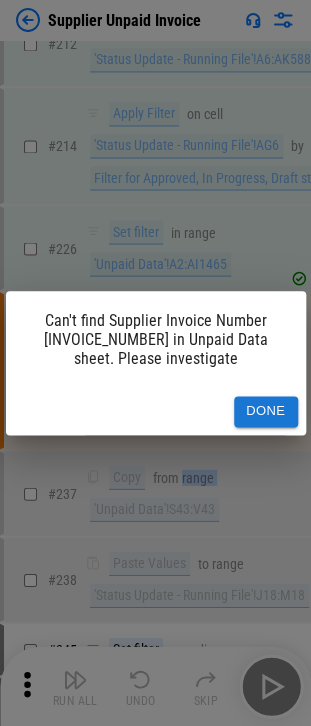 click on "Done" at bounding box center [266, 411] 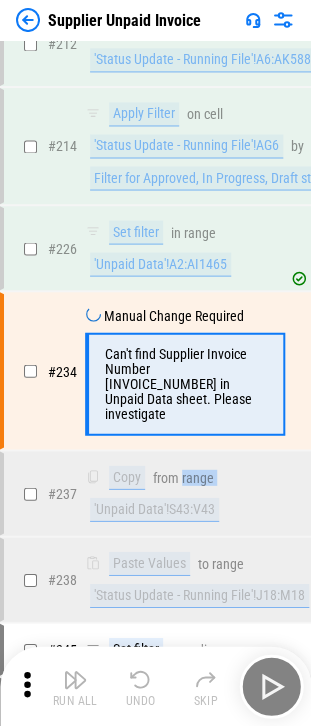 click on "Supplier Unpaid Invoice  Find_Supplier_Invoices_-_(Custom).xlsx # 30 Remove Column in range 'Find Supplier Invoices - |Custo'!C:C # 37 Sort on range 'Find Supplier Invoices - |Custo'!A1:AH1464 by Sort table by Supplier column # 42 Set filter in range 'Find Supplier Invoices - |Custo'!A1:AH1464 # 44 Apply Filter on cell 'Find Supplier Invoices - |Custo'!G1 by Filter Status column by Draft # 48 Set filter in range 'Find Supplier Invoices - |Custo'!A1:AH1464 # 50 Apply Filter on cell 'Find Supplier Invoices - |Custo'!C1 by Filter Supplier column for empty values # 54 Manual Change Required Please fill the blanks in the Supplier and Supplier ID columns. then press "Done" in ranges range 'Find Supplier Invoices - |Custo'!A2:A1464 ,  range 'Find Supplier Invoices - |Custo'!B2:B1464 # 59 Set filter pending... # 61 Apply Filter on cell 'Find Supplier Invoices - |Custo'!G1 by Filter Status column by Draft, Approved, In Progress # 65 Set filter pending... # 67 Apply Filter on cell by # 71 pending... # 76 in #" at bounding box center [155, -5535] 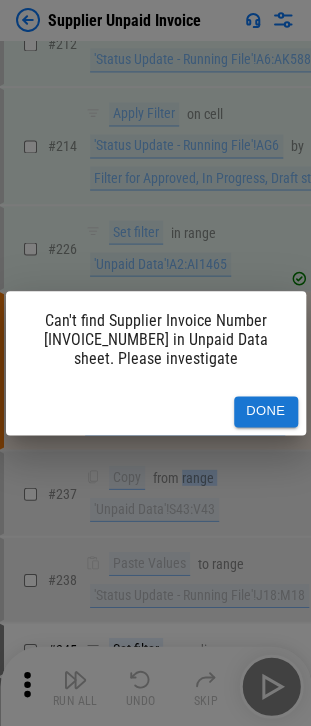 click on "Done" at bounding box center (266, 411) 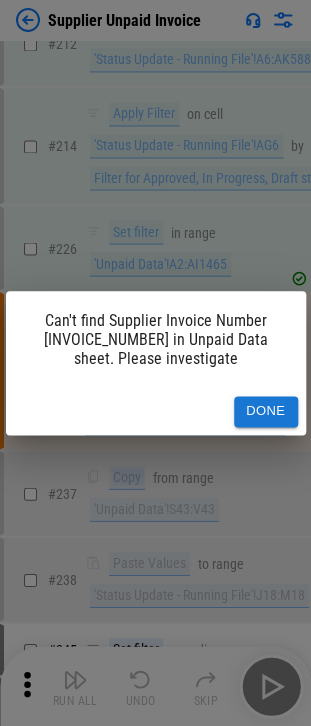 click on "Supplier Unpaid Invoice  Find_Supplier_Invoices_-_(Custom).xlsx # 30 Remove Column in range 'Find Supplier Invoices - |Custo'!C:C # 37 Sort on range 'Find Supplier Invoices - |Custo'!A1:AH1464 by Sort table by Supplier column # 42 Set filter in range 'Find Supplier Invoices - |Custo'!A1:AH1464 # 44 Apply Filter on cell 'Find Supplier Invoices - |Custo'!G1 by Filter Status column by Draft # 48 Set filter in range 'Find Supplier Invoices - |Custo'!A1:AH1464 # 50 Apply Filter on cell 'Find Supplier Invoices - |Custo'!C1 by Filter Supplier column for empty values # 54 Manual Change Required Please fill the blanks in the Supplier and Supplier ID columns. then press "Done" in ranges range 'Find Supplier Invoices - |Custo'!A2:A1464 ,  range 'Find Supplier Invoices - |Custo'!B2:B1464 # 59 Set filter pending... # 61 Apply Filter on cell 'Find Supplier Invoices - |Custo'!G1 by Filter Status column by Draft, Approved, In Progress # 65 Set filter pending... # 67 Apply Filter on cell by # 71 pending... # 76 in #" at bounding box center [155, -5535] 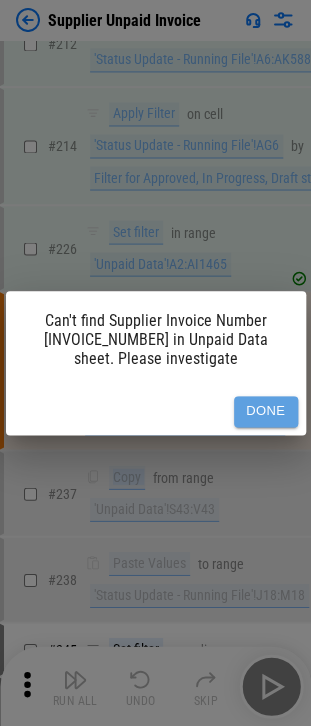 click on "Done" at bounding box center (266, 411) 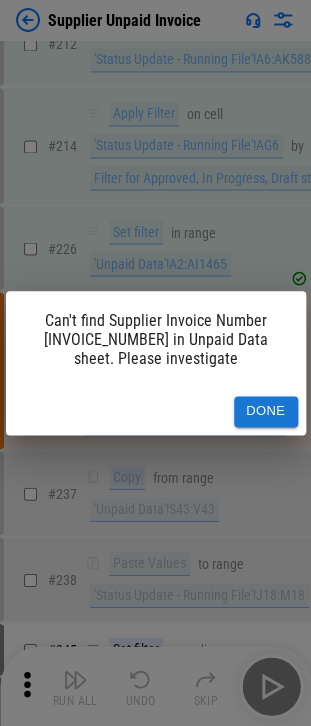 click on "Done" at bounding box center (266, 411) 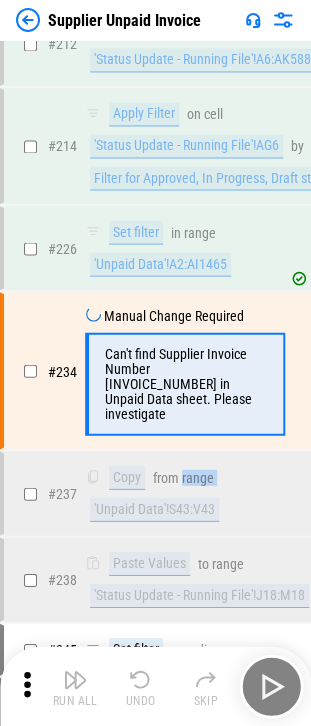 click on "Supplier Unpaid Invoice  Find_Supplier_Invoices_-_(Custom).xlsx # 30 Remove Column in range 'Find Supplier Invoices - |Custo'!C:C # 37 Sort on range 'Find Supplier Invoices - |Custo'!A1:AH1464 by Sort table by Supplier column # 42 Set filter in range 'Find Supplier Invoices - |Custo'!A1:AH1464 # 44 Apply Filter on cell 'Find Supplier Invoices - |Custo'!G1 by Filter Status column by Draft # 48 Set filter in range 'Find Supplier Invoices - |Custo'!A1:AH1464 # 50 Apply Filter on cell 'Find Supplier Invoices - |Custo'!C1 by Filter Supplier column for empty values # 54 Manual Change Required Please fill the blanks in the Supplier and Supplier ID columns. then press "Done" in ranges range 'Find Supplier Invoices - |Custo'!A2:A1464 ,  range 'Find Supplier Invoices - |Custo'!B2:B1464 # 59 Set filter pending... # 61 Apply Filter on cell 'Find Supplier Invoices - |Custo'!G1 by Filter Status column by Draft, Approved, In Progress # 65 Set filter pending... # 67 Apply Filter on cell by # 71 pending... # 76 in #" at bounding box center (155, -5535) 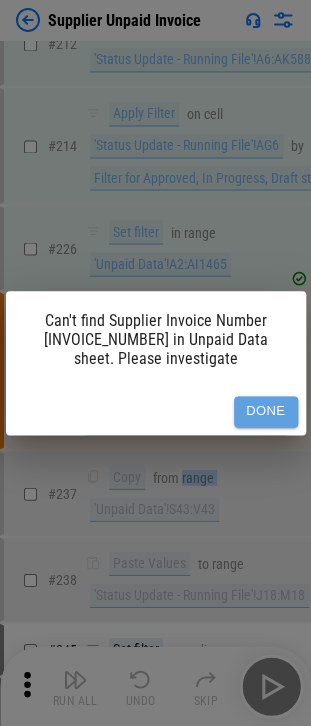 click on "Done" at bounding box center [266, 411] 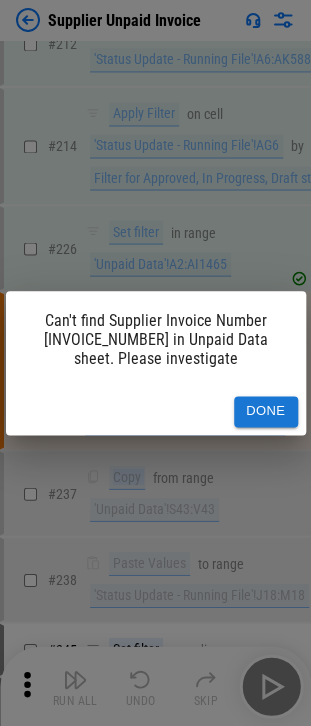 click on "Supplier Unpaid Invoice  Find_Supplier_Invoices_-_(Custom).xlsx # 30 Remove Column in range 'Find Supplier Invoices - |Custo'!C:C # 37 Sort on range 'Find Supplier Invoices - |Custo'!A1:AH1464 by Sort table by Supplier column # 42 Set filter in range 'Find Supplier Invoices - |Custo'!A1:AH1464 # 44 Apply Filter on cell 'Find Supplier Invoices - |Custo'!G1 by Filter Status column by Draft # 48 Set filter in range 'Find Supplier Invoices - |Custo'!A1:AH1464 # 50 Apply Filter on cell 'Find Supplier Invoices - |Custo'!C1 by Filter Supplier column for empty values # 54 Manual Change Required Please fill the blanks in the Supplier and Supplier ID columns. then press "Done" in ranges range 'Find Supplier Invoices - |Custo'!A2:A1464 ,  range 'Find Supplier Invoices - |Custo'!B2:B1464 # 59 Set filter pending... # 61 Apply Filter on cell 'Find Supplier Invoices - |Custo'!G1 by Filter Status column by Draft, Approved, In Progress # 65 Set filter pending... # 67 Apply Filter on cell by # 71 pending... # 76 in #" at bounding box center (155, -5535) 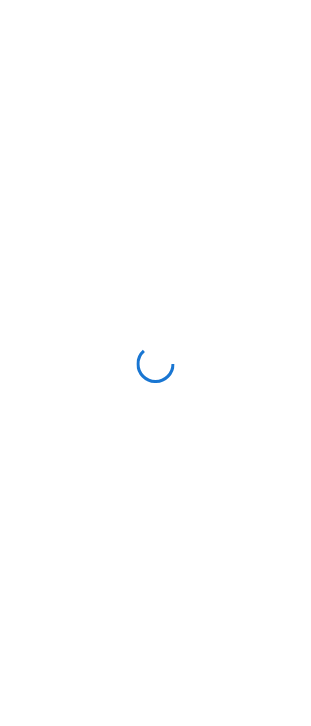 scroll, scrollTop: 0, scrollLeft: 0, axis: both 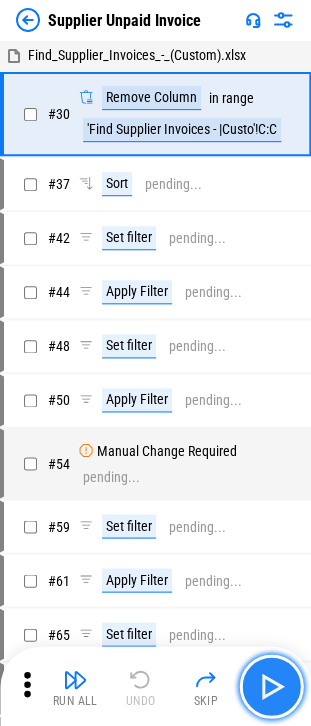 click at bounding box center [271, 686] 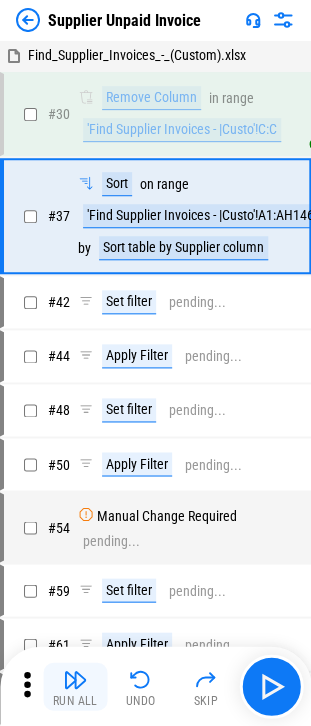 click on "Run All" at bounding box center [75, 686] 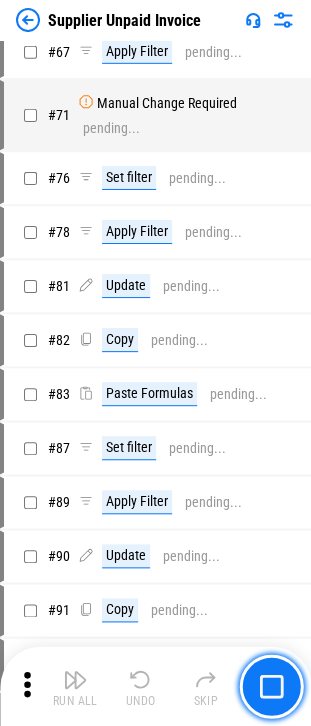 scroll, scrollTop: 0, scrollLeft: 0, axis: both 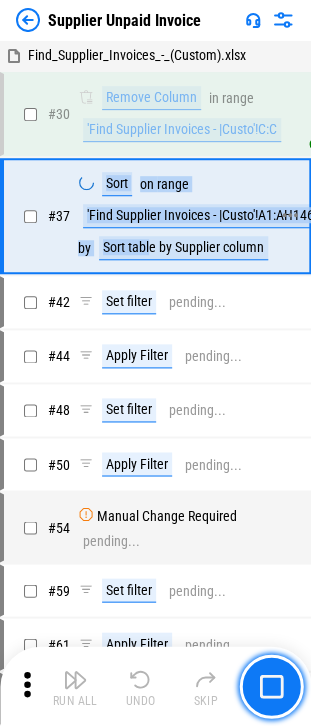 drag, startPoint x: 96, startPoint y: 184, endPoint x: 148, endPoint y: 242, distance: 77.89737 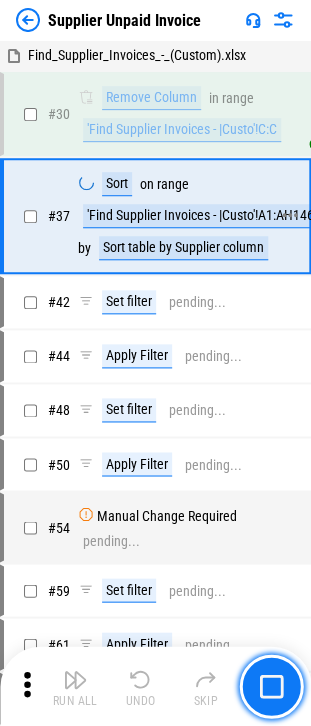 click on "Sort table by Supplier column" at bounding box center (183, 248) 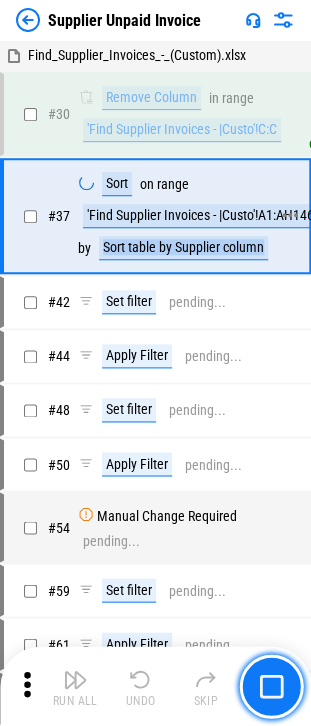 click on "Sort table by Supplier column" at bounding box center [183, 248] 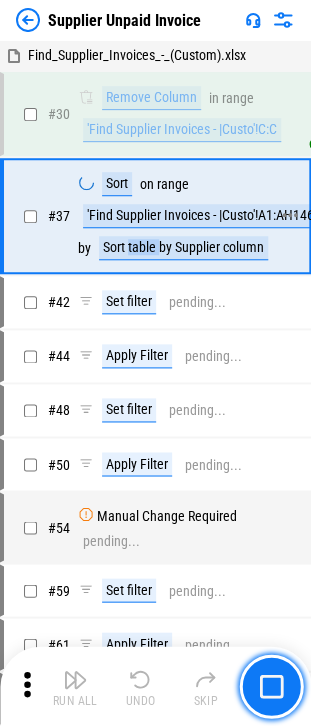 click on "Sort table by Supplier column" at bounding box center (183, 248) 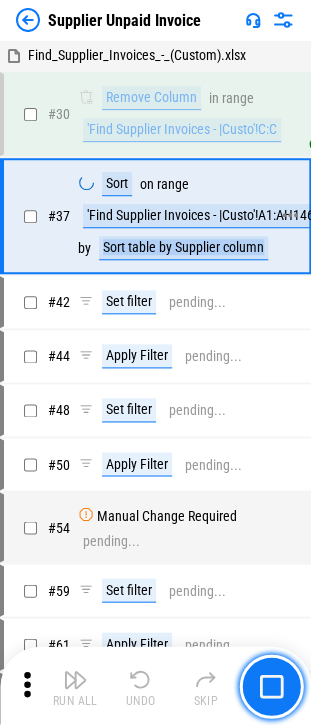 click on "Sort table by Supplier column" at bounding box center [183, 248] 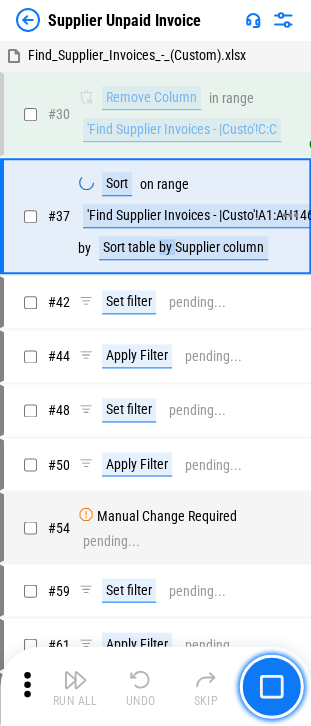 click on "Sort table by Supplier column" at bounding box center (183, 248) 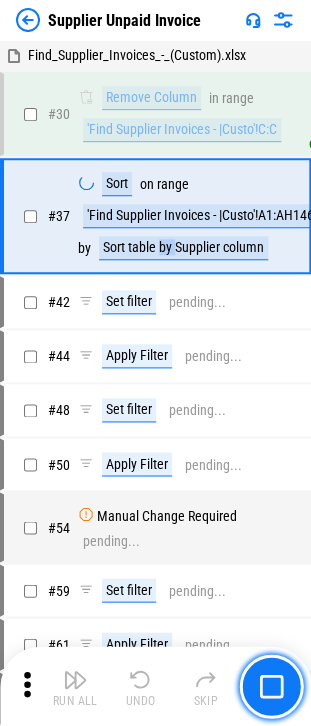 drag, startPoint x: 163, startPoint y: 247, endPoint x: 194, endPoint y: 275, distance: 41.773197 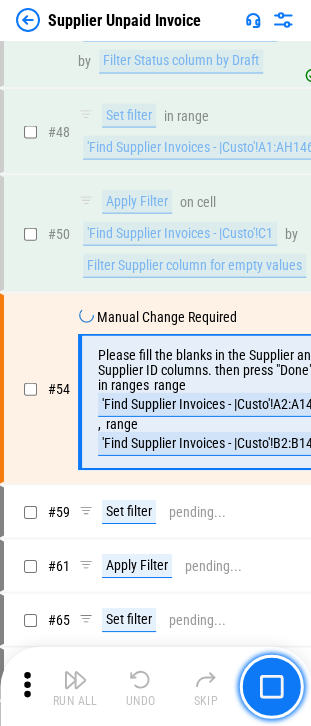 scroll, scrollTop: 410, scrollLeft: 0, axis: vertical 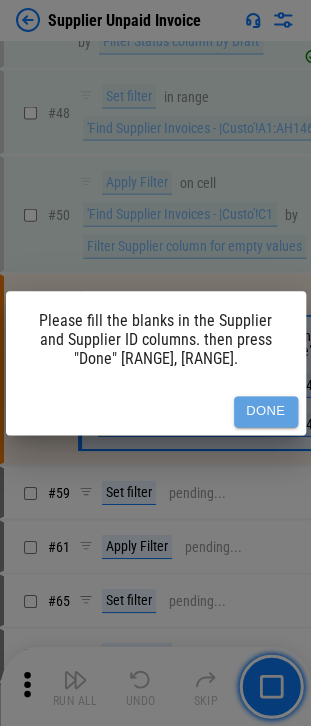 click on "Done" at bounding box center [266, 411] 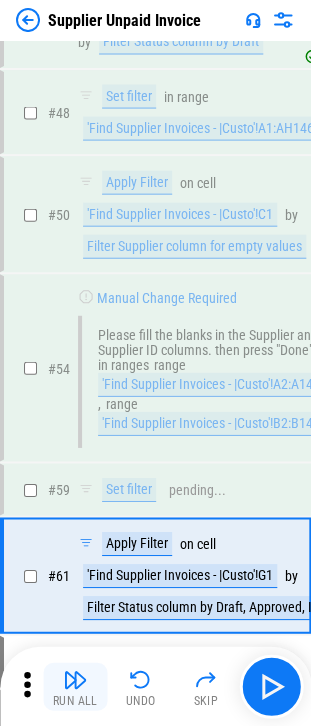 click on "Run All" at bounding box center [75, 686] 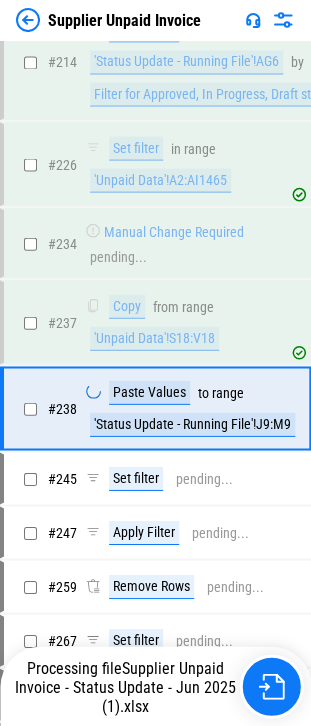scroll, scrollTop: 5983, scrollLeft: 0, axis: vertical 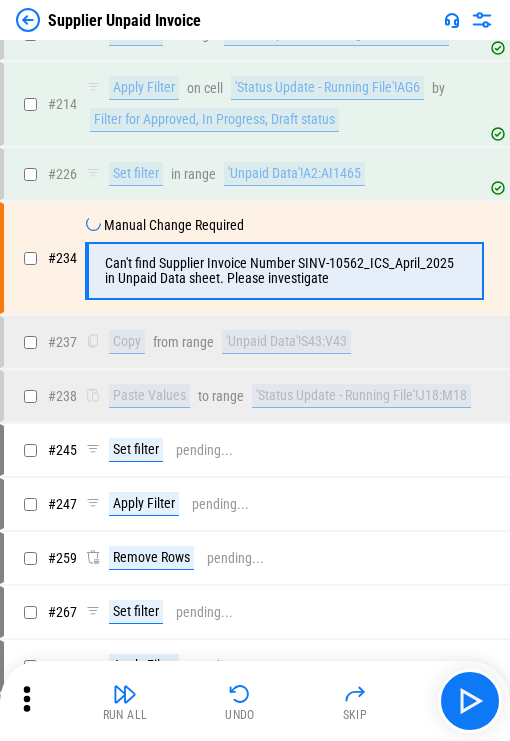 click on "Supplier Unpaid Invoice" at bounding box center [124, 20] 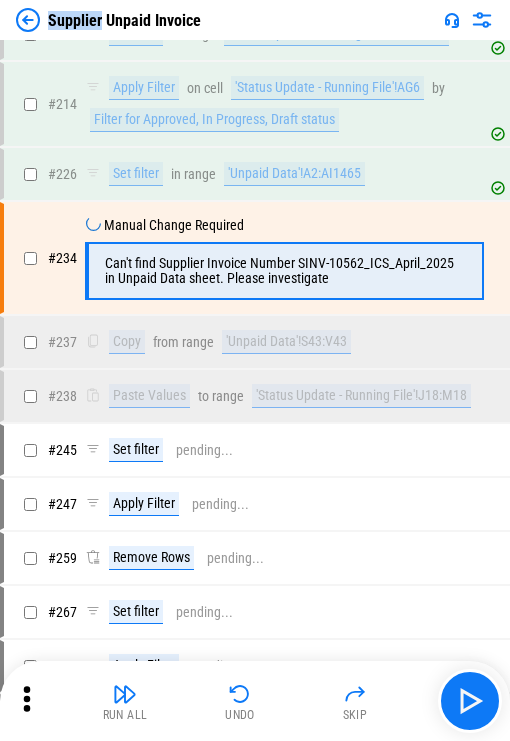 click on "Supplier Unpaid Invoice" at bounding box center [124, 20] 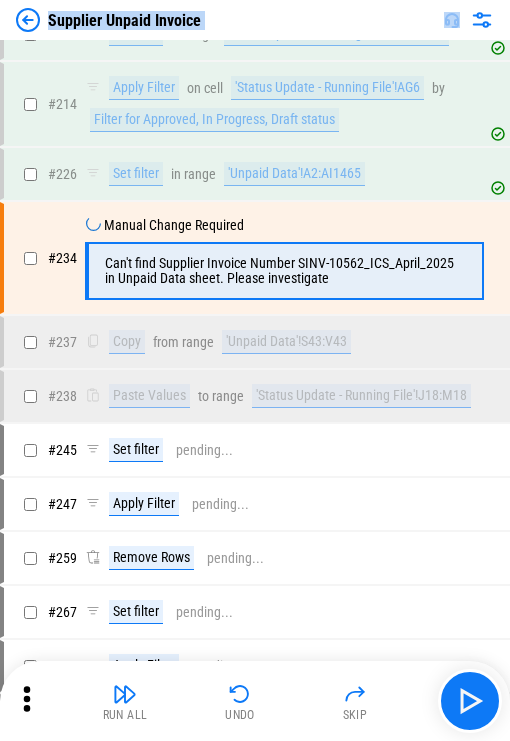 click on "Supplier Unpaid Invoice" at bounding box center (124, 20) 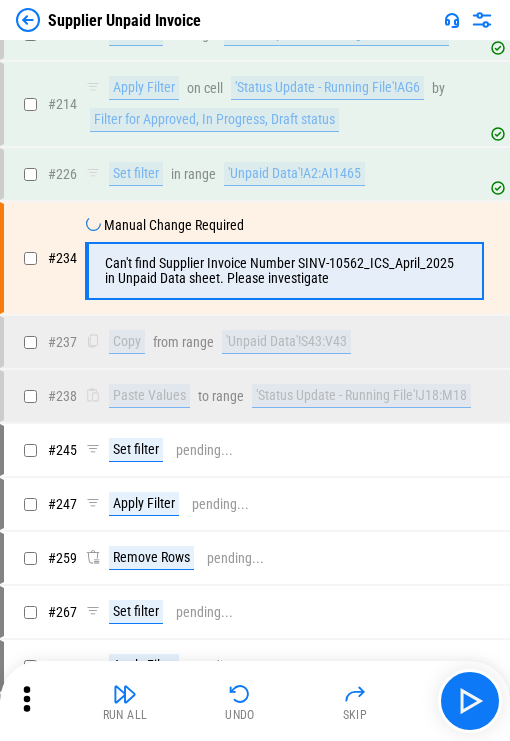 click at bounding box center (28, 20) 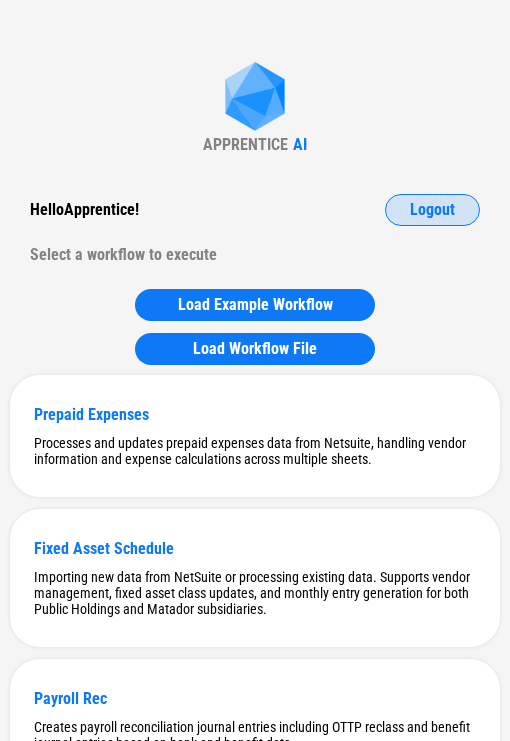 click on "Logout" at bounding box center (432, 210) 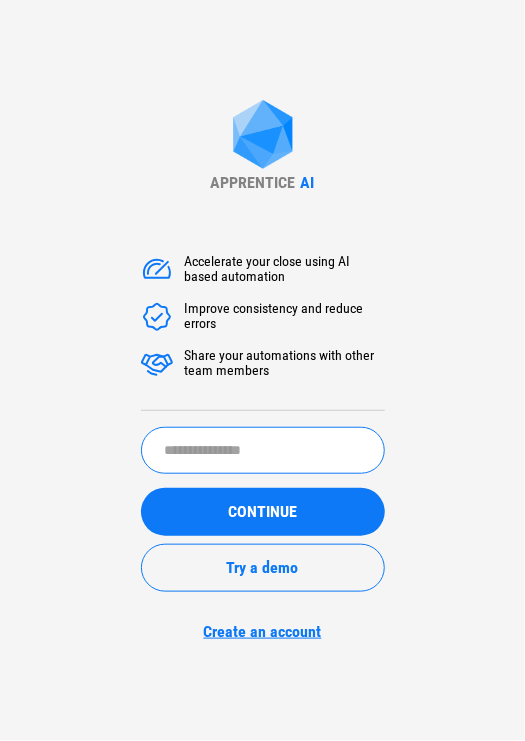 click at bounding box center (263, 450) 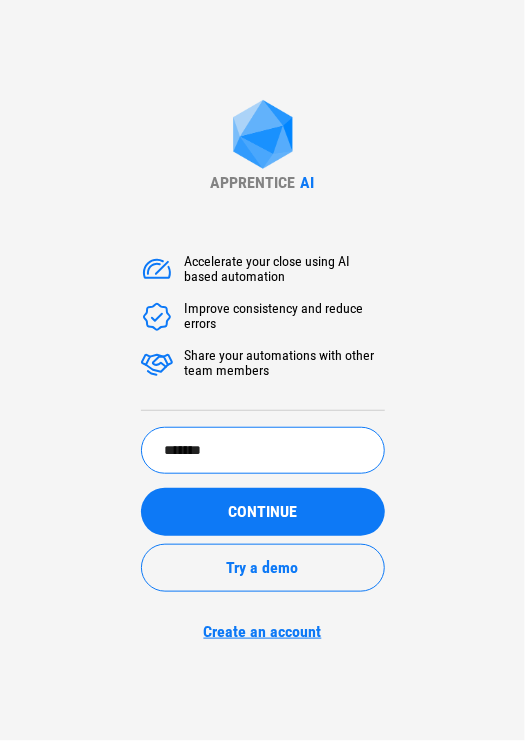 type on "*******" 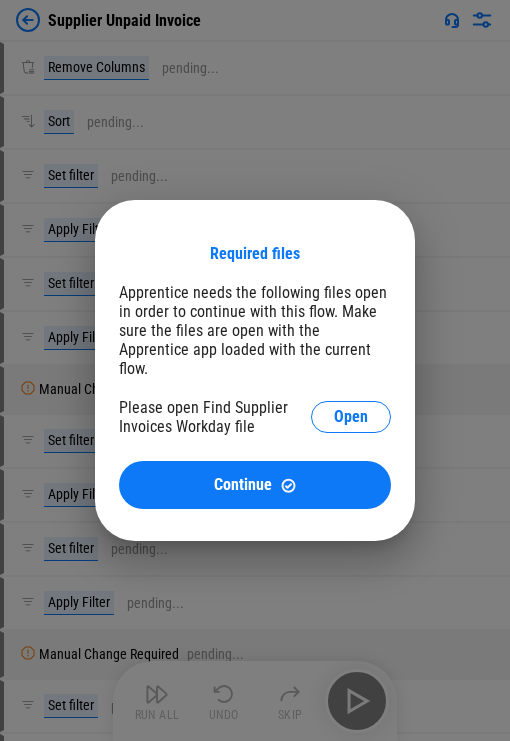 click on "Please open Find Supplier Invoices Workday file Open" at bounding box center (255, 417) 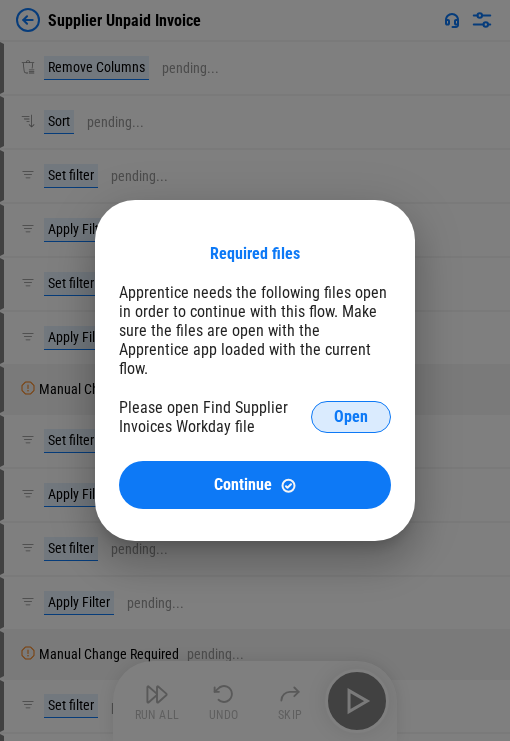 click on "Open" at bounding box center (351, 417) 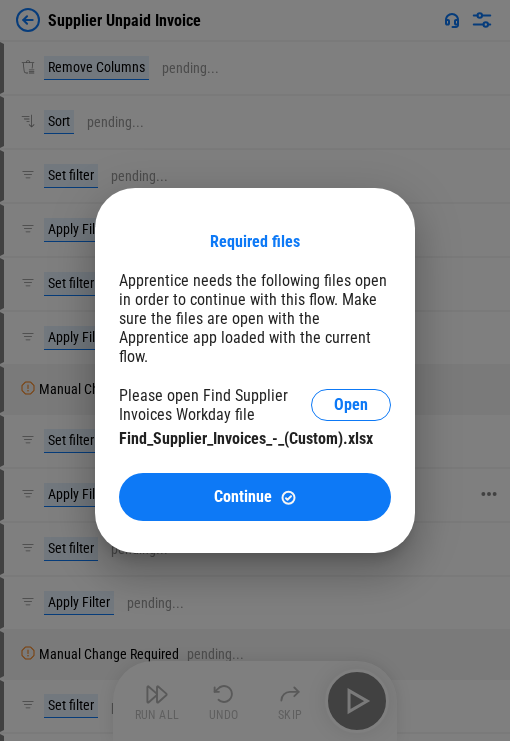 click on "Continue" at bounding box center (255, 497) 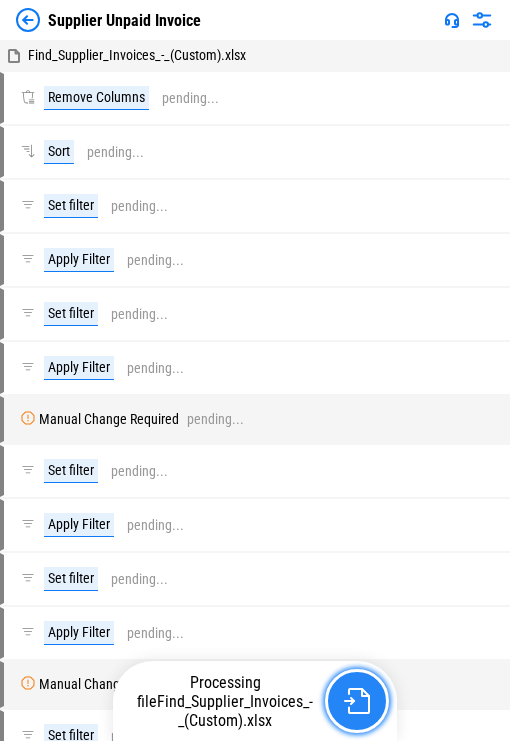 click at bounding box center (357, 701) 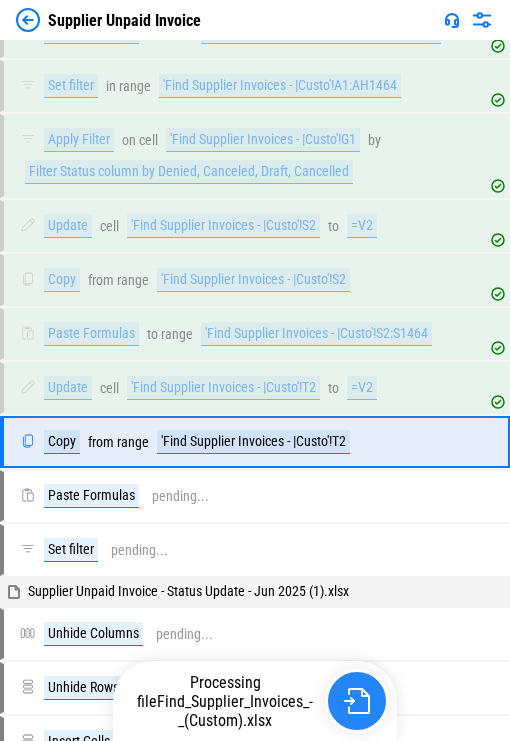 scroll, scrollTop: 1283, scrollLeft: 0, axis: vertical 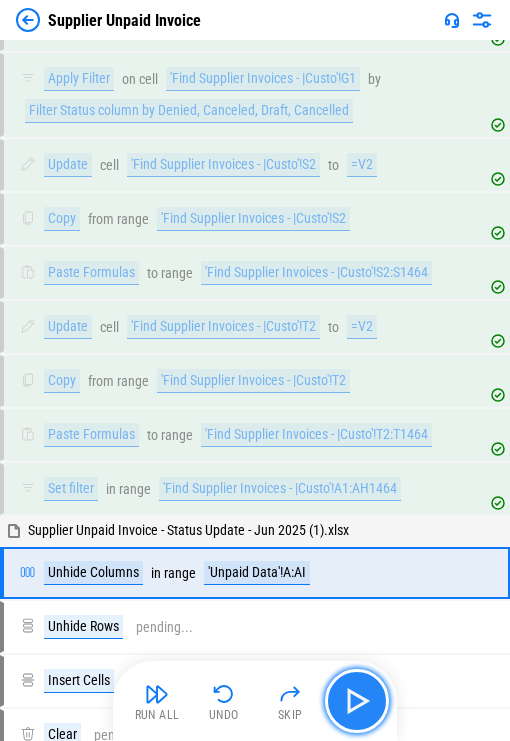 click at bounding box center [357, 701] 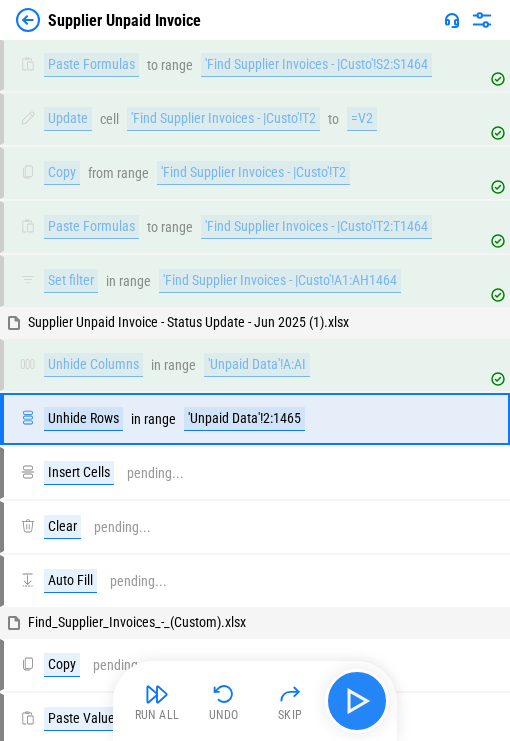 scroll, scrollTop: 1528, scrollLeft: 0, axis: vertical 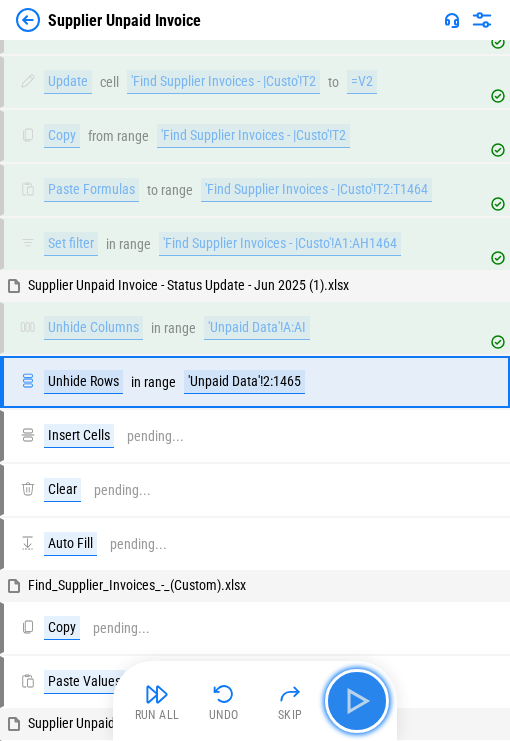 click at bounding box center (357, 701) 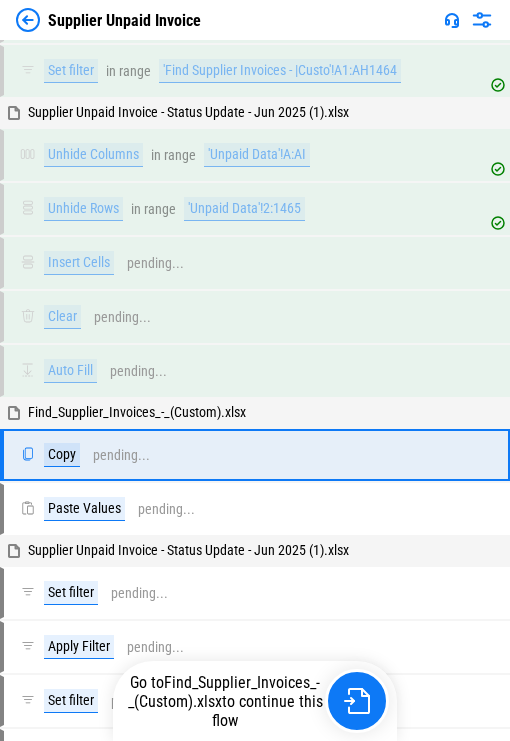 scroll, scrollTop: 1772, scrollLeft: 0, axis: vertical 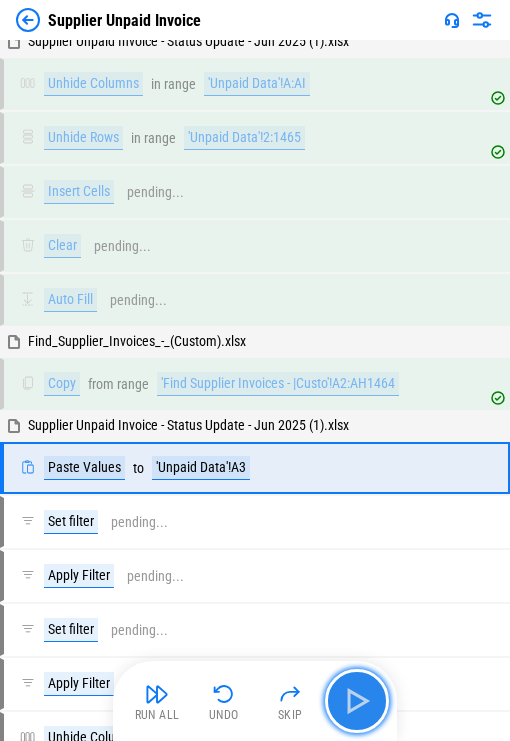 click at bounding box center [357, 701] 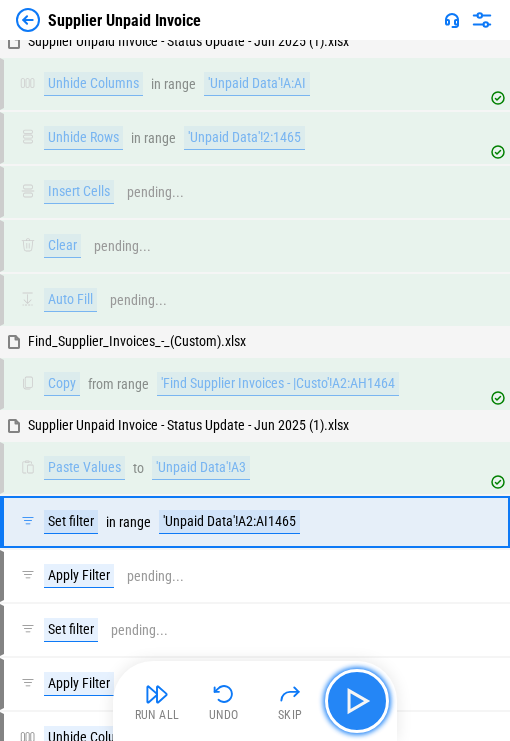 click at bounding box center [357, 701] 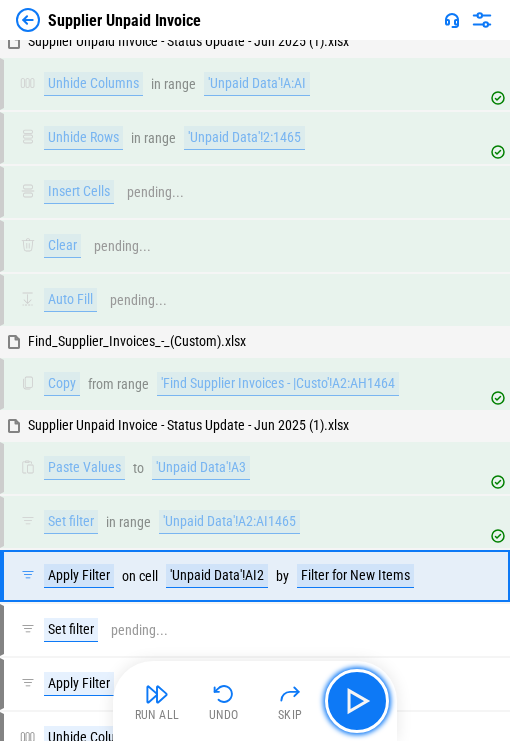 click at bounding box center (357, 701) 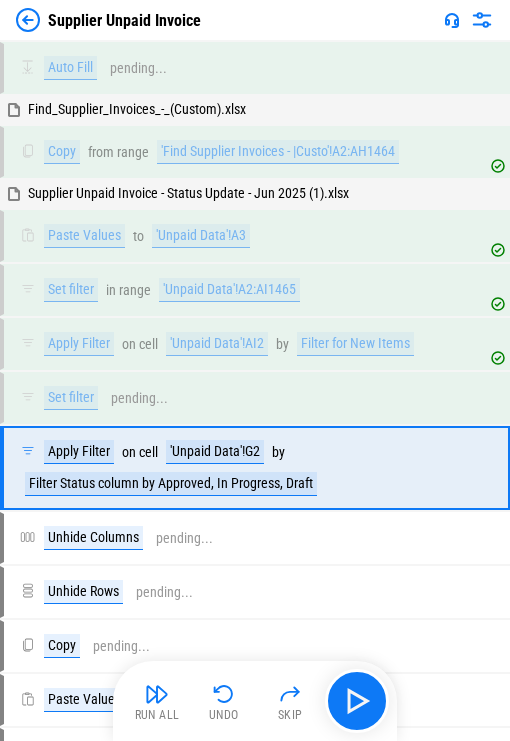 scroll, scrollTop: 2087, scrollLeft: 0, axis: vertical 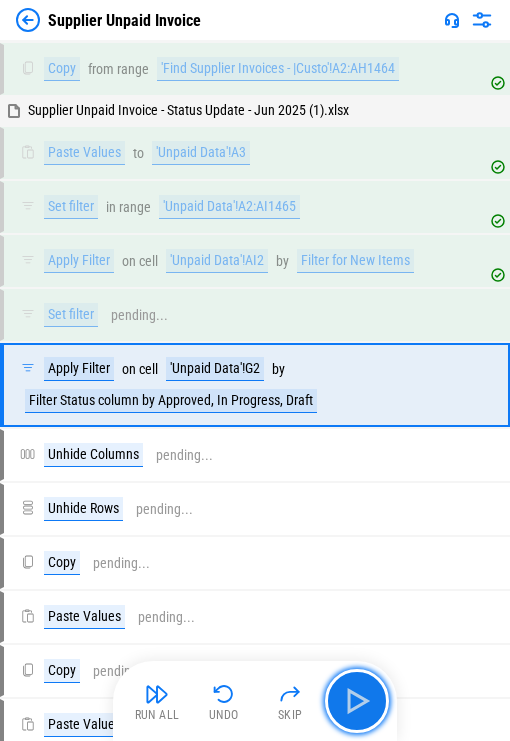 click at bounding box center [357, 701] 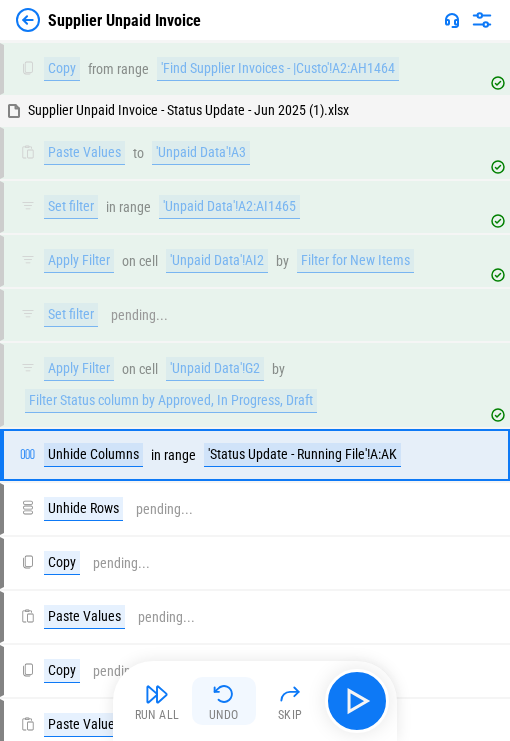 click on "Undo" at bounding box center (224, 715) 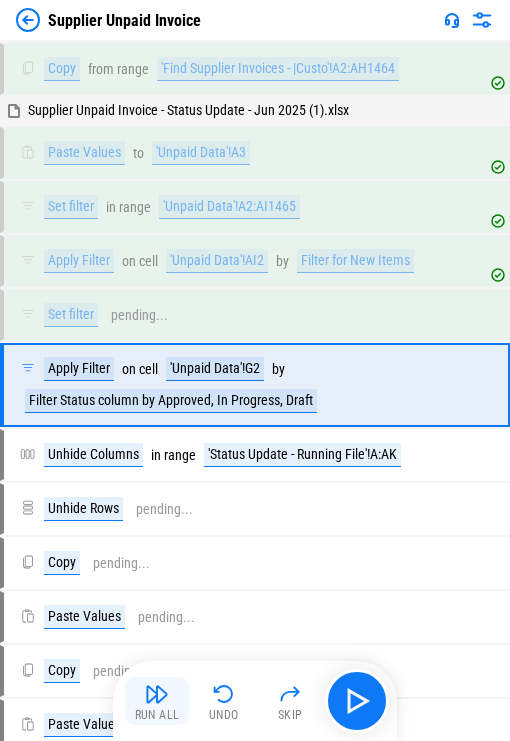 click on "Run All" at bounding box center [157, 701] 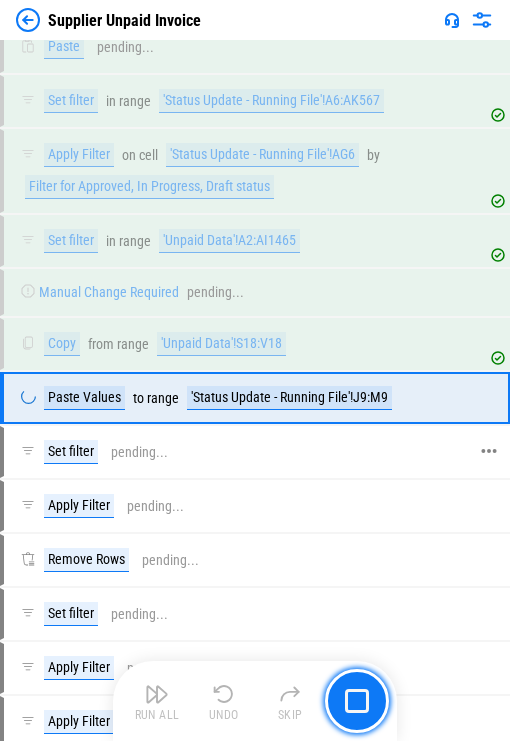 scroll, scrollTop: 3920, scrollLeft: 0, axis: vertical 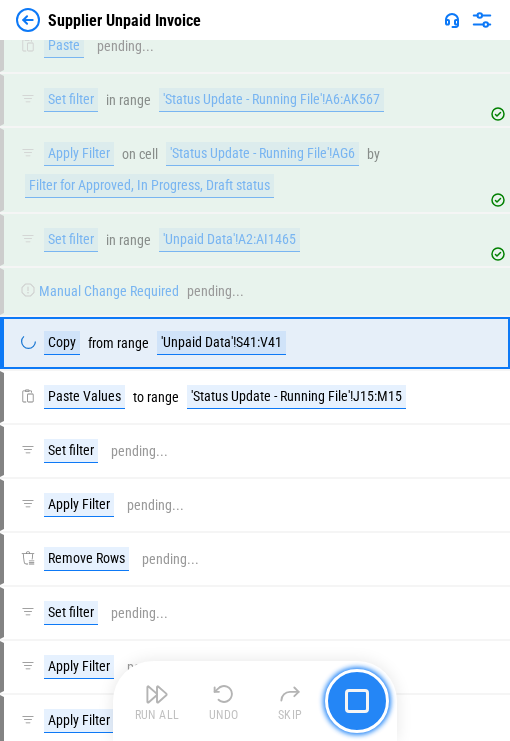 click at bounding box center [357, 701] 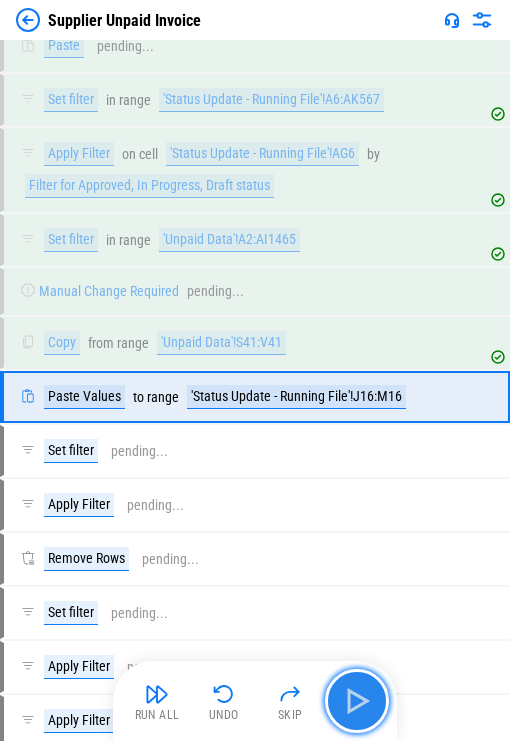 click at bounding box center (357, 701) 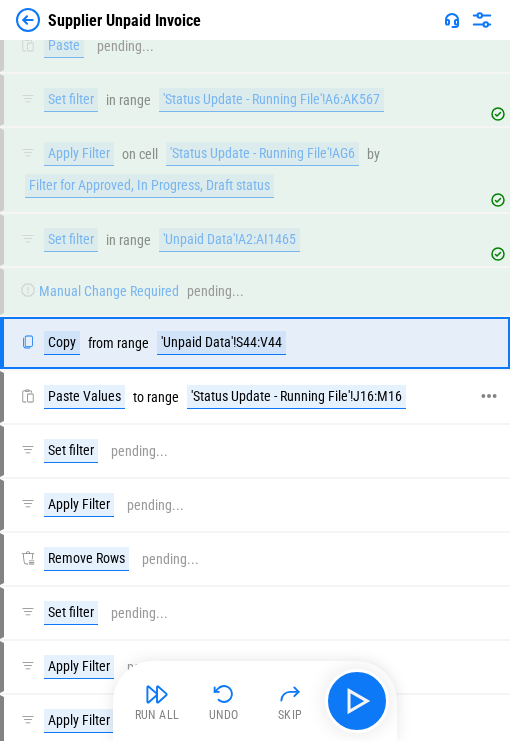 click on "'Status Update - Running File'!J16:M16" at bounding box center [296, 397] 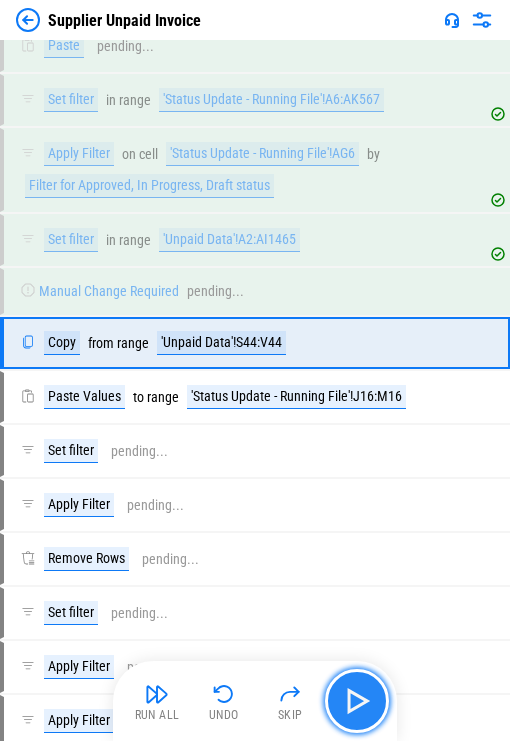 click at bounding box center (357, 701) 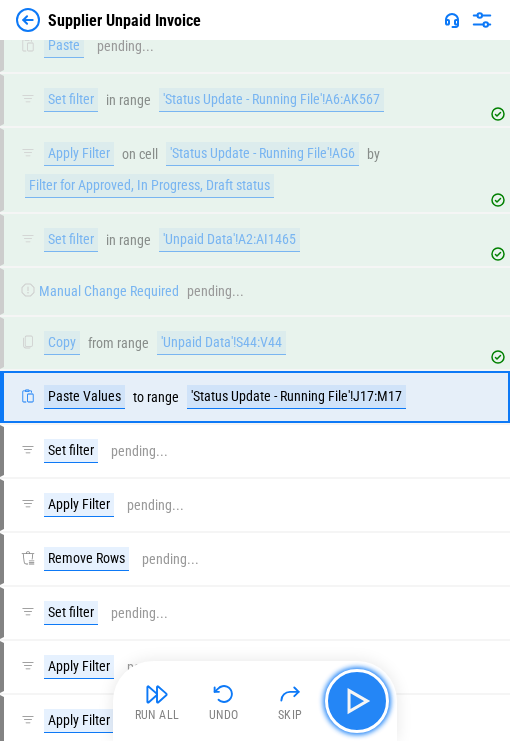click at bounding box center [357, 701] 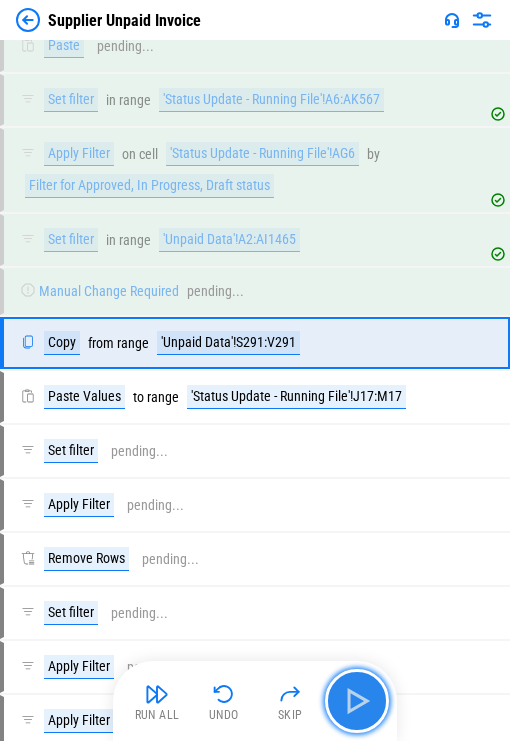 click at bounding box center (357, 701) 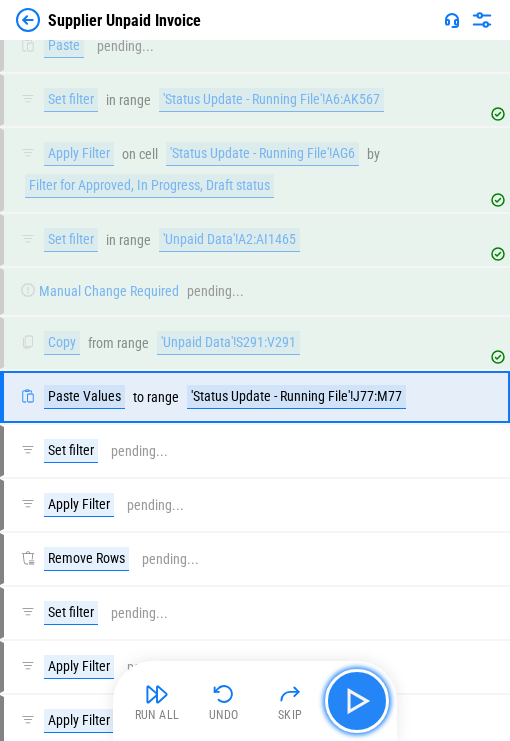 click at bounding box center [357, 701] 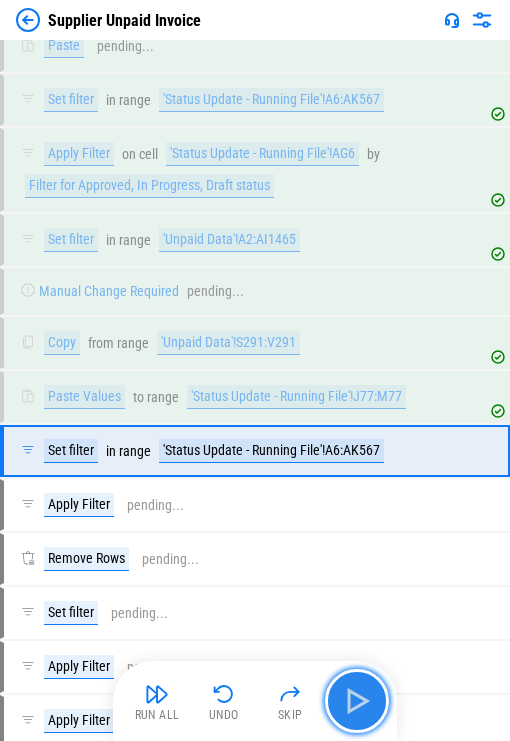 click at bounding box center [357, 701] 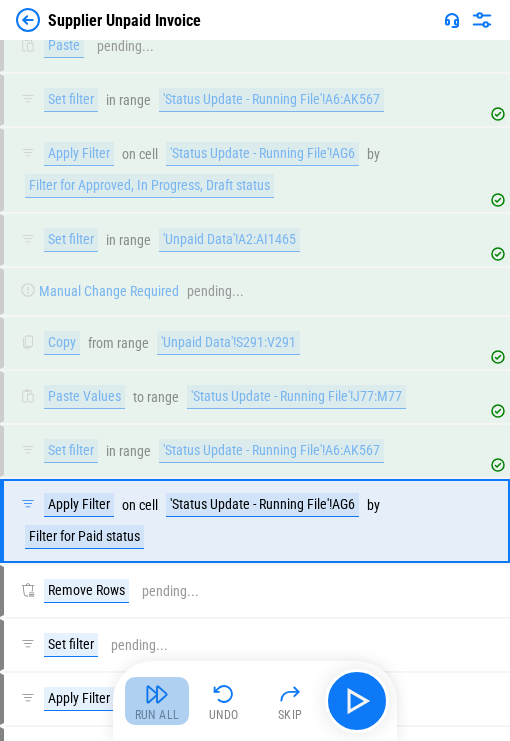 click at bounding box center (157, 694) 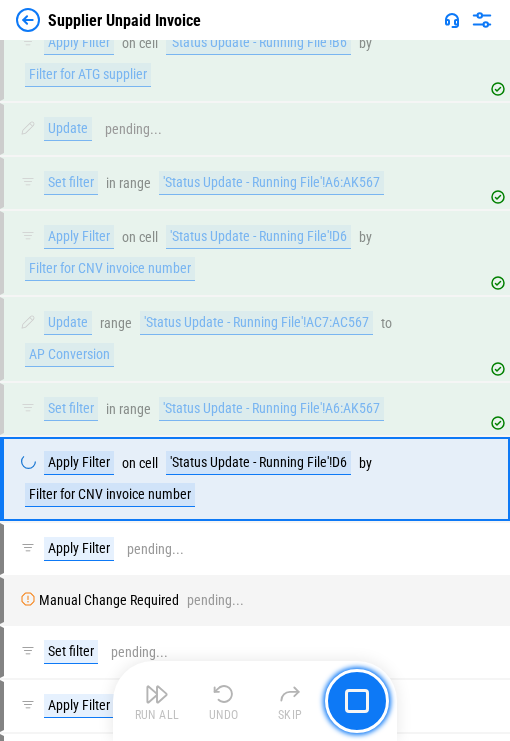 scroll, scrollTop: 5828, scrollLeft: 0, axis: vertical 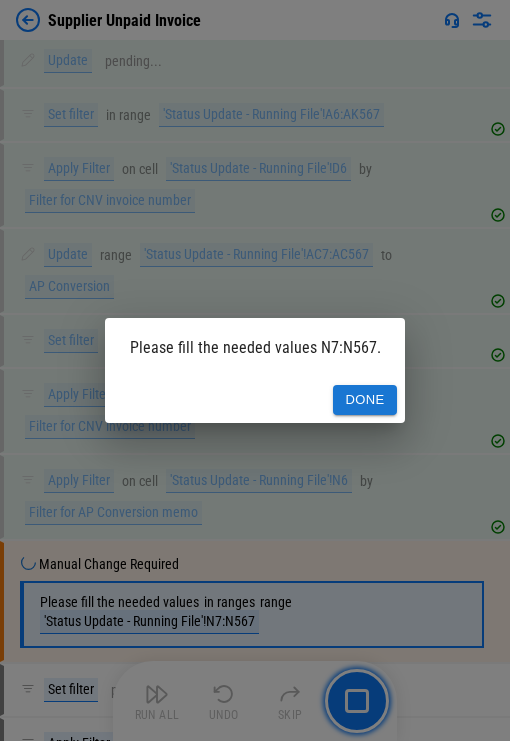 click on "Done" at bounding box center (365, 400) 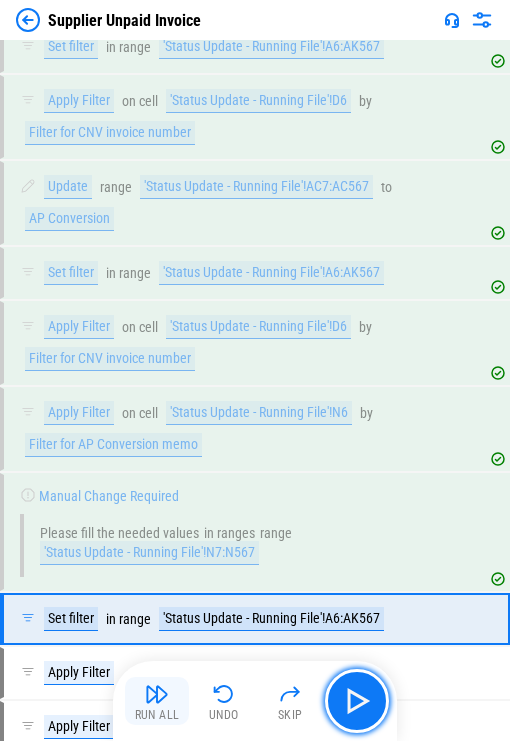 scroll, scrollTop: 6103, scrollLeft: 0, axis: vertical 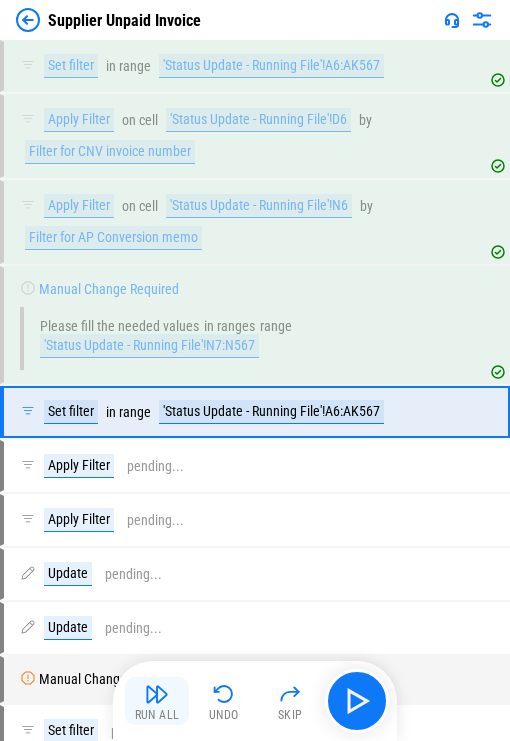 click on "Run All" at bounding box center (157, 715) 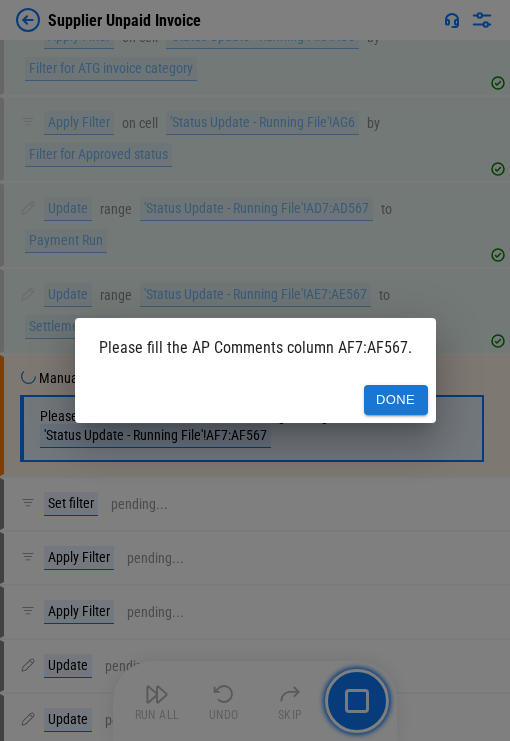 scroll, scrollTop: 6532, scrollLeft: 0, axis: vertical 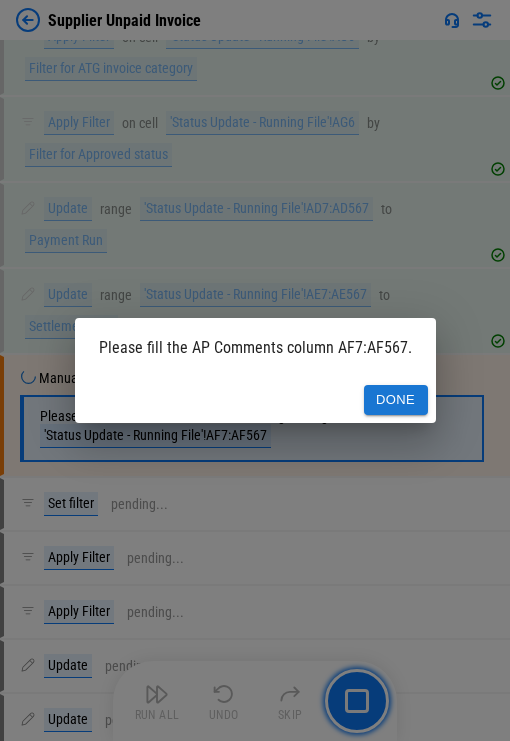 click on "Done" at bounding box center (396, 400) 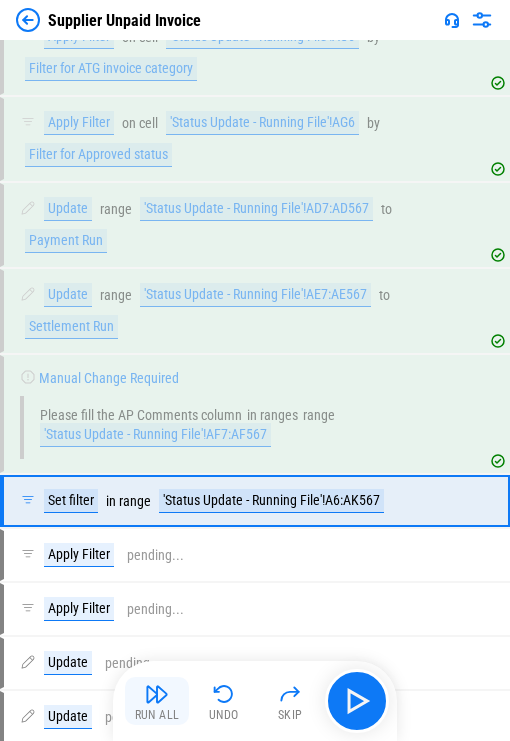 click at bounding box center (157, 694) 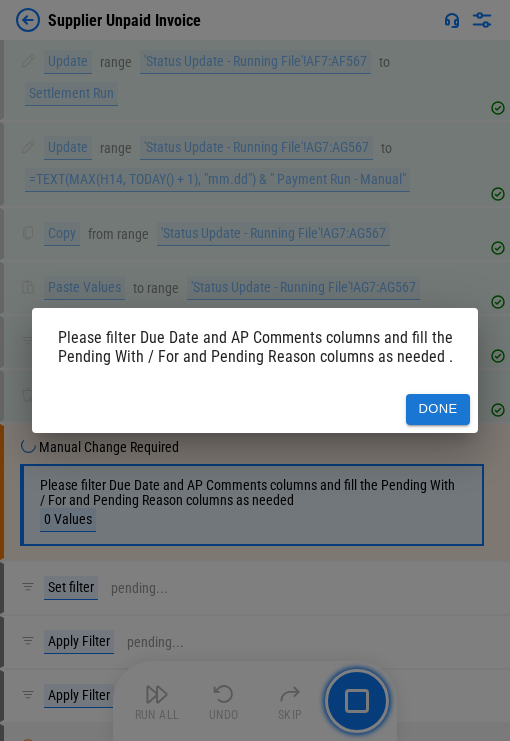 scroll, scrollTop: 11306, scrollLeft: 0, axis: vertical 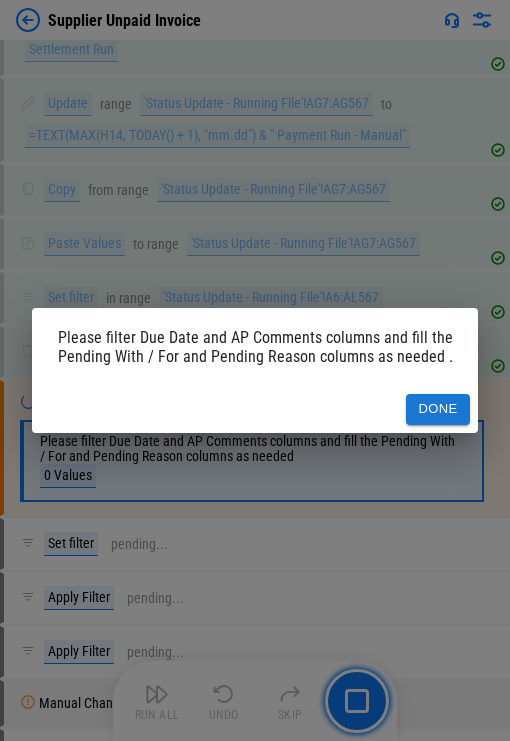 click on "Done" at bounding box center [438, 409] 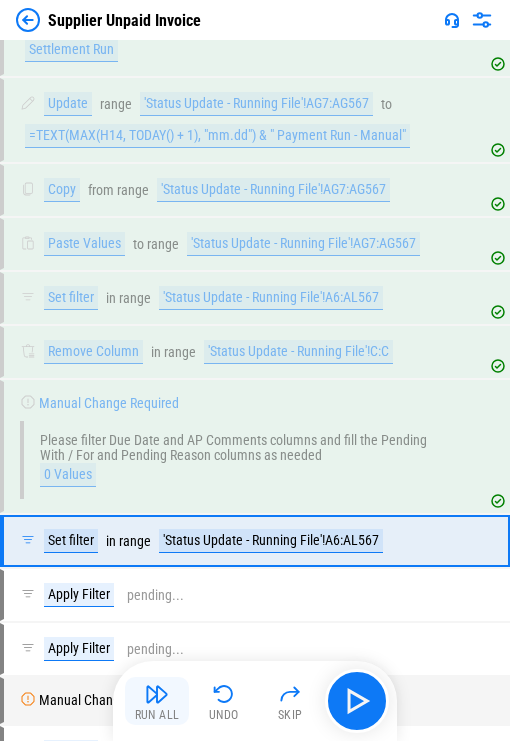 click on "Run All" at bounding box center [157, 701] 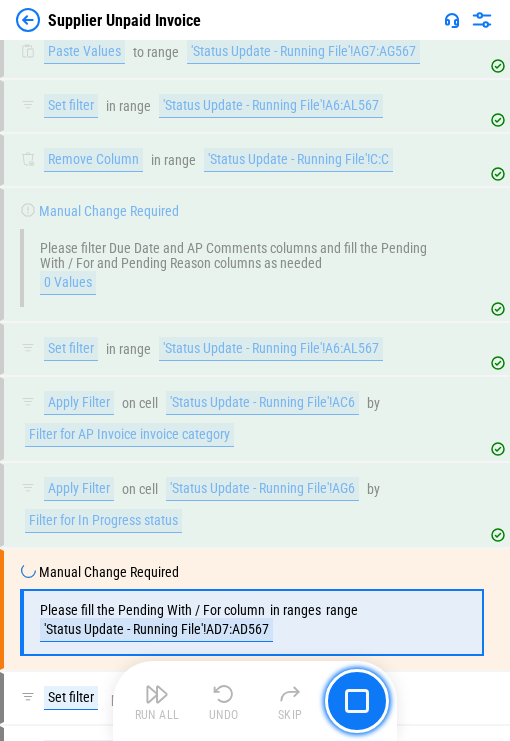 scroll, scrollTop: 11553, scrollLeft: 0, axis: vertical 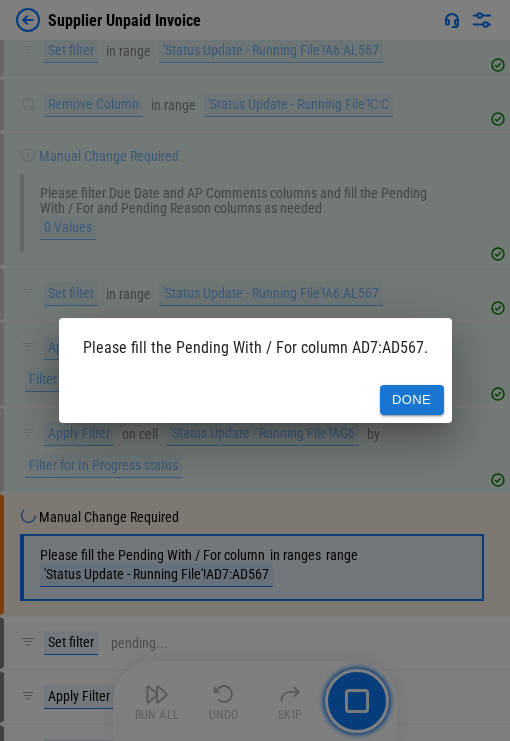 click on "Done" at bounding box center [412, 400] 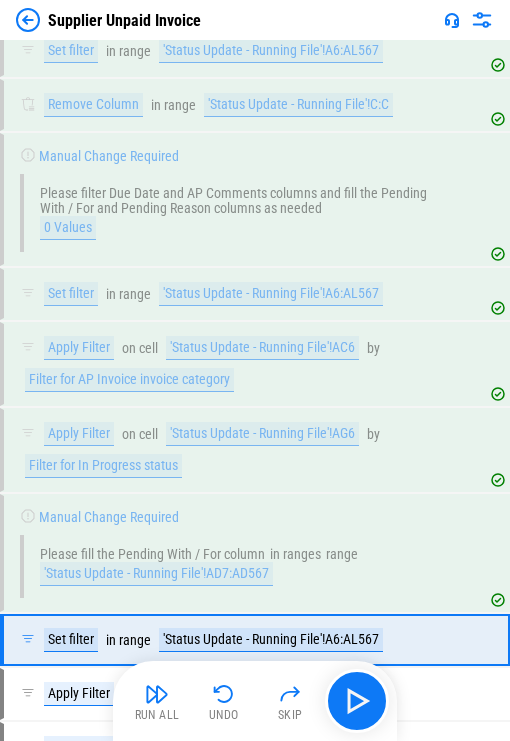 click on "Run All Undo Skip" at bounding box center [257, 701] 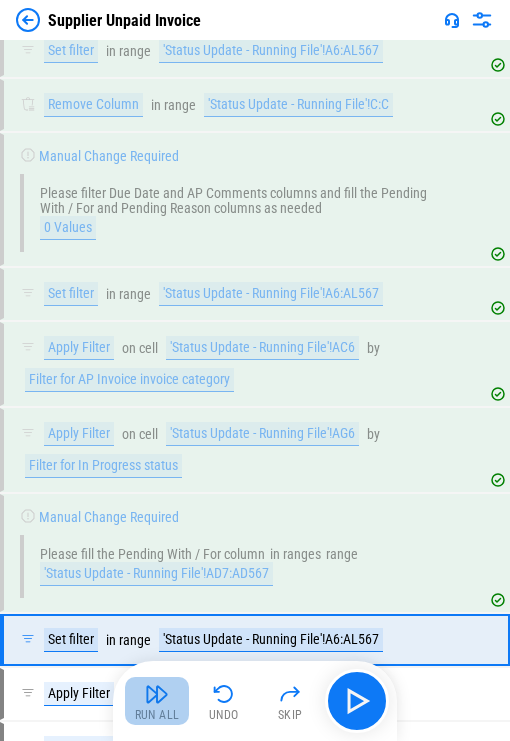click on "Run All" at bounding box center (157, 715) 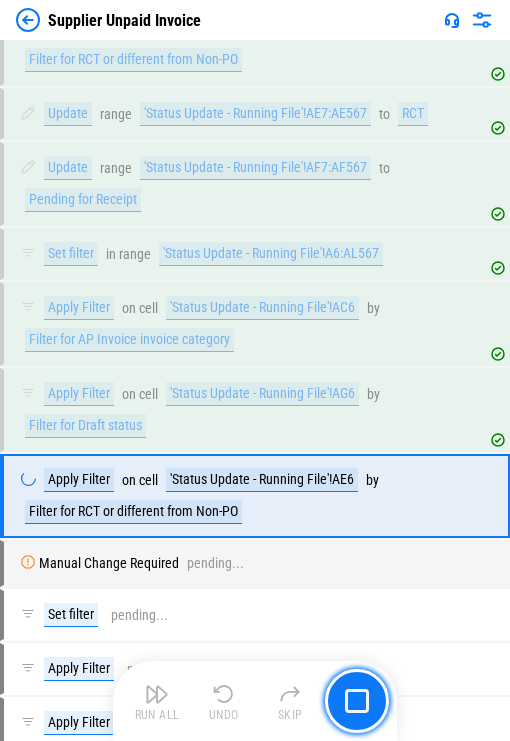 scroll, scrollTop: 13243, scrollLeft: 0, axis: vertical 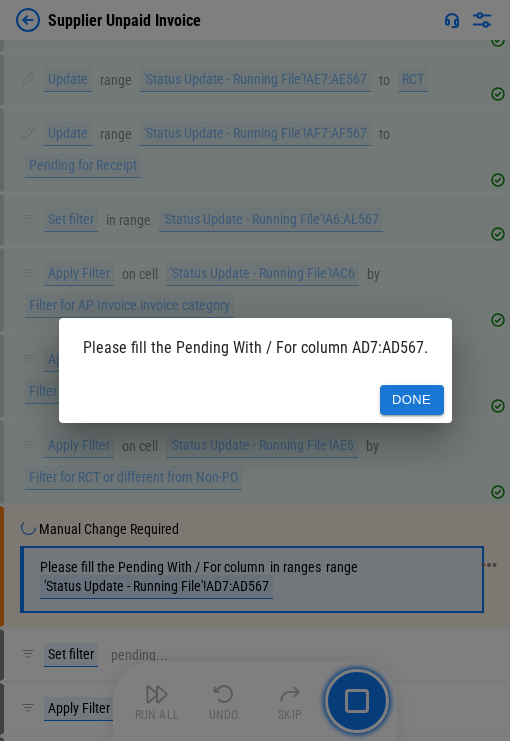 drag, startPoint x: 420, startPoint y: 397, endPoint x: 380, endPoint y: 454, distance: 69.63476 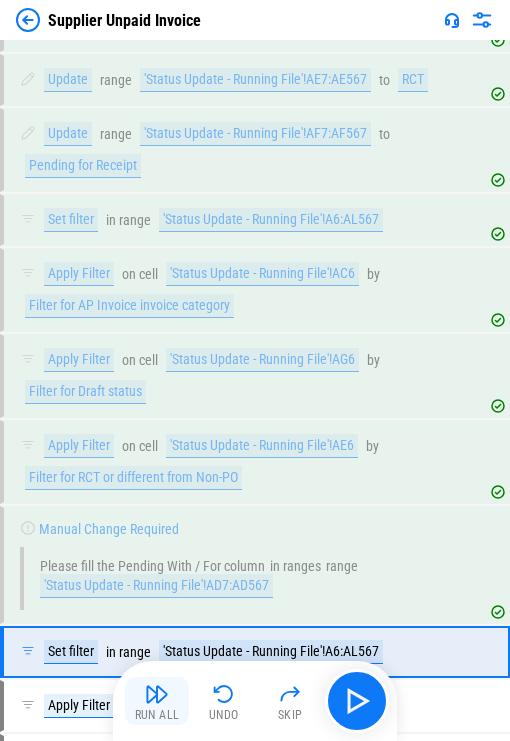 click on "Run All" at bounding box center [157, 701] 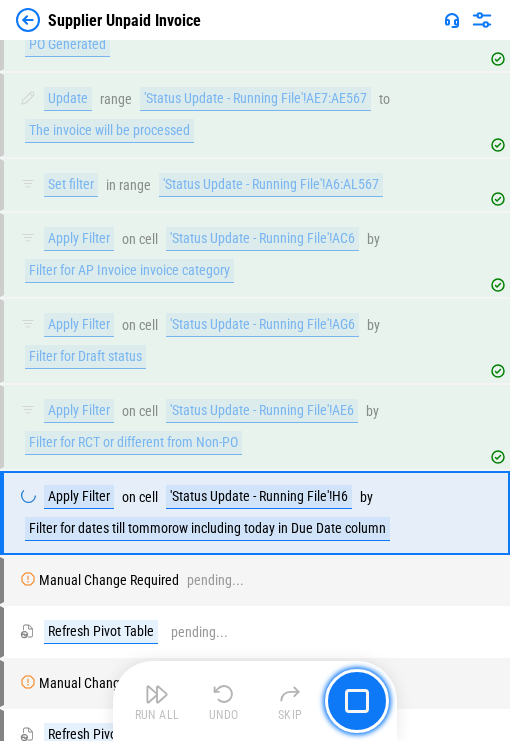 scroll, scrollTop: 14377, scrollLeft: 0, axis: vertical 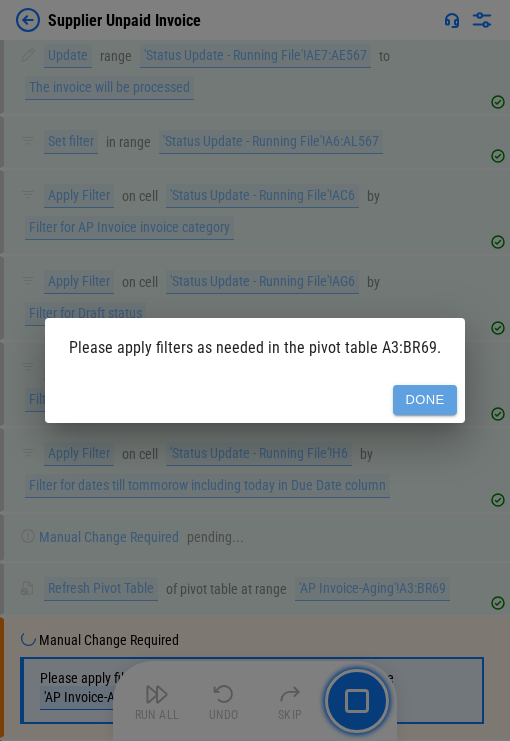 click on "Done" at bounding box center (425, 400) 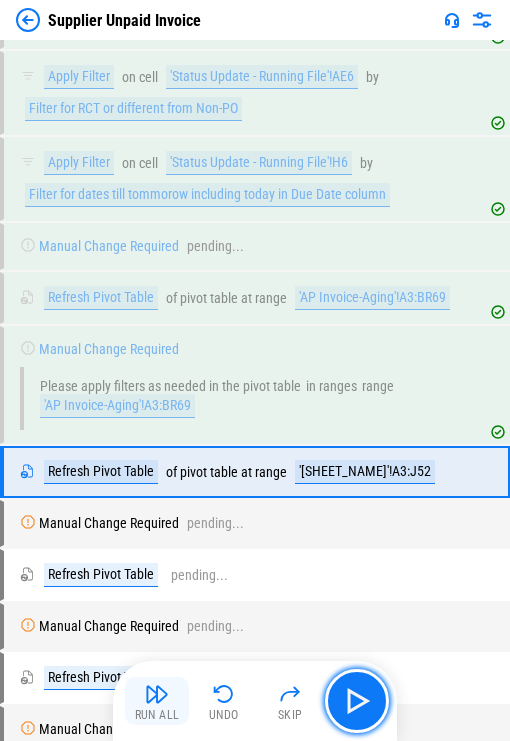 scroll, scrollTop: 14669, scrollLeft: 0, axis: vertical 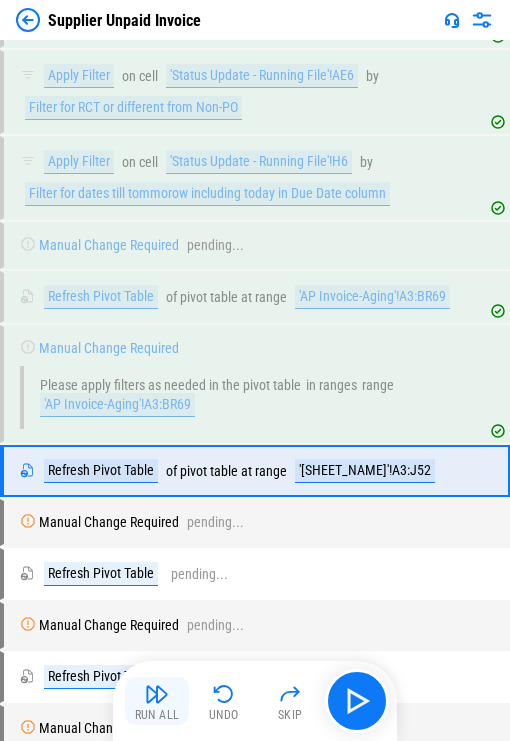 click on "Run All" at bounding box center (157, 701) 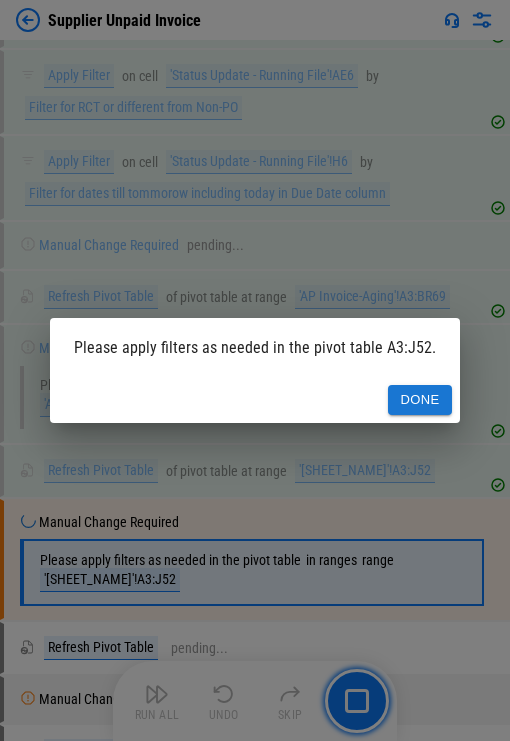 click on "Done" at bounding box center (420, 400) 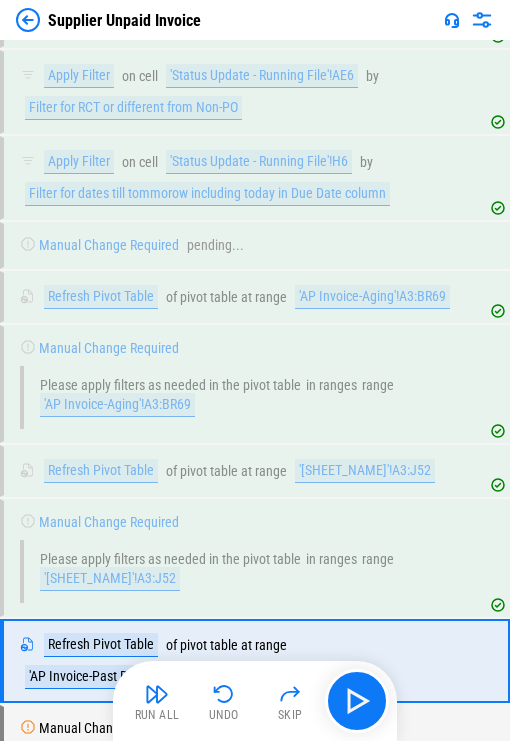 click on "Run All Undo Skip" at bounding box center (257, 701) 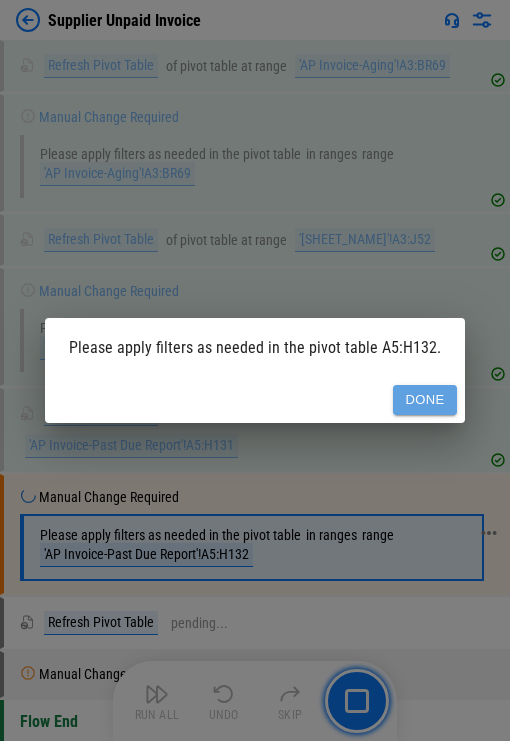 click on "Done" at bounding box center (425, 400) 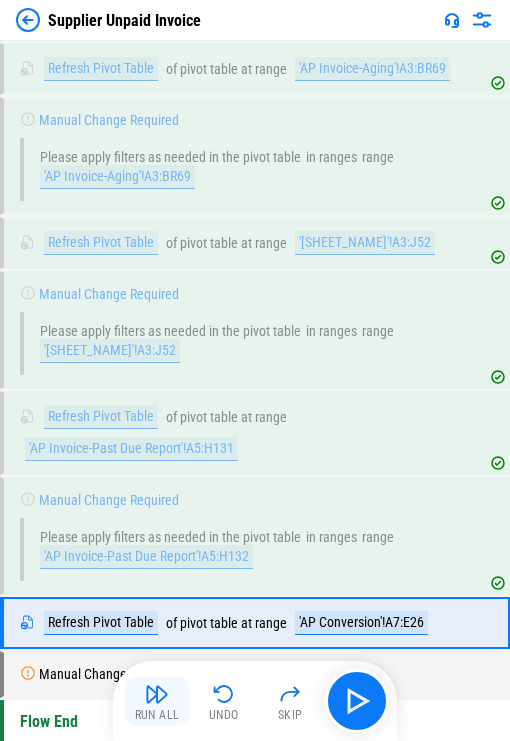 click at bounding box center [157, 694] 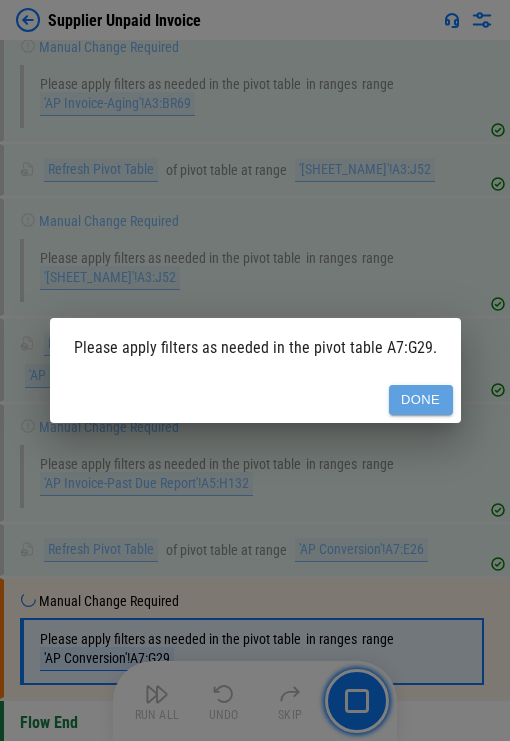 click on "Done" at bounding box center (421, 400) 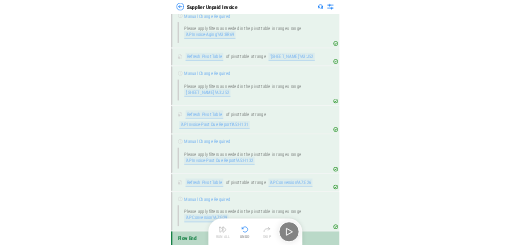 scroll, scrollTop: 14970, scrollLeft: 0, axis: vertical 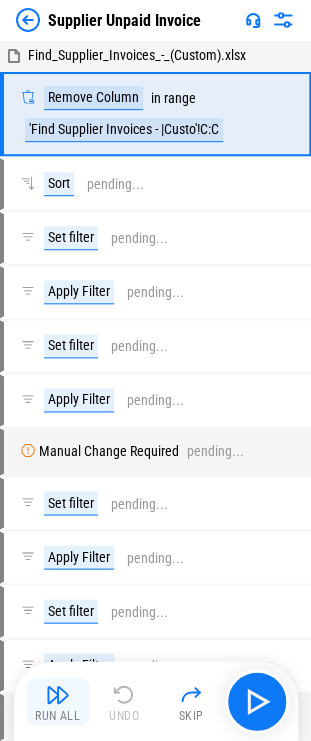click on "Run All" at bounding box center (58, 701) 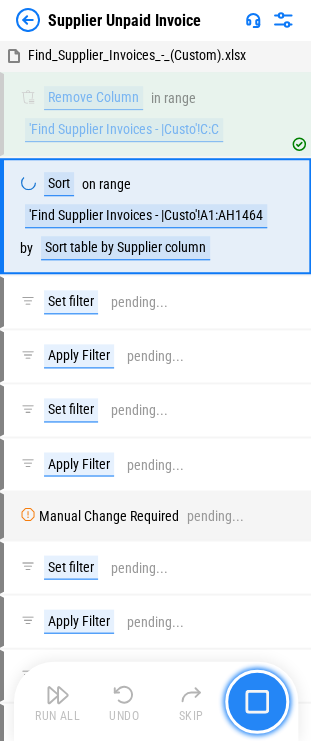 click on "Set filter pending..." at bounding box center (152, 302) 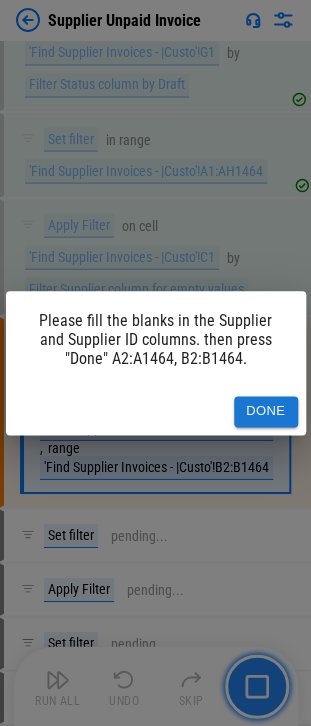 scroll, scrollTop: 410, scrollLeft: 0, axis: vertical 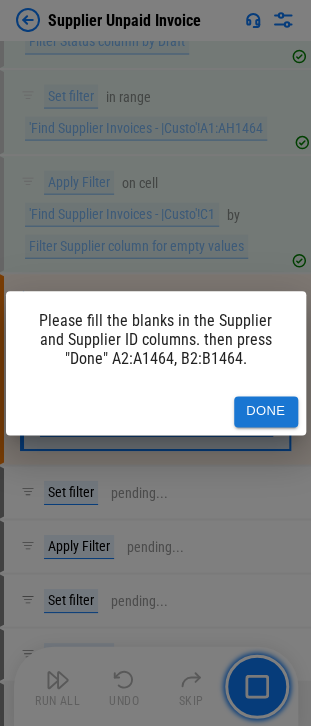 click on "Done" at bounding box center [266, 411] 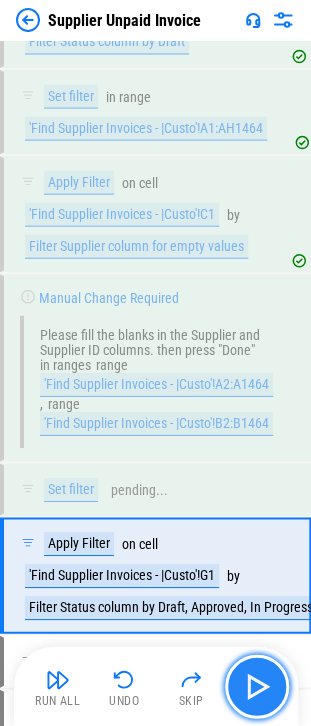 click at bounding box center (257, 686) 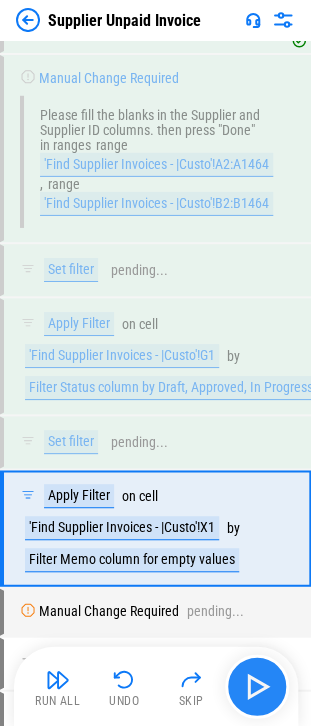 scroll, scrollTop: 786, scrollLeft: 0, axis: vertical 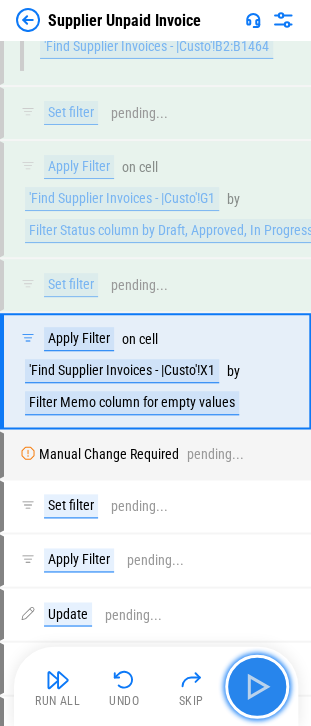 click at bounding box center (257, 686) 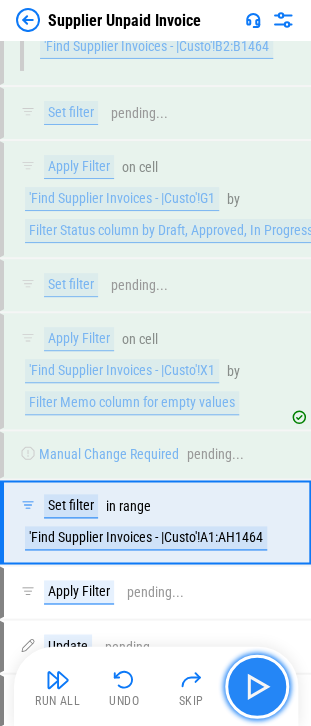 click at bounding box center [257, 686] 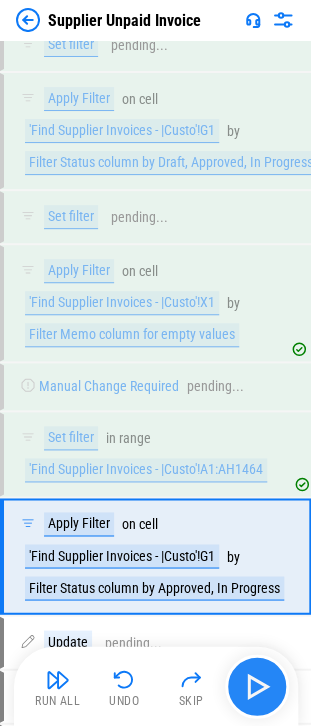 scroll, scrollTop: 1038, scrollLeft: 0, axis: vertical 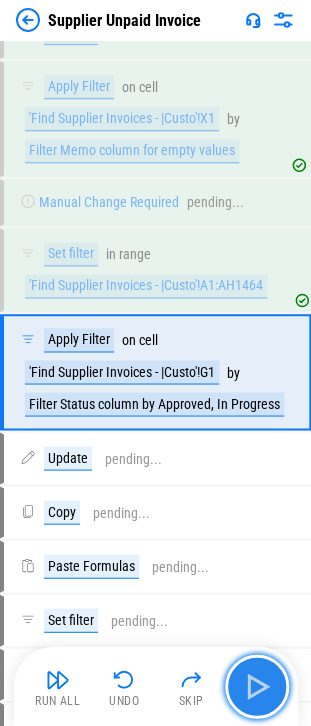 click at bounding box center (257, 686) 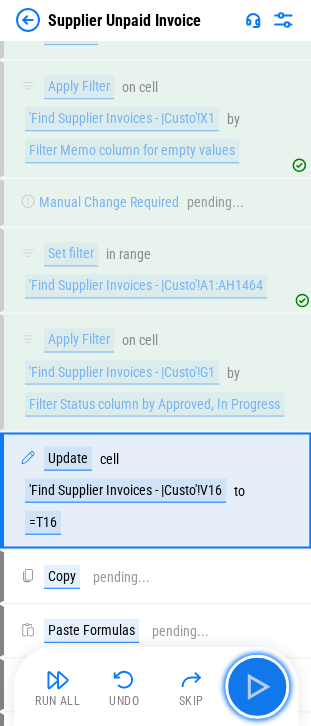 click at bounding box center (257, 686) 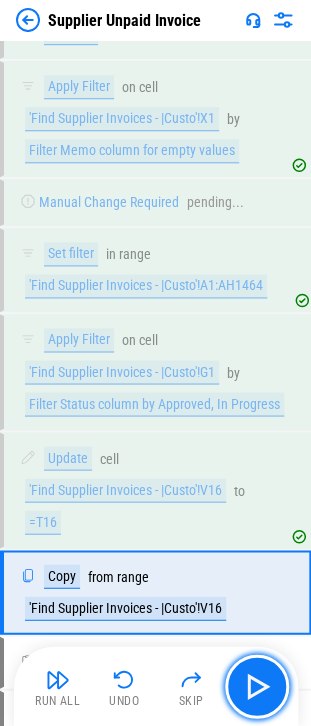 click at bounding box center (257, 686) 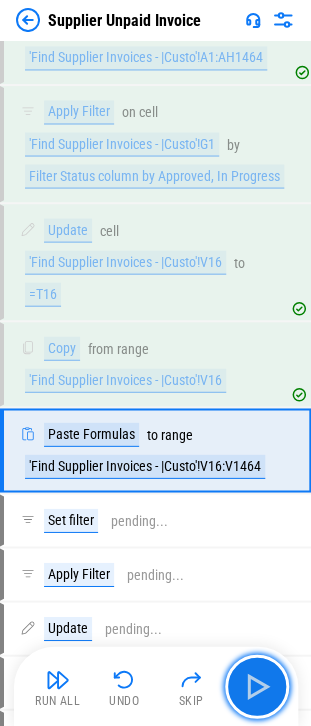 click at bounding box center [257, 686] 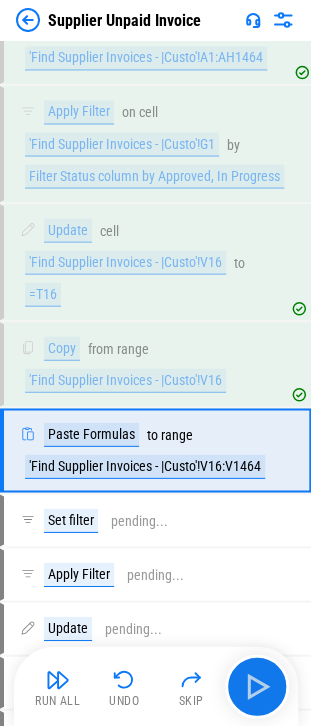 scroll, scrollTop: 1302, scrollLeft: 0, axis: vertical 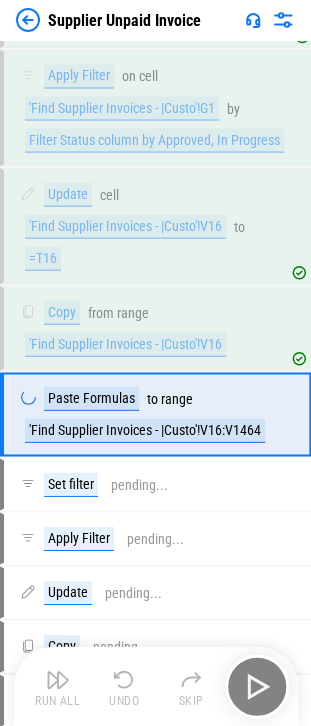 click on "Run All Undo Skip" at bounding box center (158, 686) 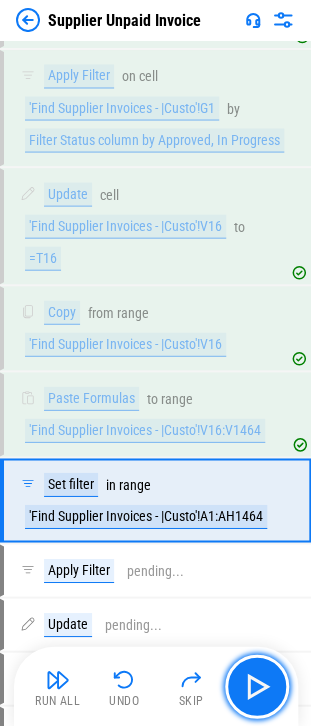 click at bounding box center [257, 686] 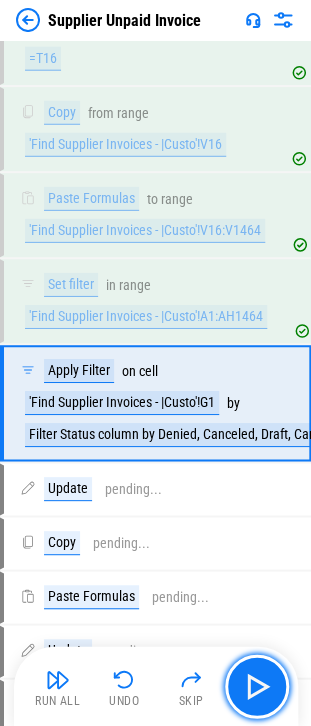 scroll, scrollTop: 1528, scrollLeft: 0, axis: vertical 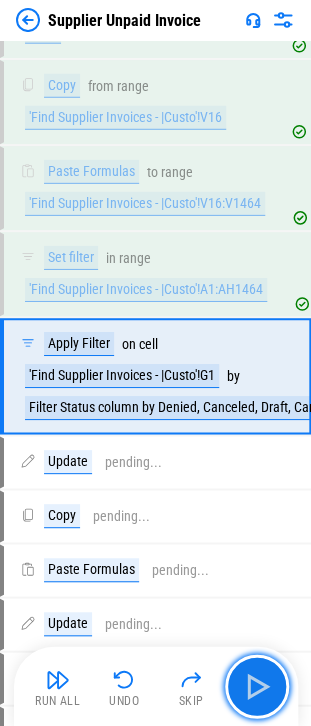 click at bounding box center (257, 686) 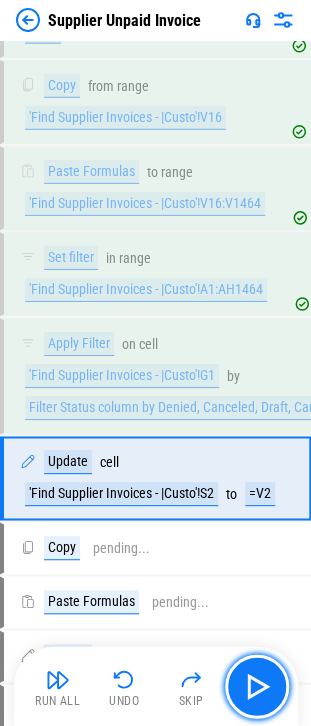 click at bounding box center (257, 686) 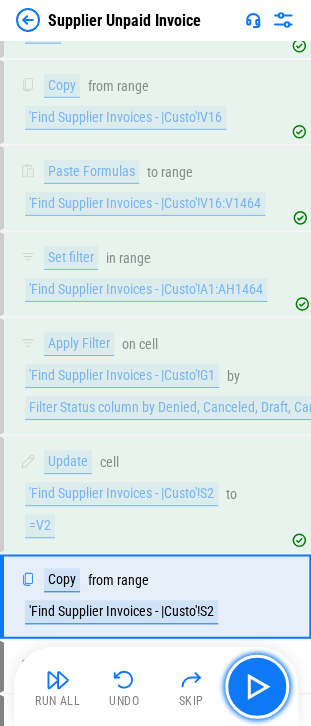 click at bounding box center (257, 686) 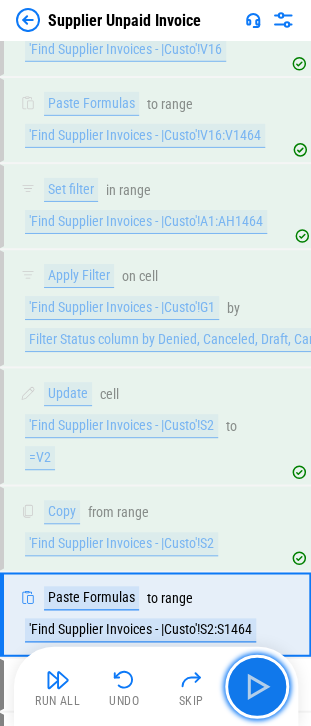 scroll, scrollTop: 1776, scrollLeft: 0, axis: vertical 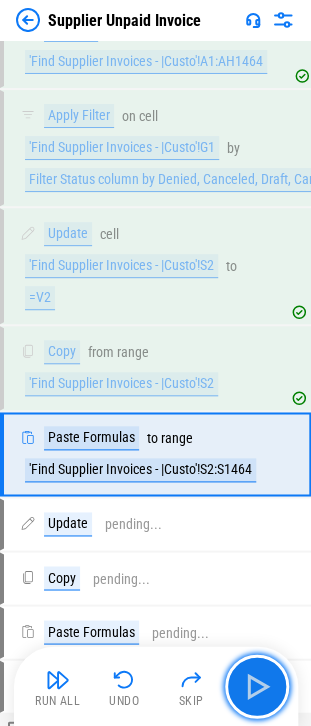 click at bounding box center (257, 686) 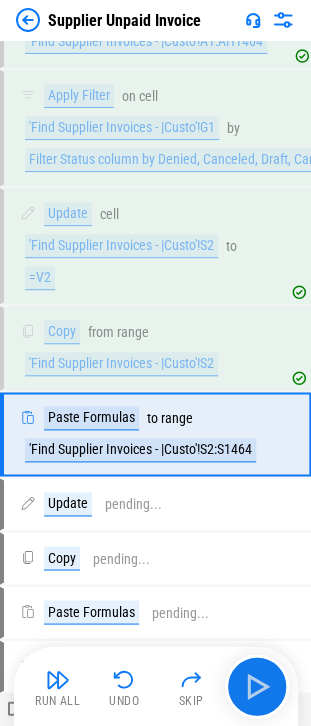 click on "Run All Undo Skip" at bounding box center [158, 686] 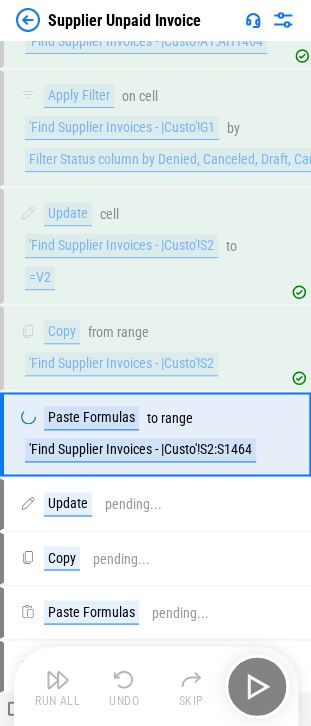 click on "Run All Undo Skip" at bounding box center [158, 686] 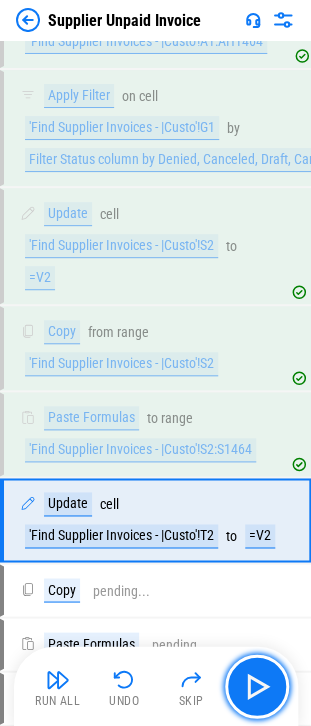 click at bounding box center [257, 686] 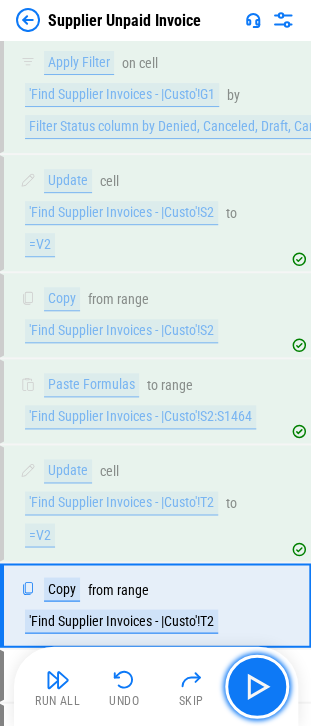 click at bounding box center (257, 686) 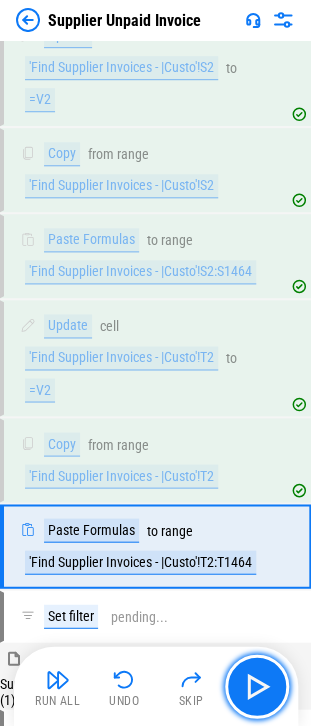 click at bounding box center (257, 686) 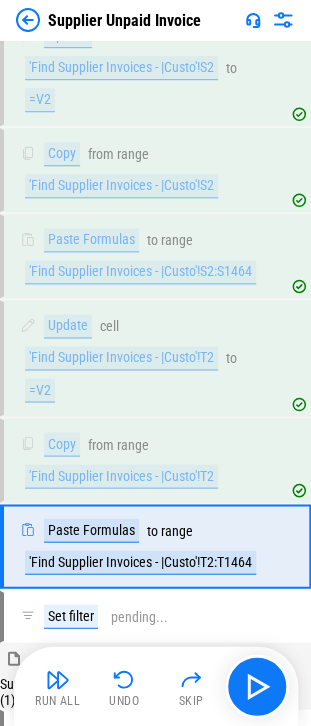 scroll, scrollTop: 2064, scrollLeft: 0, axis: vertical 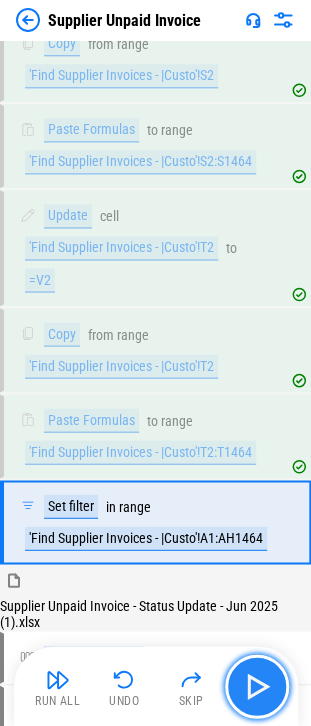 click at bounding box center (257, 686) 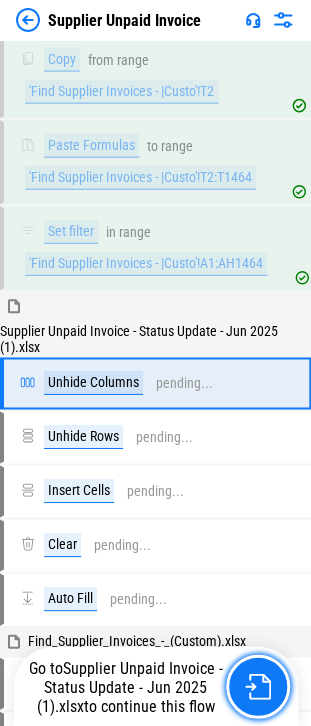 scroll, scrollTop: 2340, scrollLeft: 0, axis: vertical 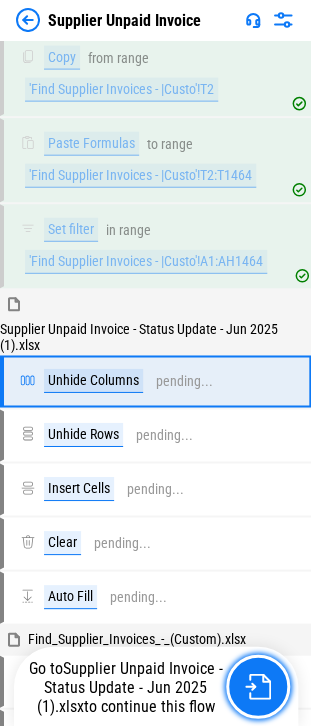 click at bounding box center [258, 686] 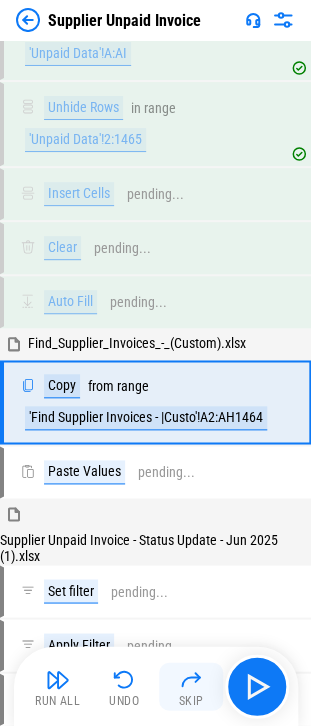scroll, scrollTop: 2702, scrollLeft: 0, axis: vertical 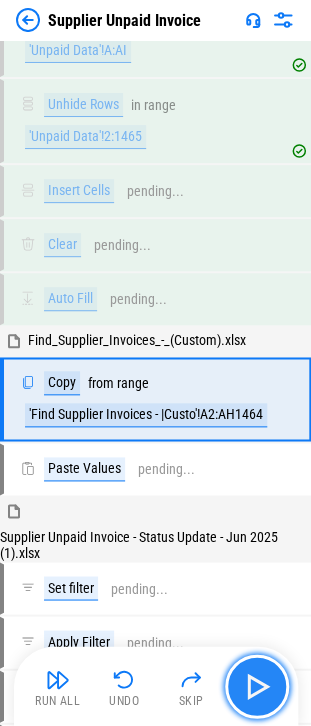 click at bounding box center [257, 686] 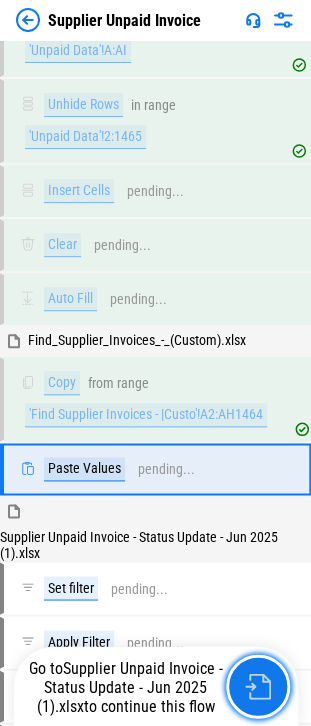 click at bounding box center (258, 686) 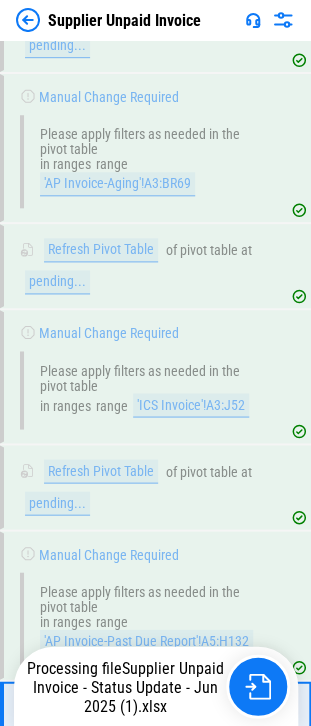 scroll, scrollTop: 21600, scrollLeft: 0, axis: vertical 